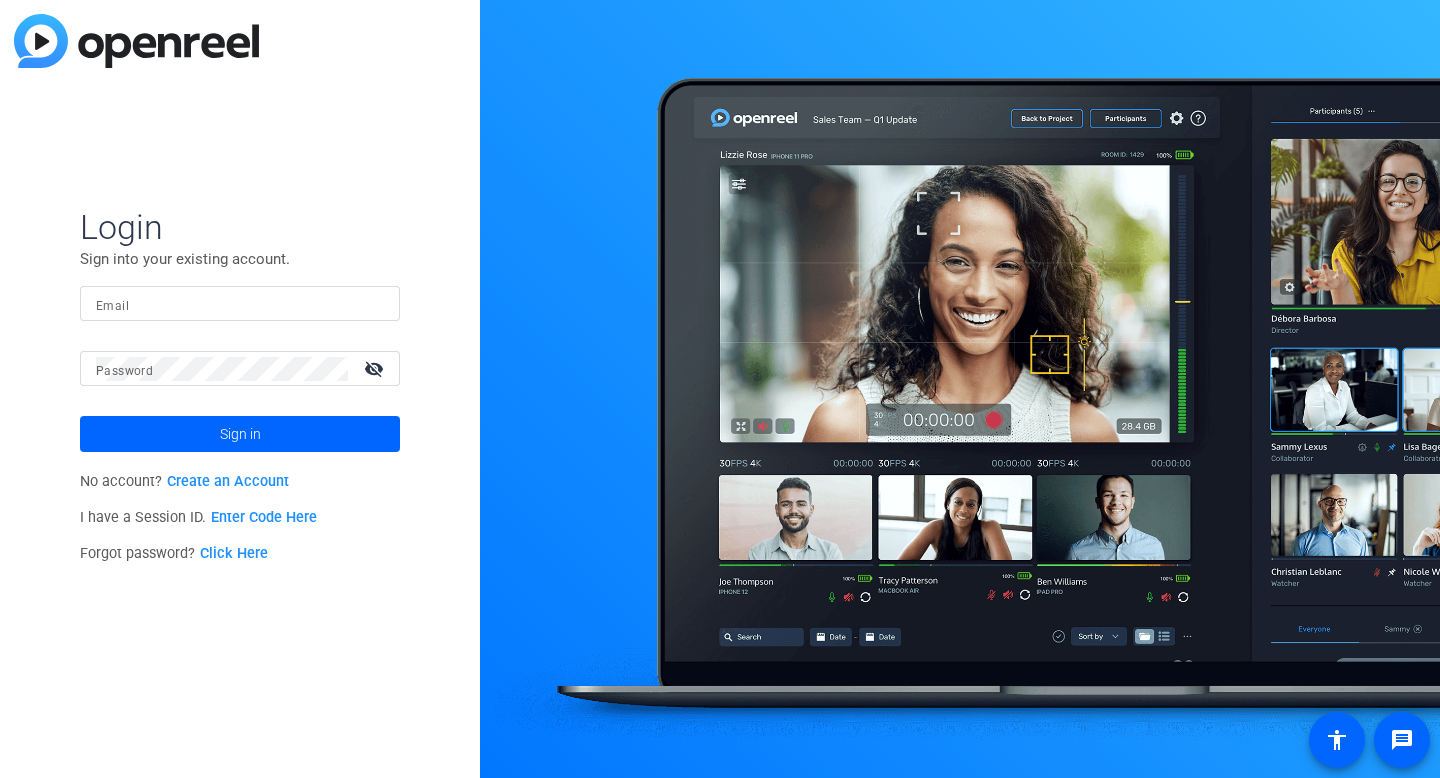 scroll, scrollTop: 0, scrollLeft: 0, axis: both 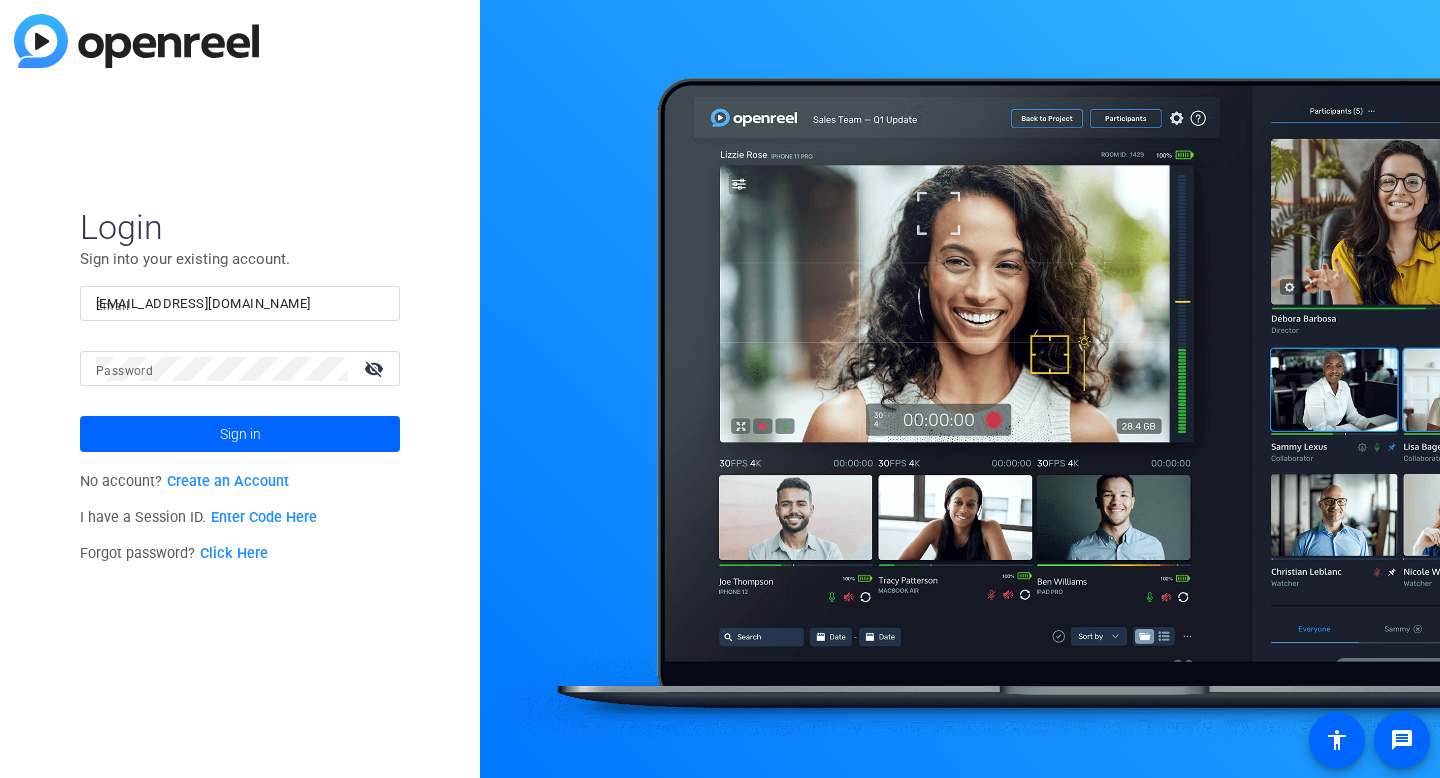 click on "[EMAIL_ADDRESS][DOMAIN_NAME]" at bounding box center (240, 304) 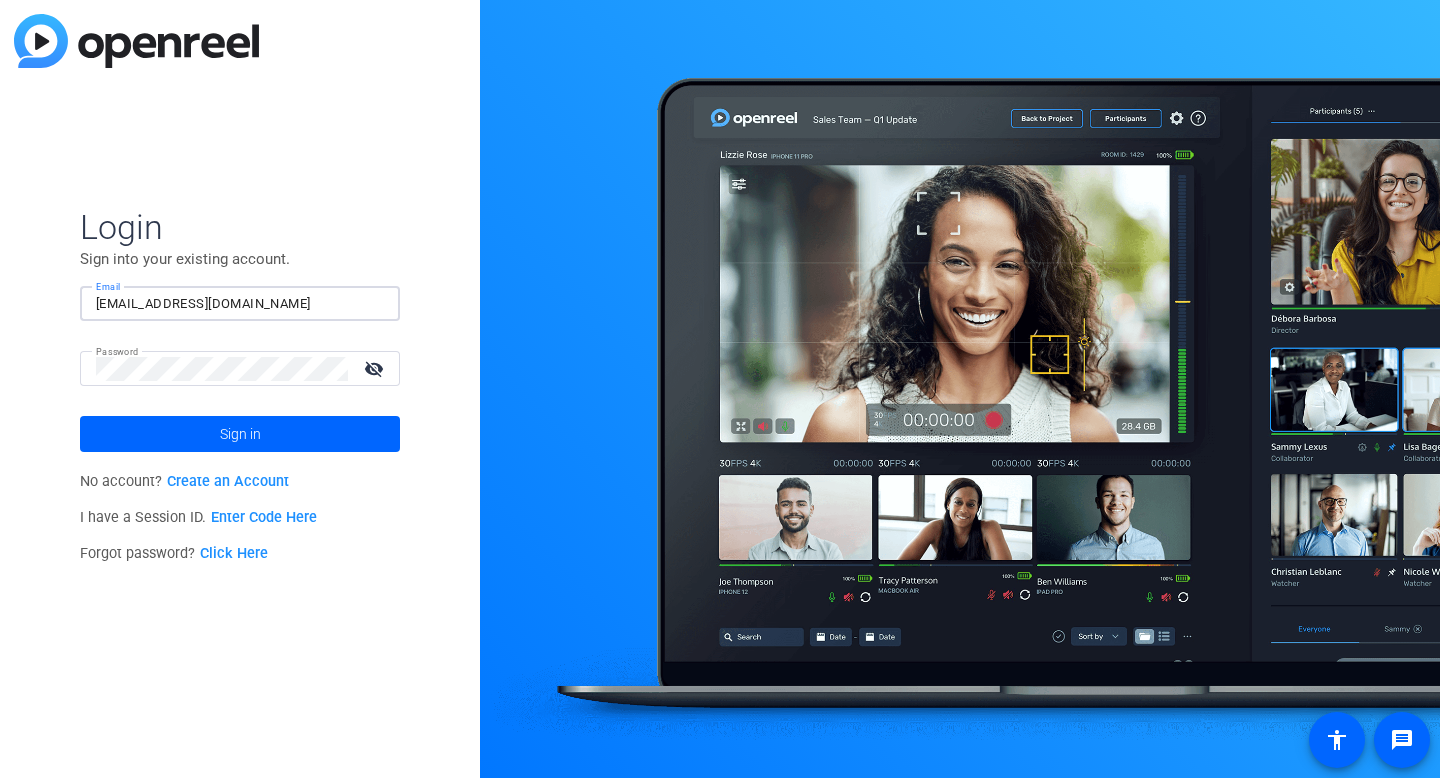 click on "[EMAIL_ADDRESS][DOMAIN_NAME]" at bounding box center (240, 304) 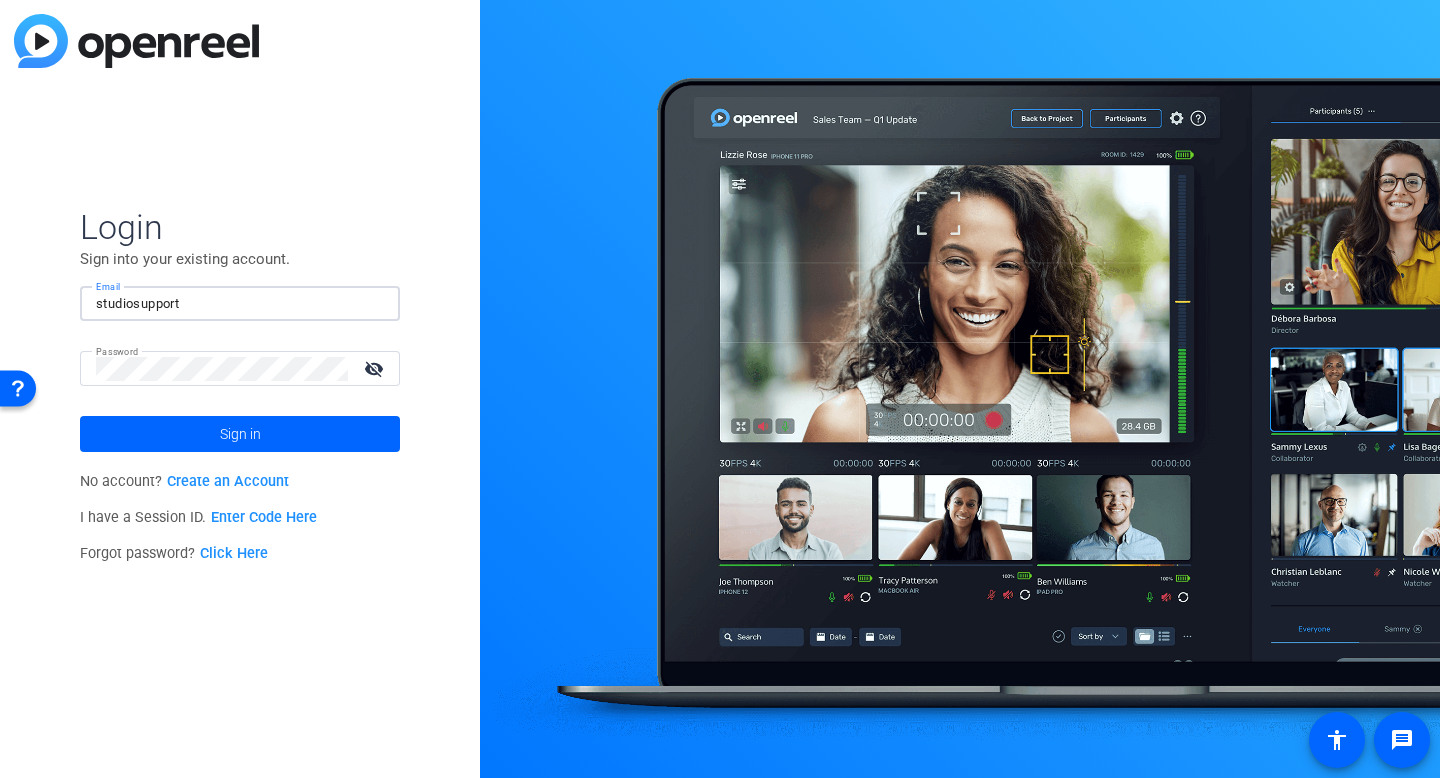 click 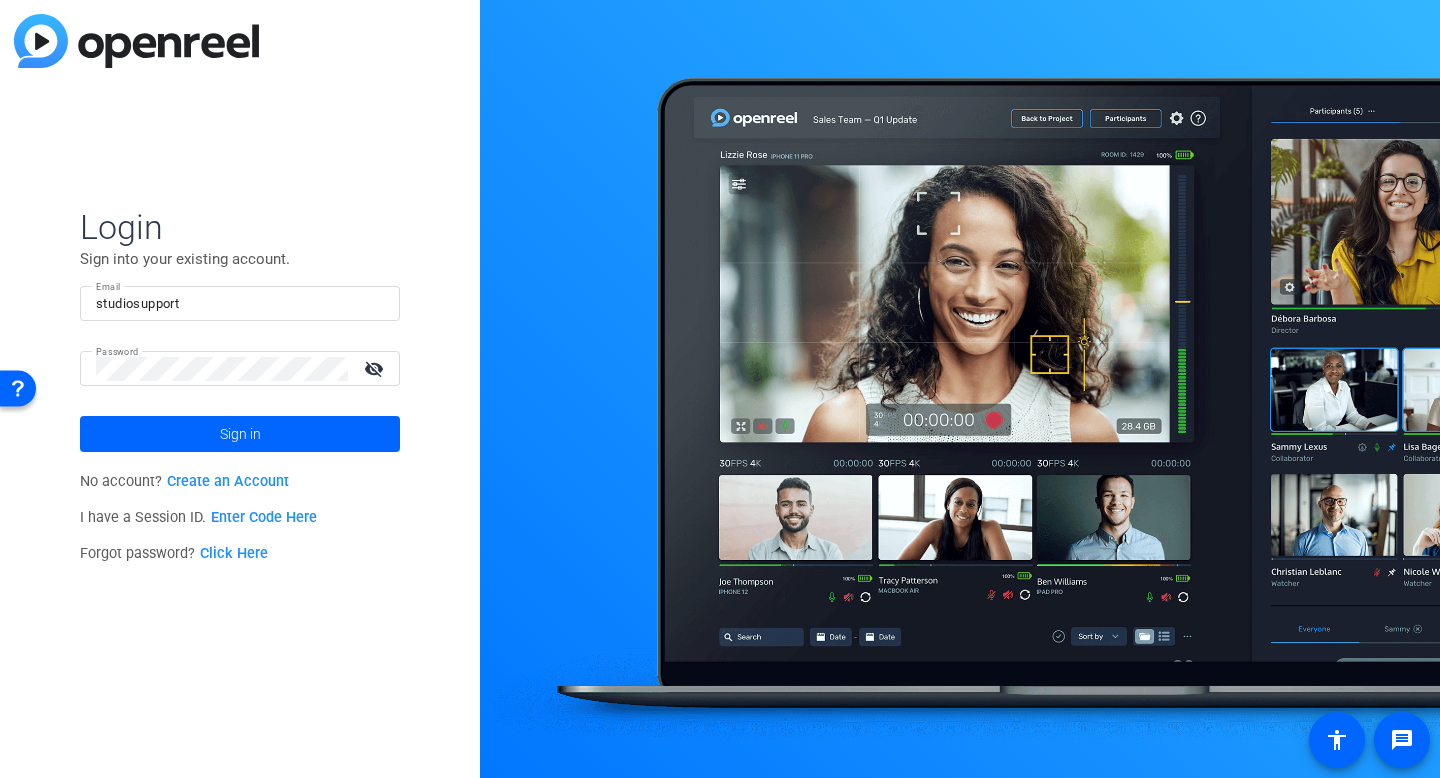 click on "studiosupport" at bounding box center [240, 304] 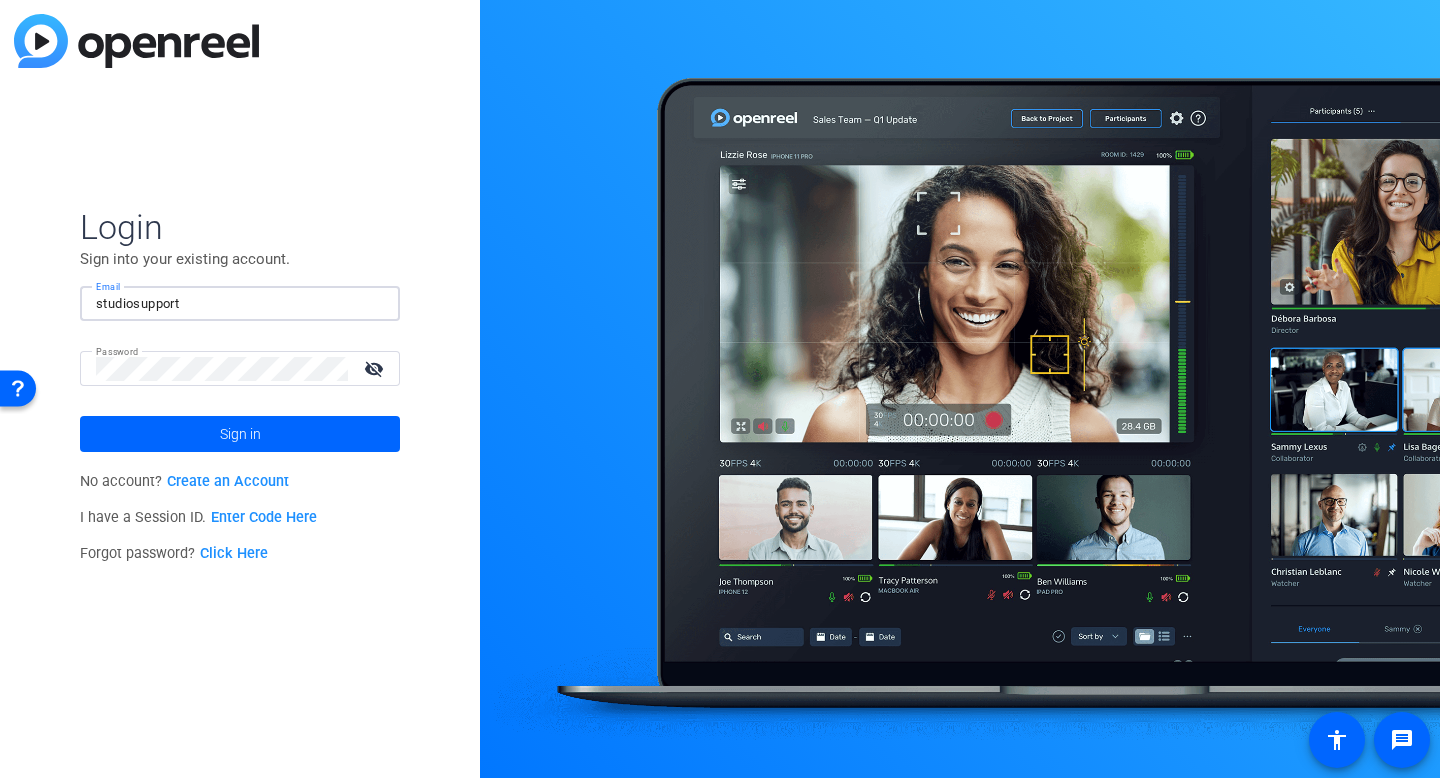 click 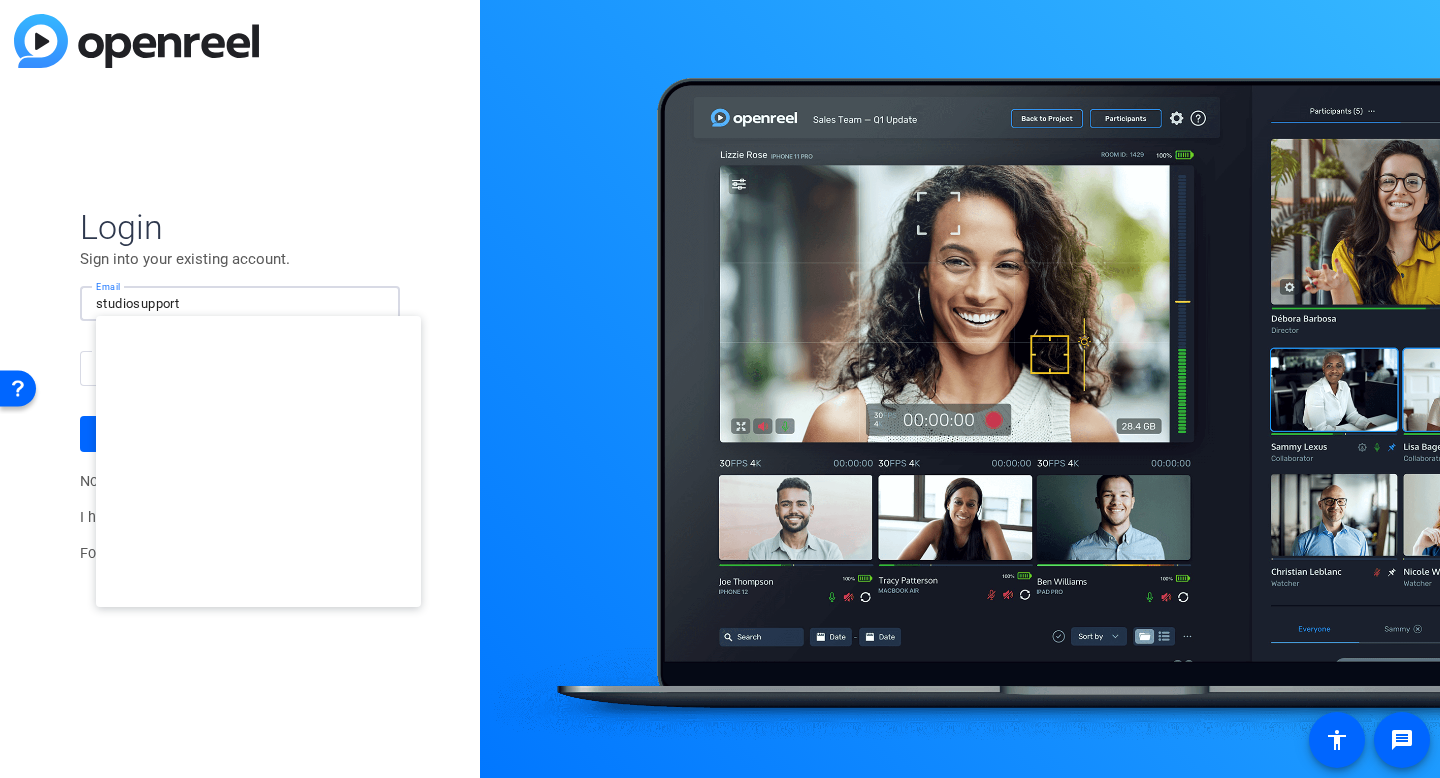 type on "[EMAIL_ADDRESS][DOMAIN_NAME]" 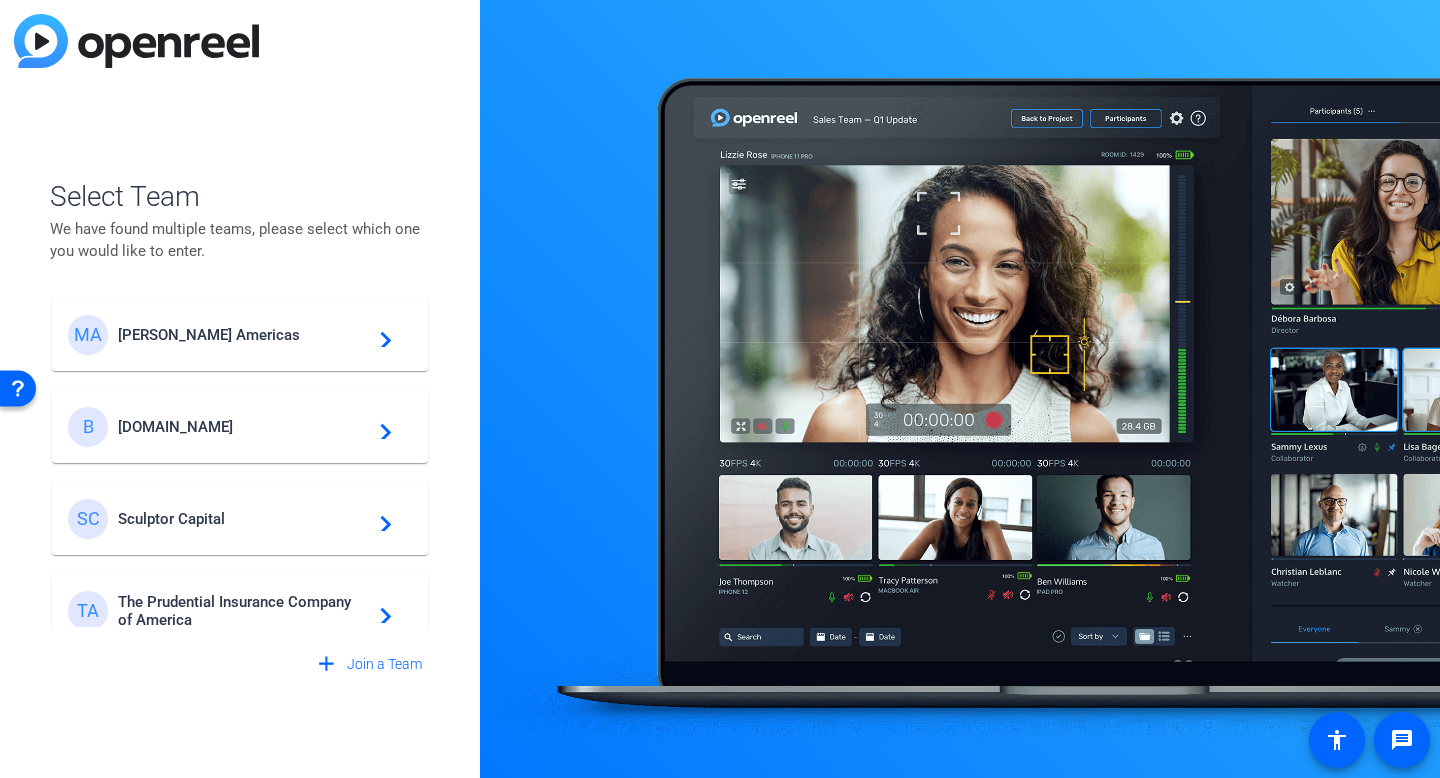 click on "[PERSON_NAME] Americas" 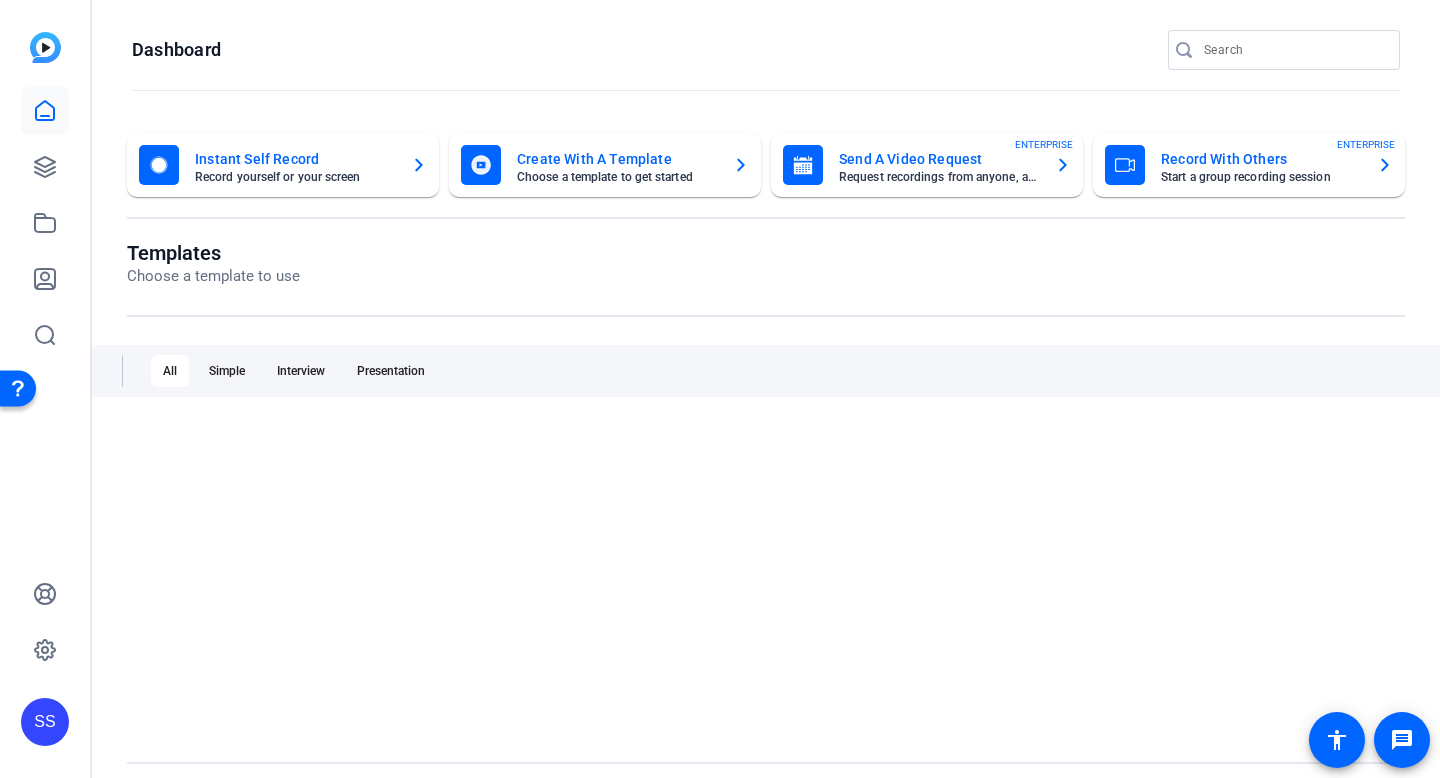scroll, scrollTop: 0, scrollLeft: 0, axis: both 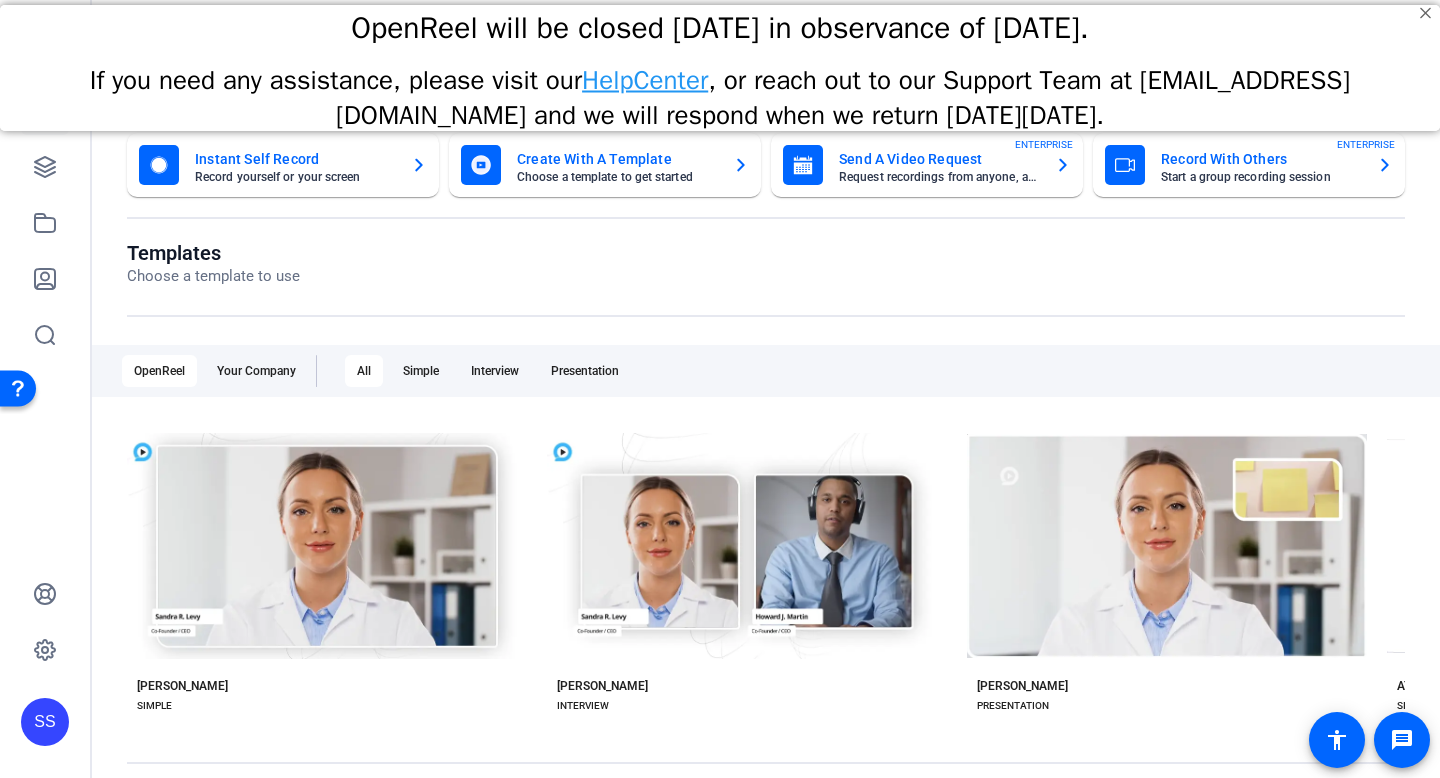 click on "SS" 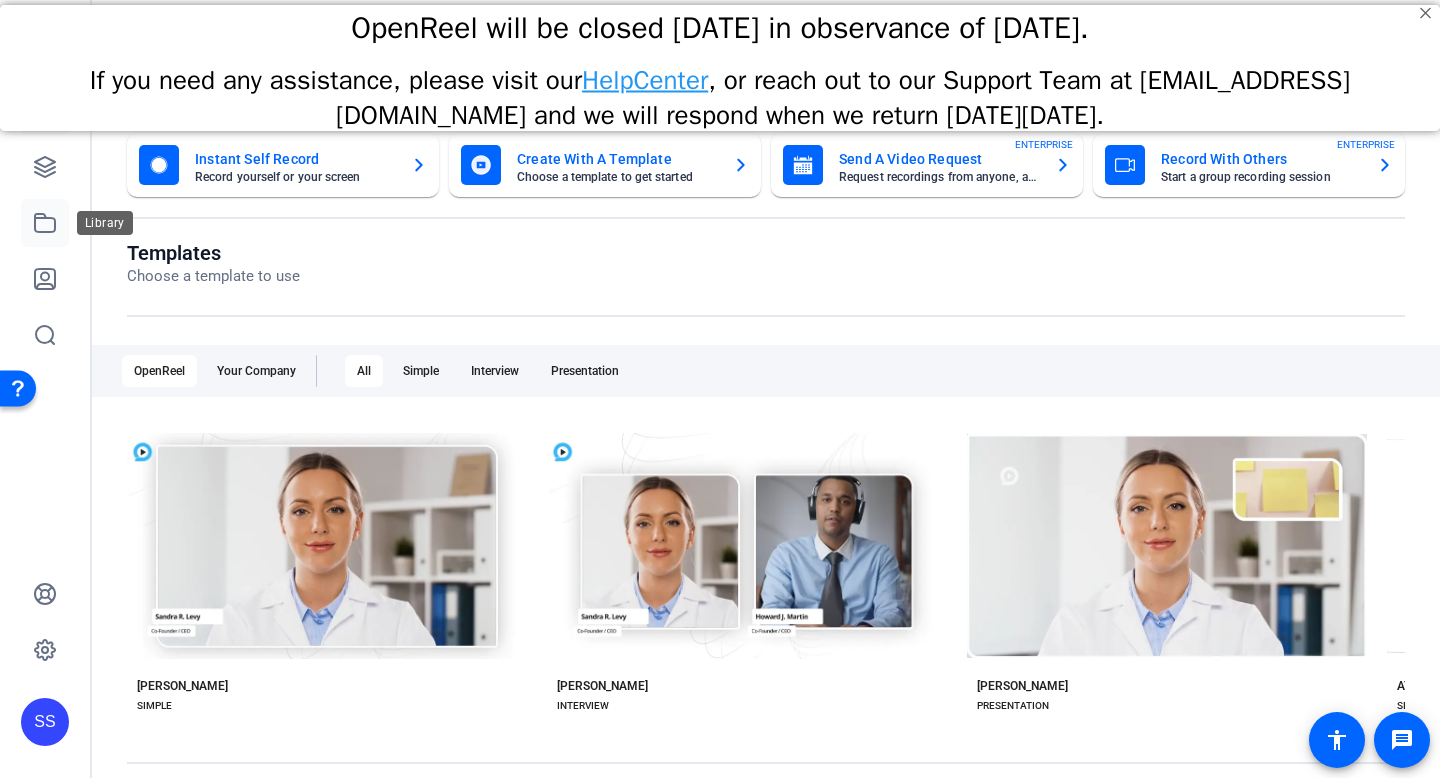 click 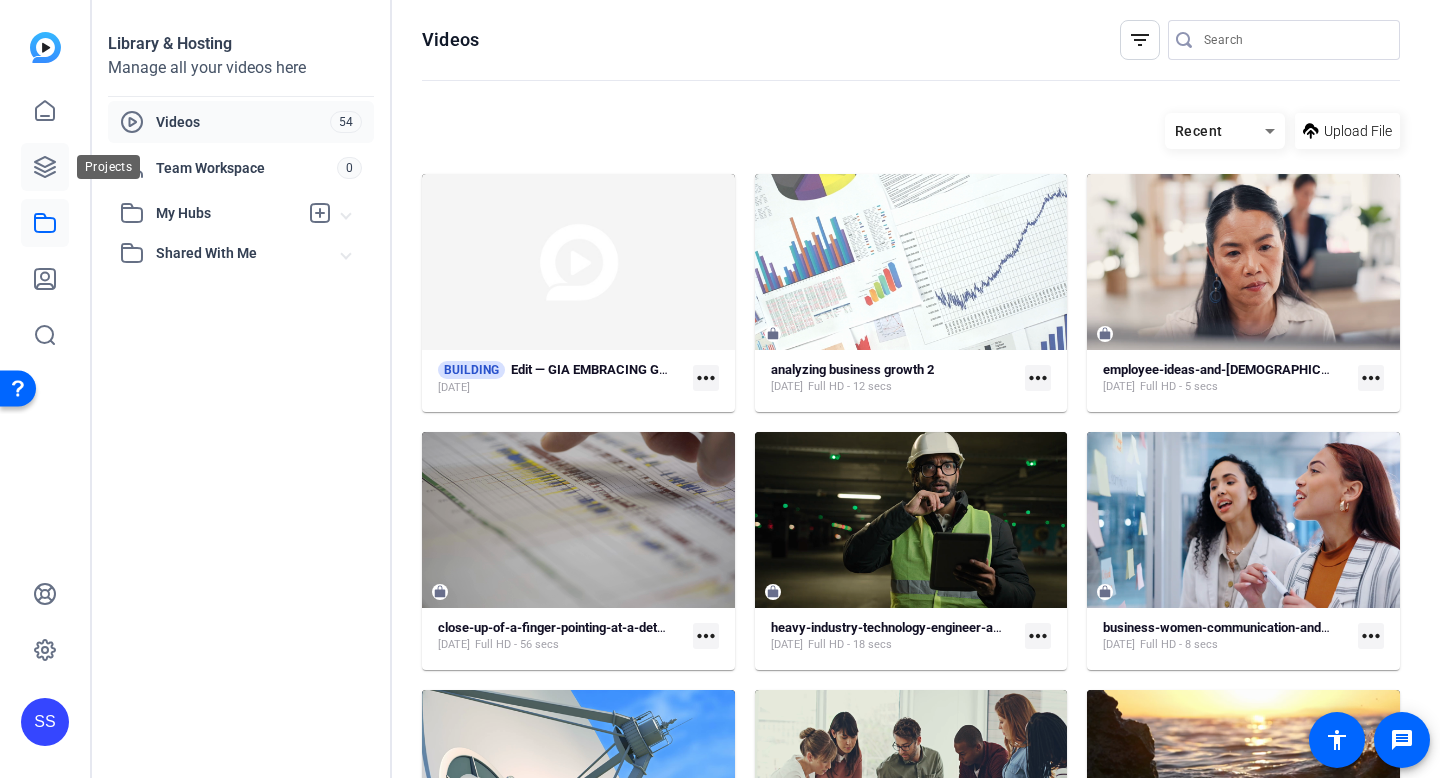 click 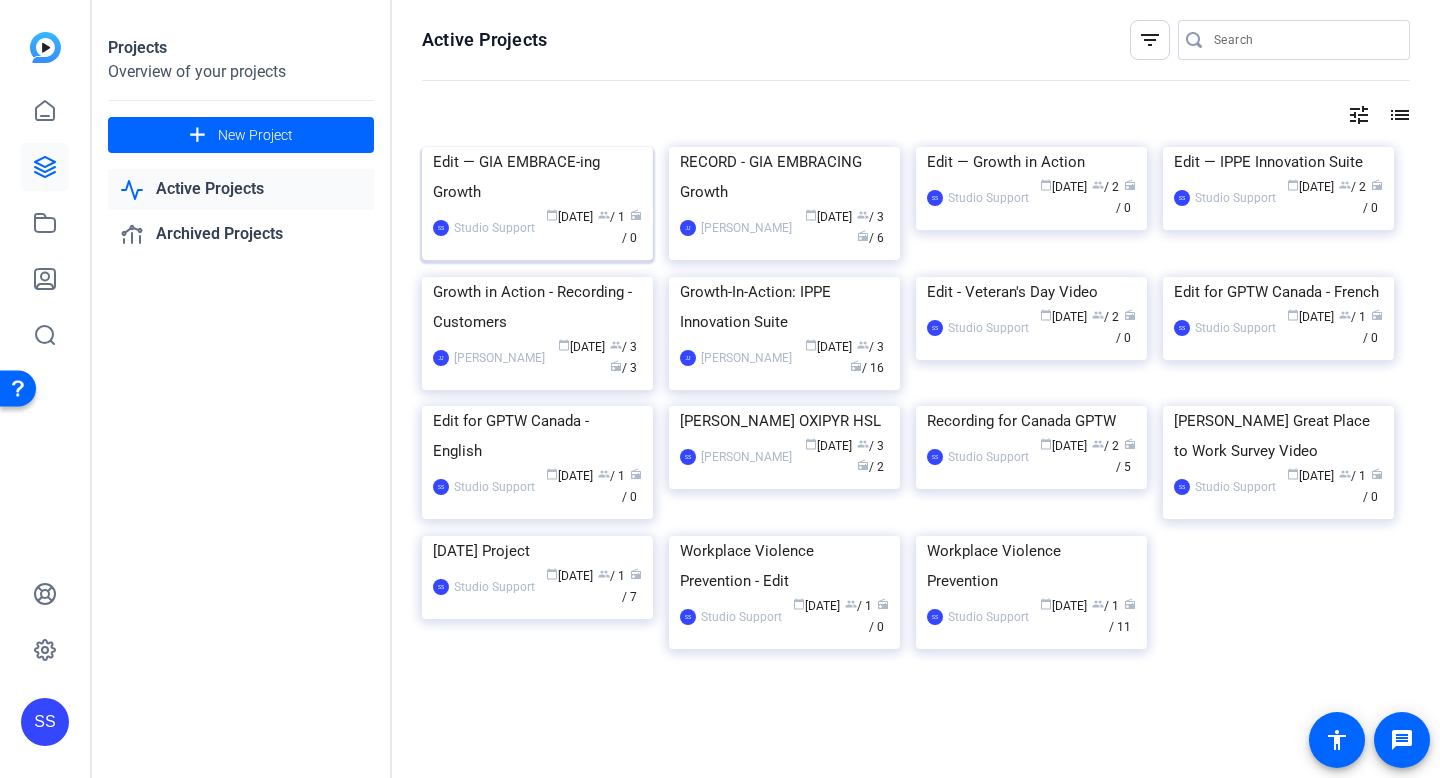 click on "Edit — GIA EMBRACE-ing Growth" 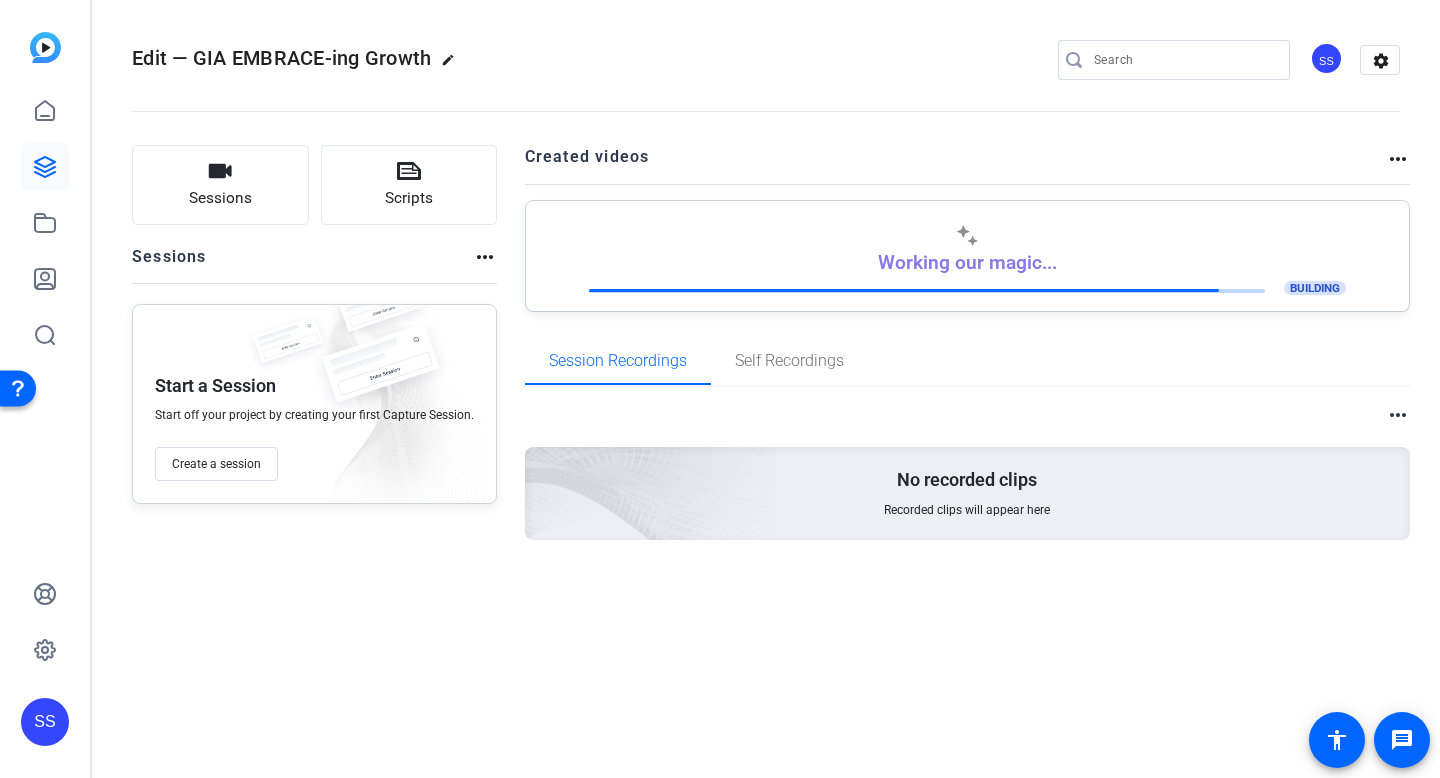 click on "SS" 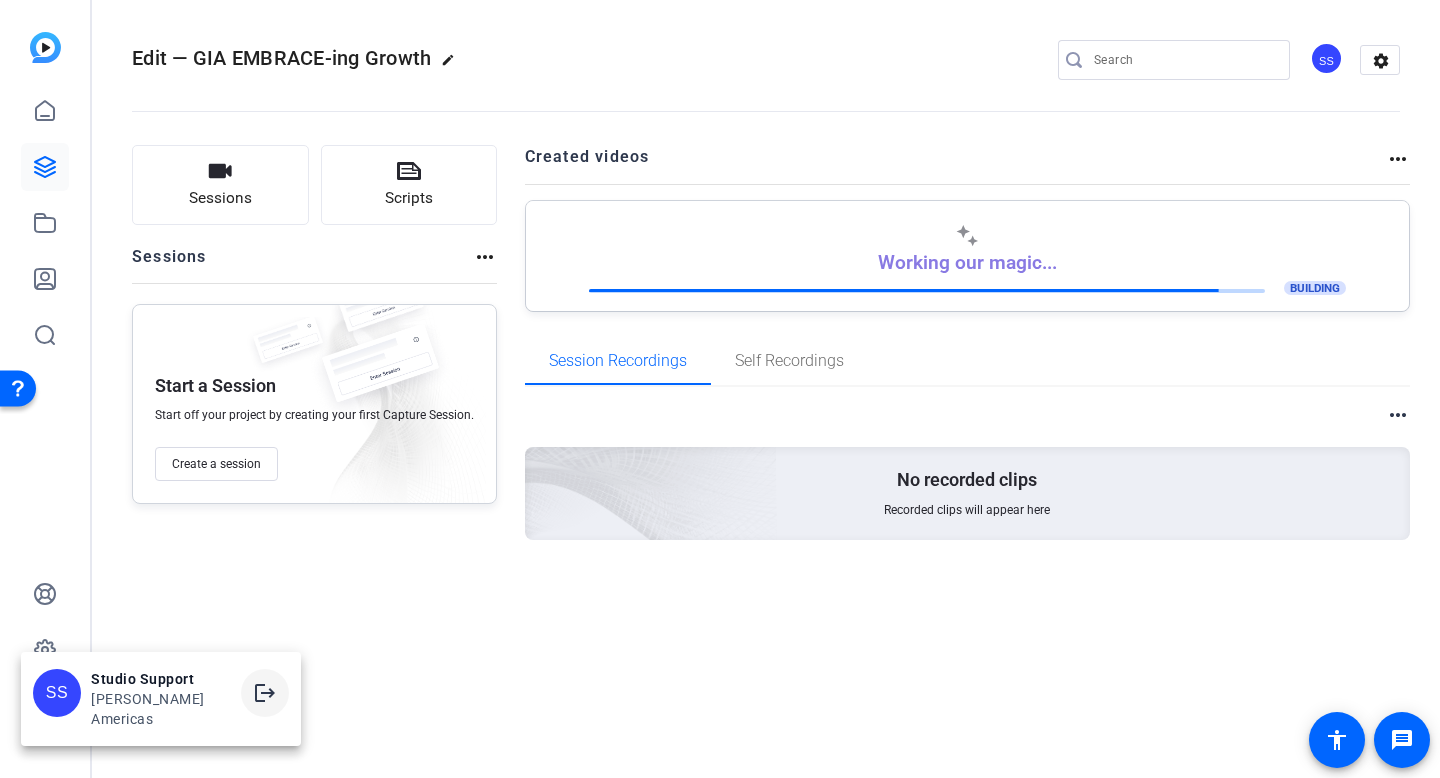 click on "logout" at bounding box center (265, 693) 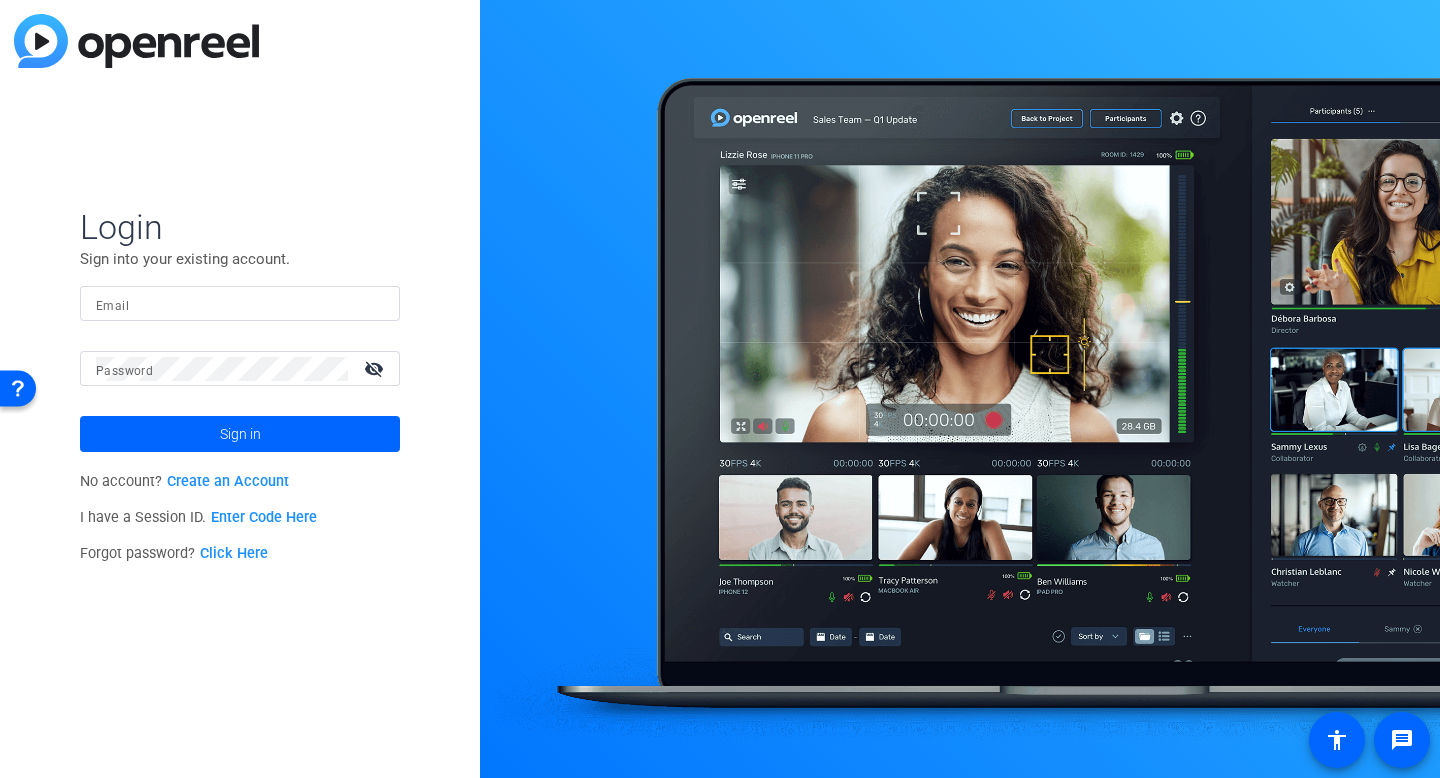 type on "[EMAIL_ADDRESS][DOMAIN_NAME]" 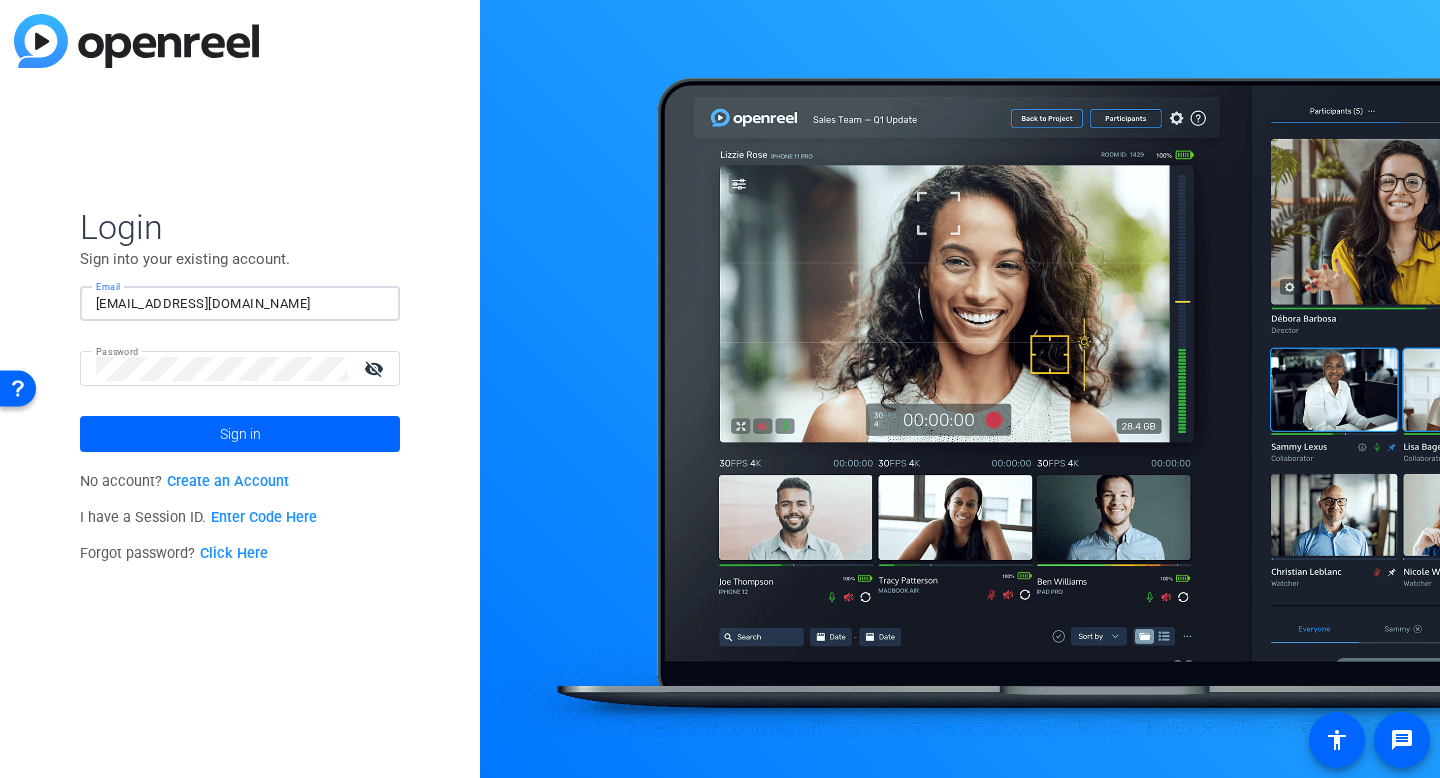 click on "[EMAIL_ADDRESS][DOMAIN_NAME]" at bounding box center (240, 304) 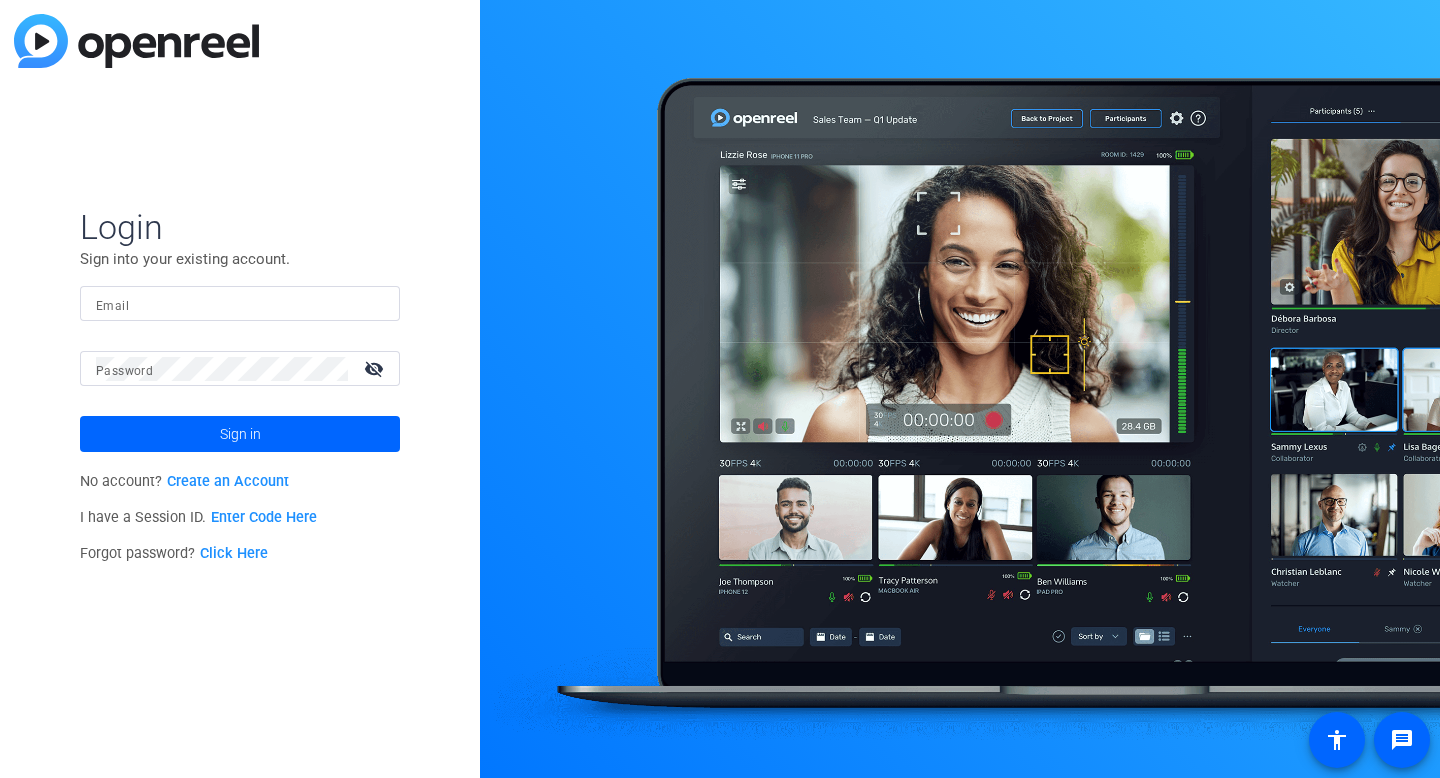 scroll, scrollTop: 0, scrollLeft: 0, axis: both 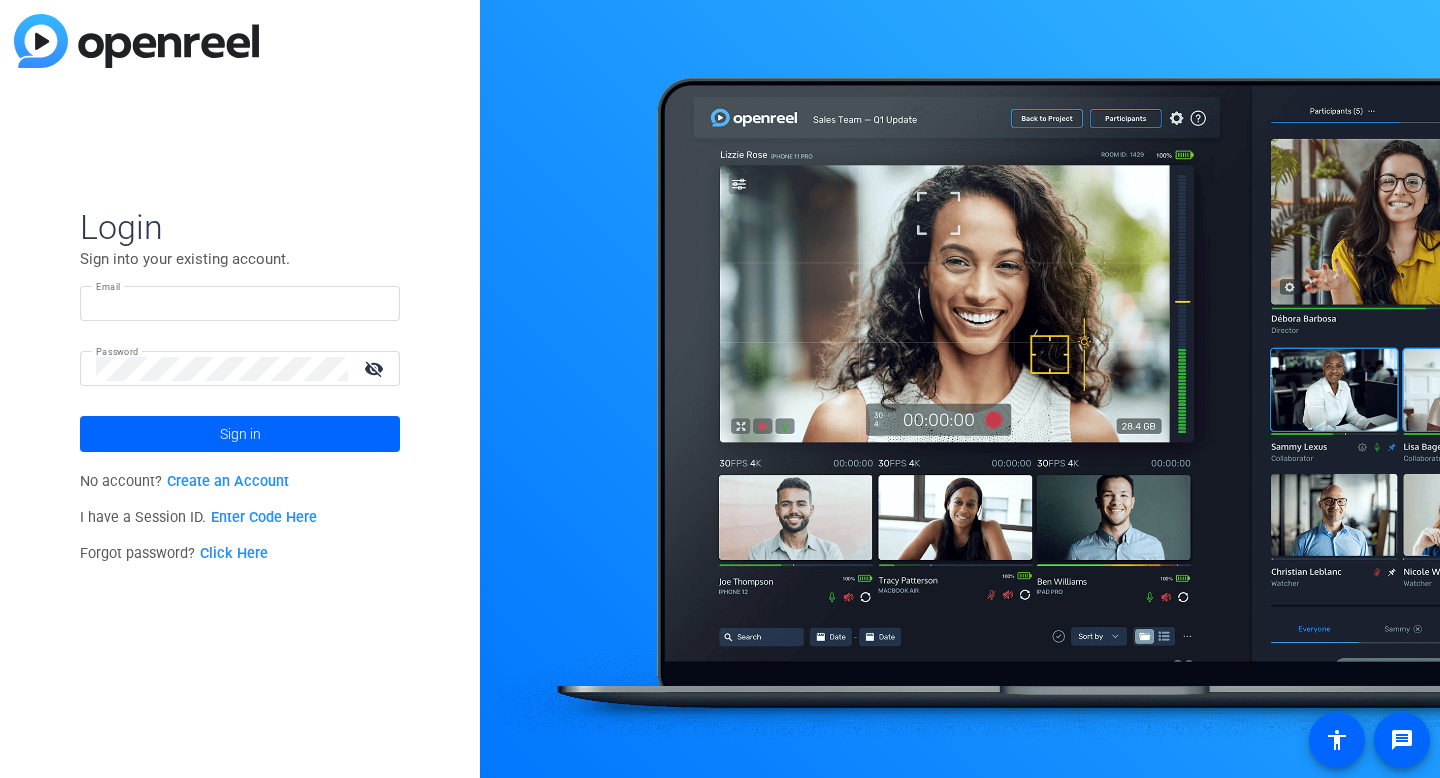 type on "[EMAIL_ADDRESS][DOMAIN_NAME]" 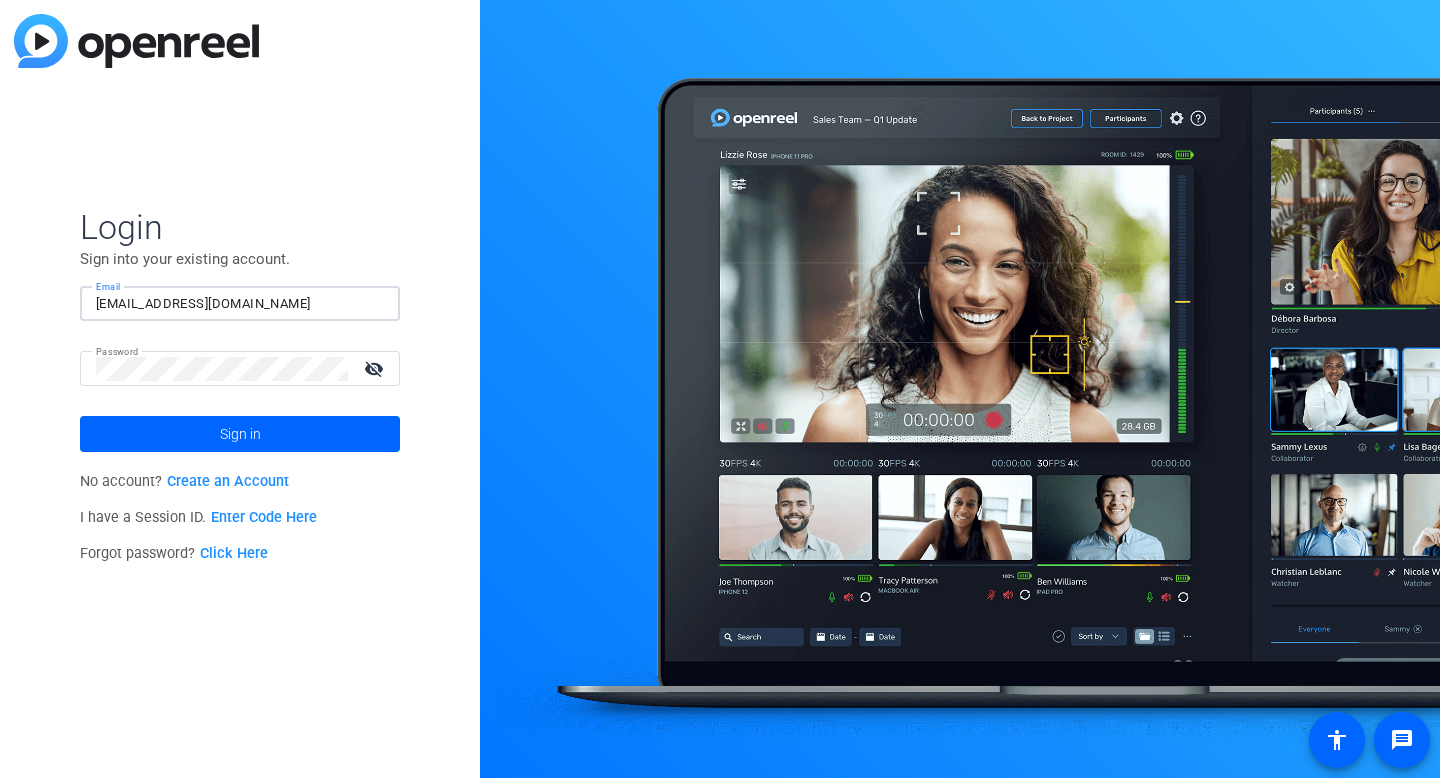click on "[EMAIL_ADDRESS][DOMAIN_NAME]" at bounding box center (240, 304) 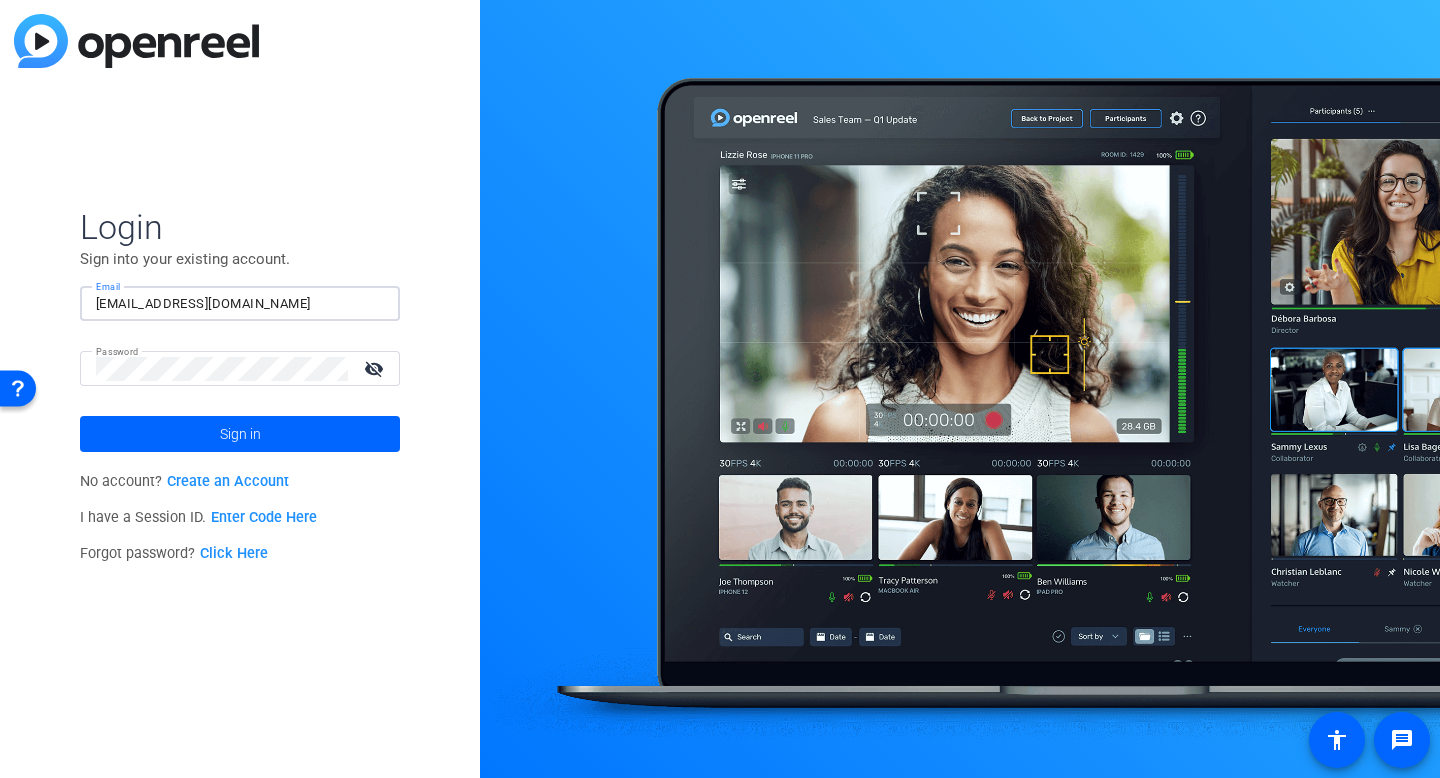 click on "[EMAIL_ADDRESS][DOMAIN_NAME]" at bounding box center (240, 304) 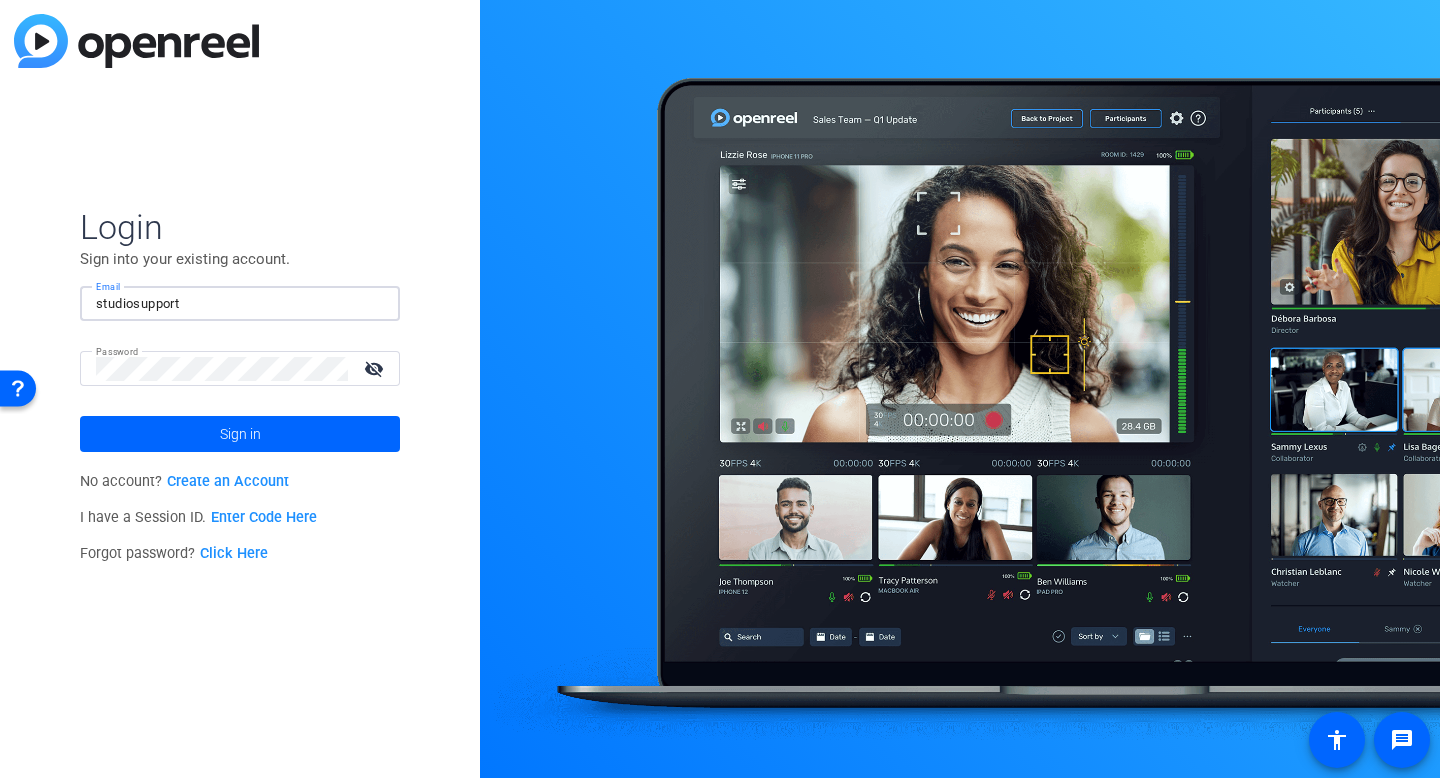 click 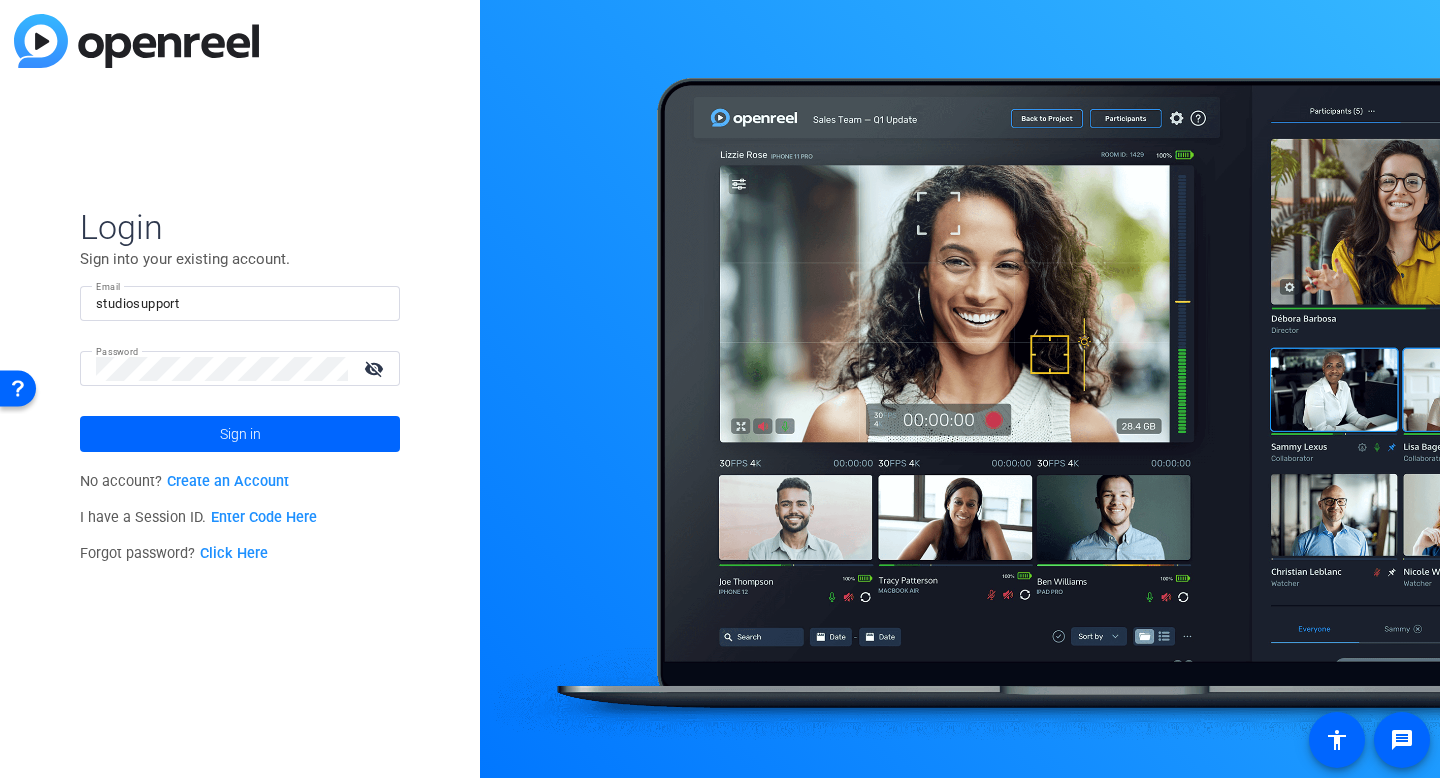 click on "Email studiosupport" 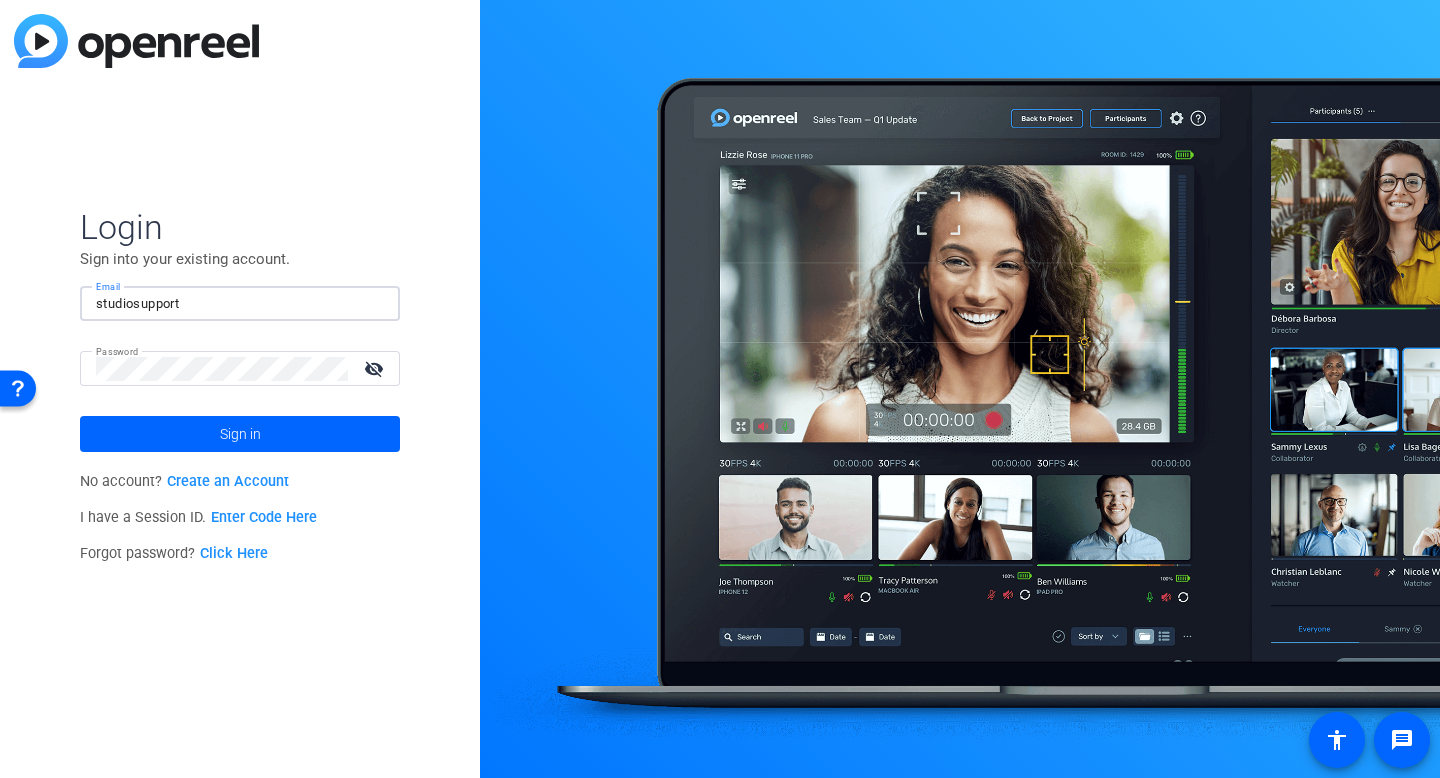 click 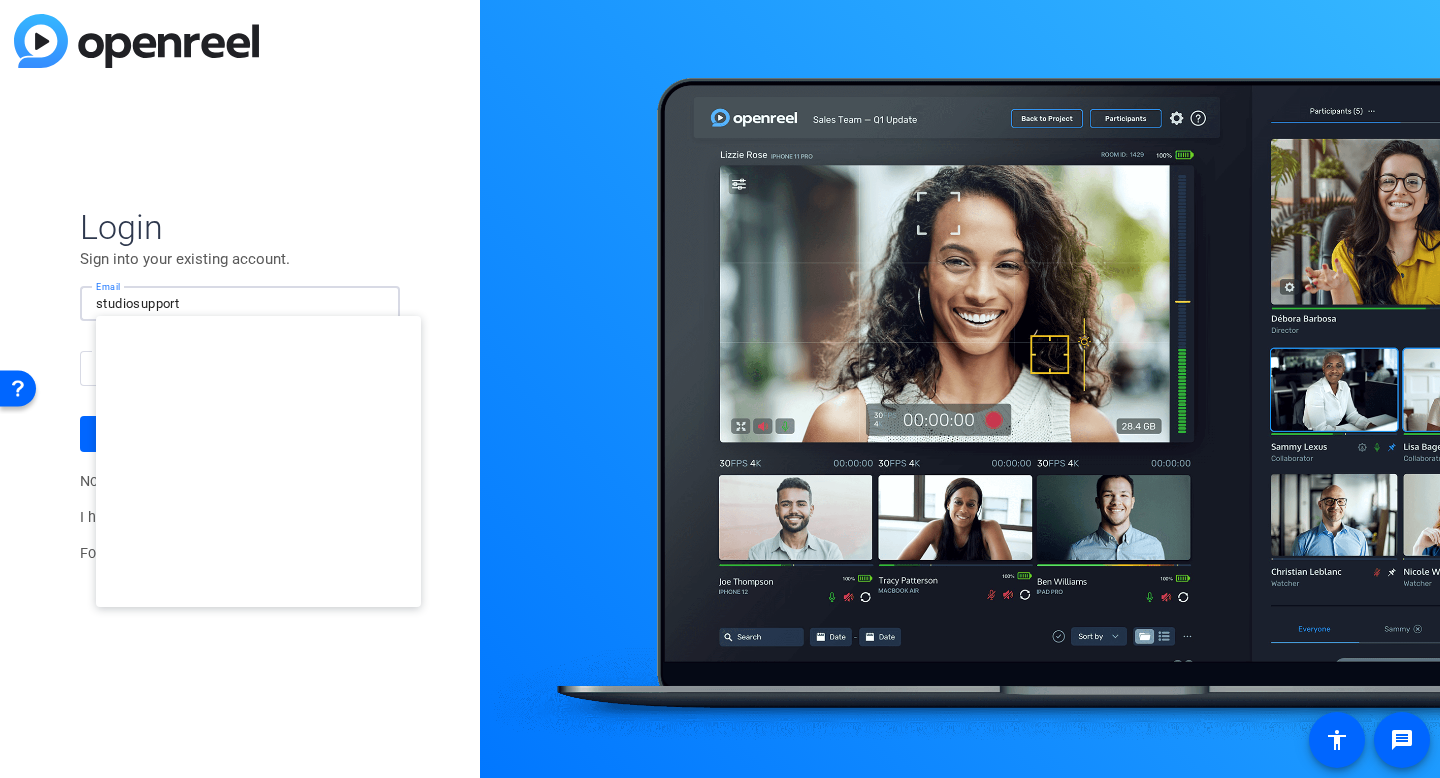 type on "studiosupport+2@openreel.com" 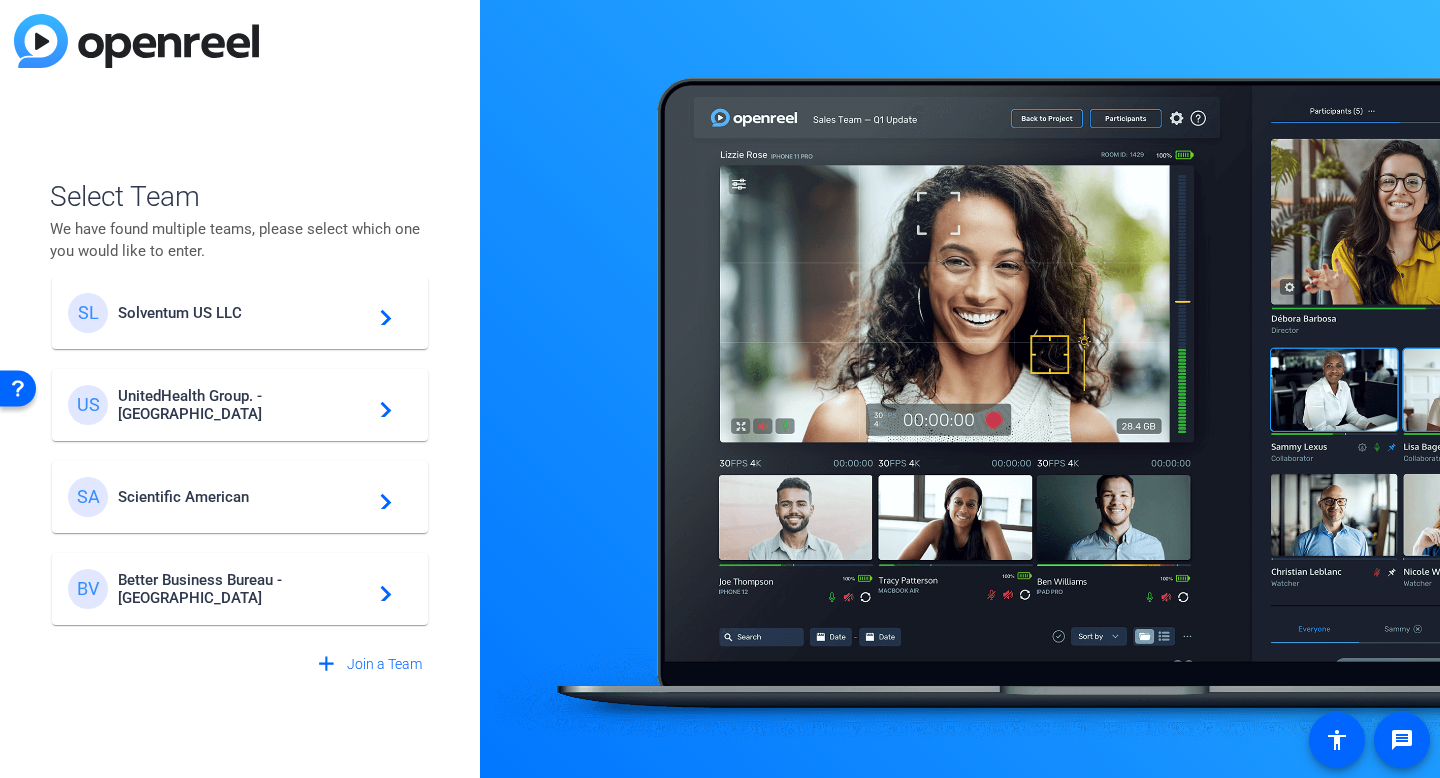 scroll, scrollTop: 0, scrollLeft: 0, axis: both 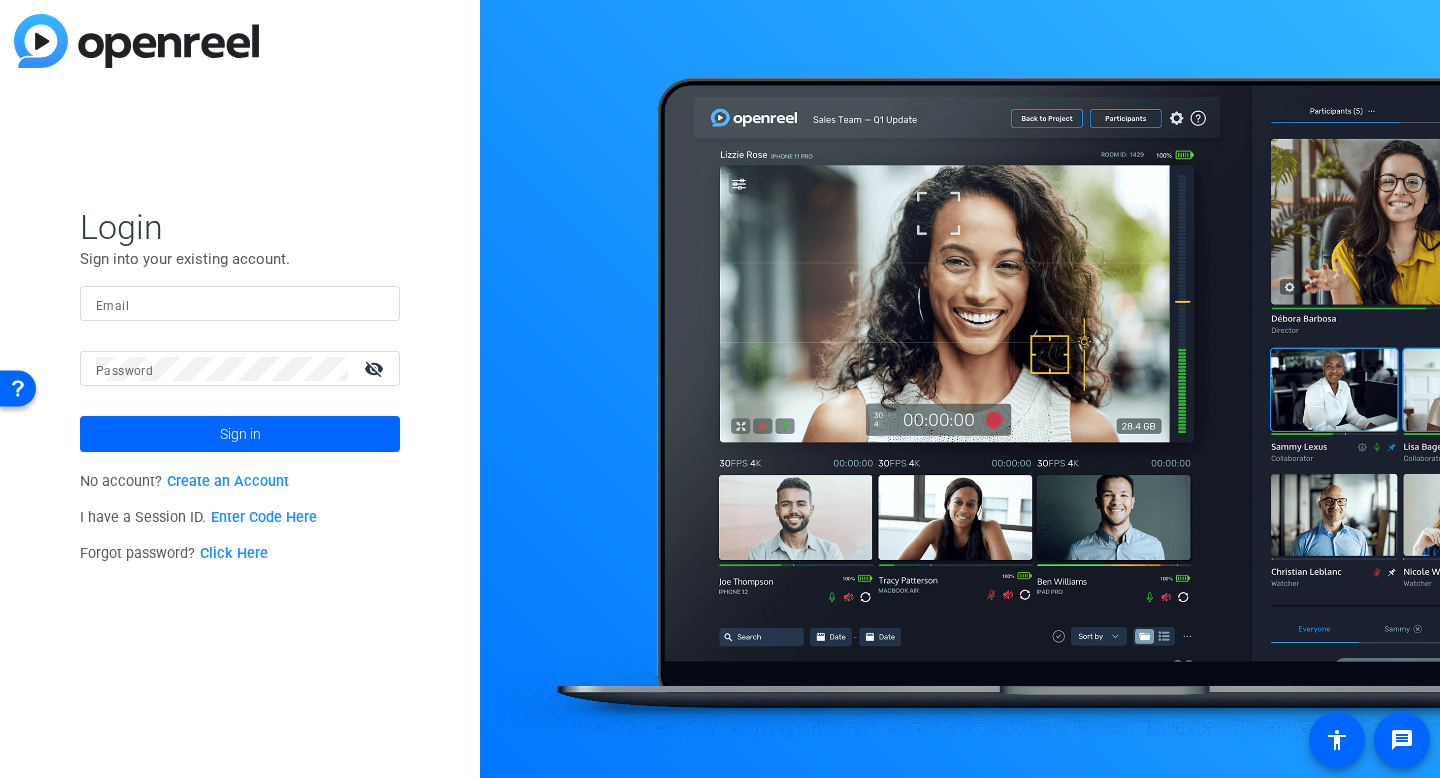 type on "[EMAIL_ADDRESS][DOMAIN_NAME]" 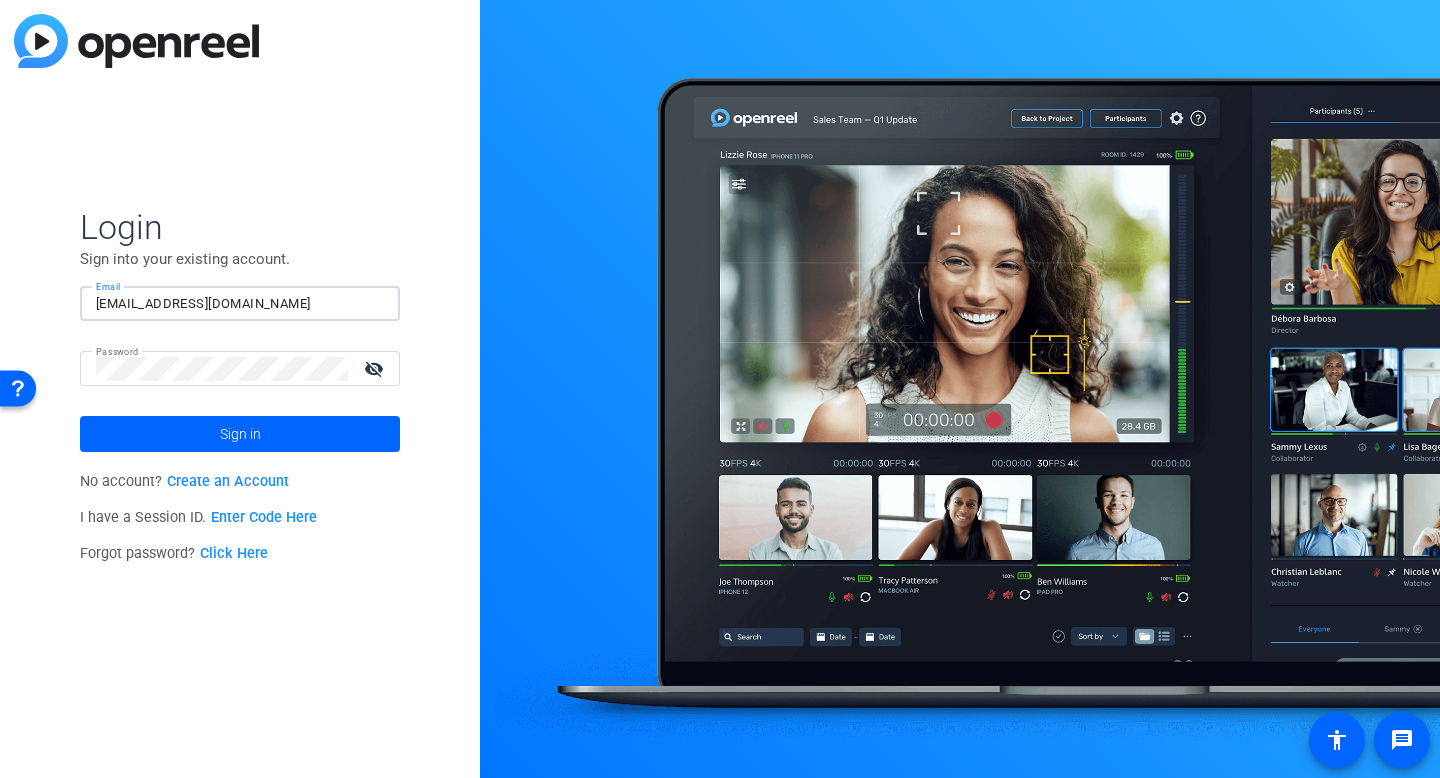 click on "[EMAIL_ADDRESS][DOMAIN_NAME]" at bounding box center (240, 304) 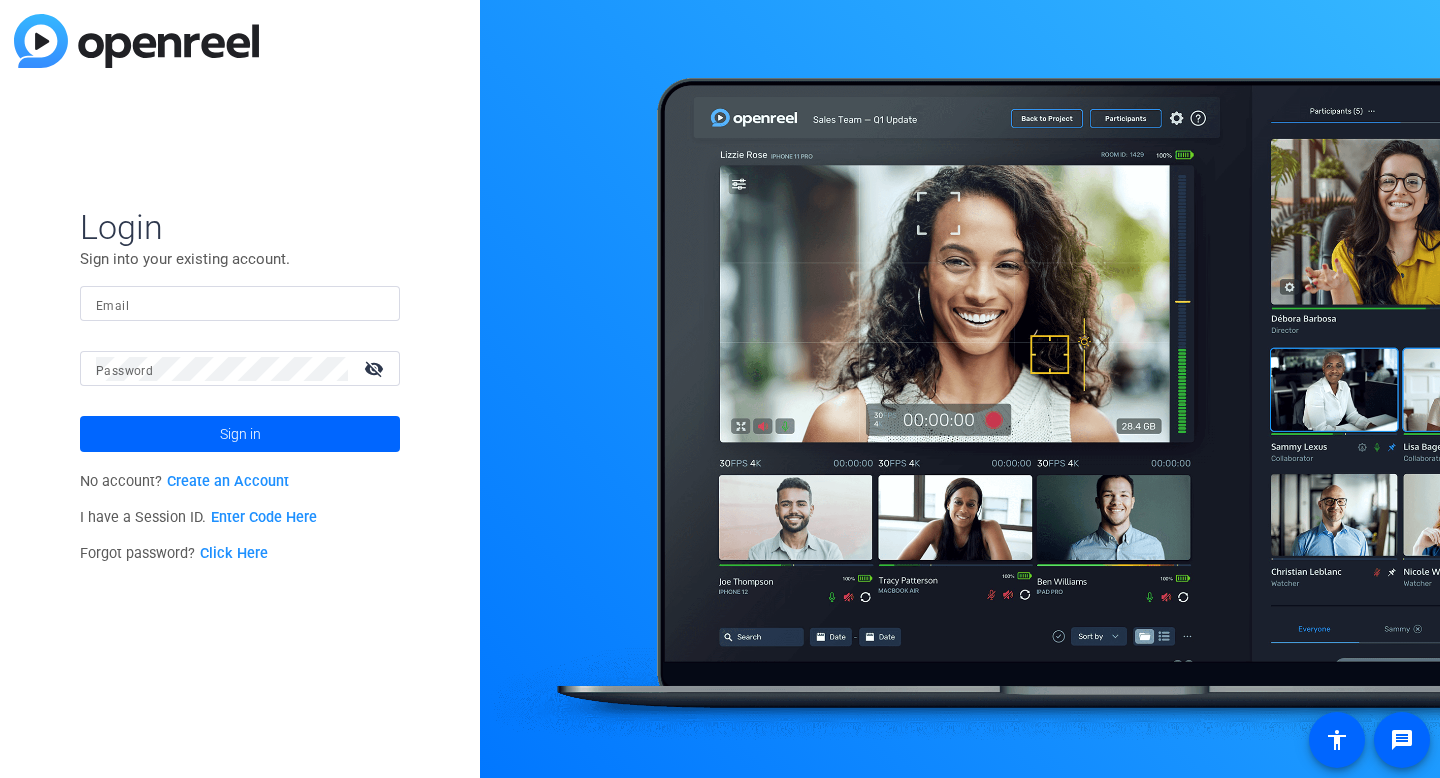 scroll, scrollTop: 0, scrollLeft: 0, axis: both 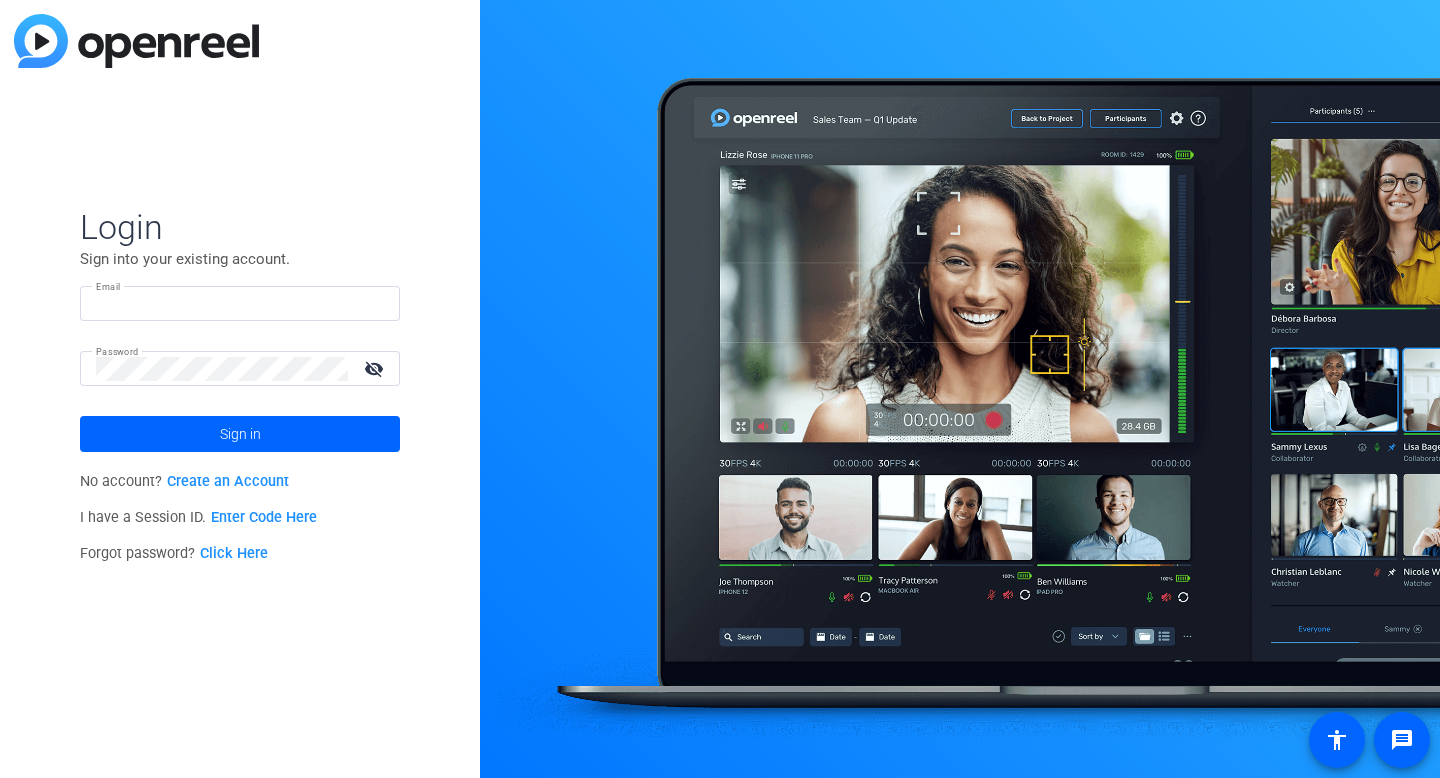 type on "[EMAIL_ADDRESS][DOMAIN_NAME]" 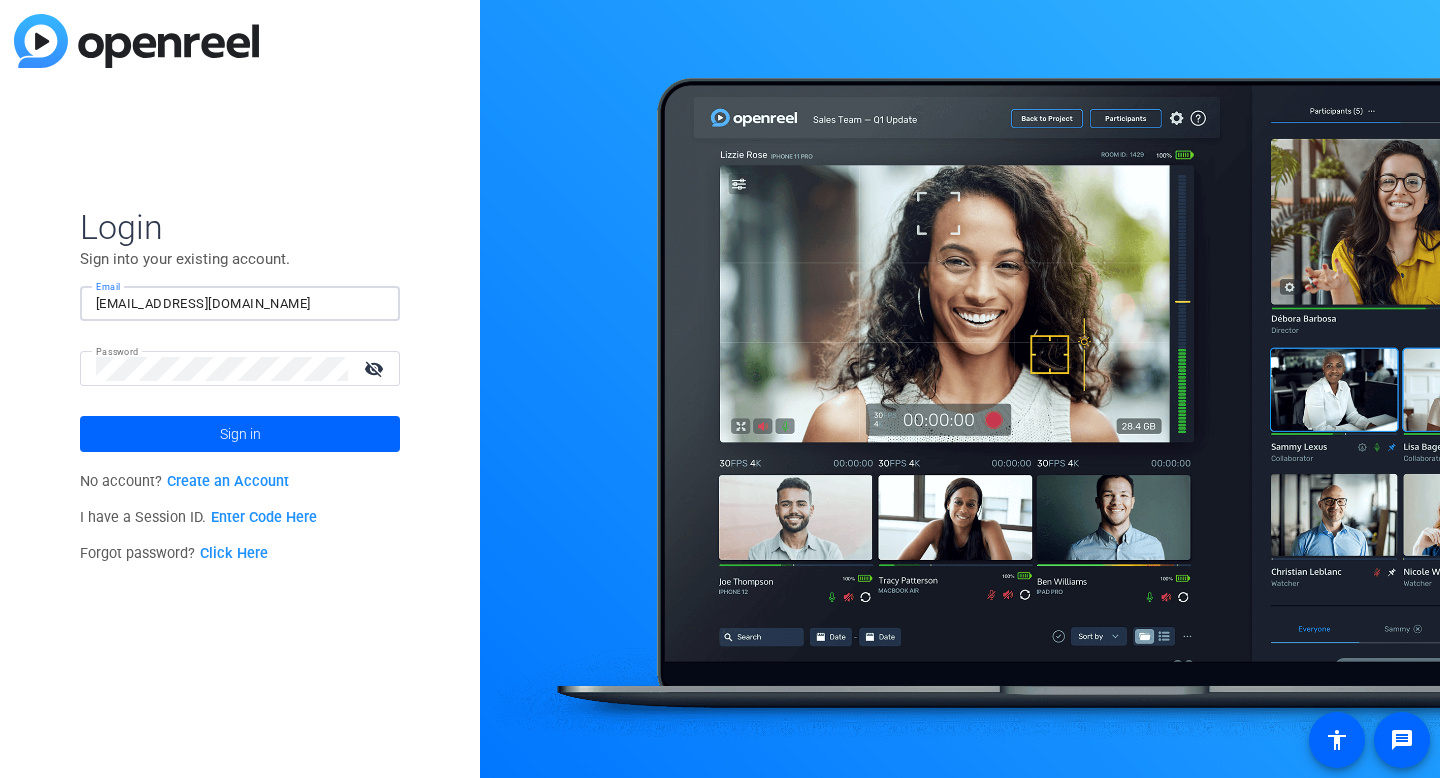 click on "[EMAIL_ADDRESS][DOMAIN_NAME]" at bounding box center (240, 304) 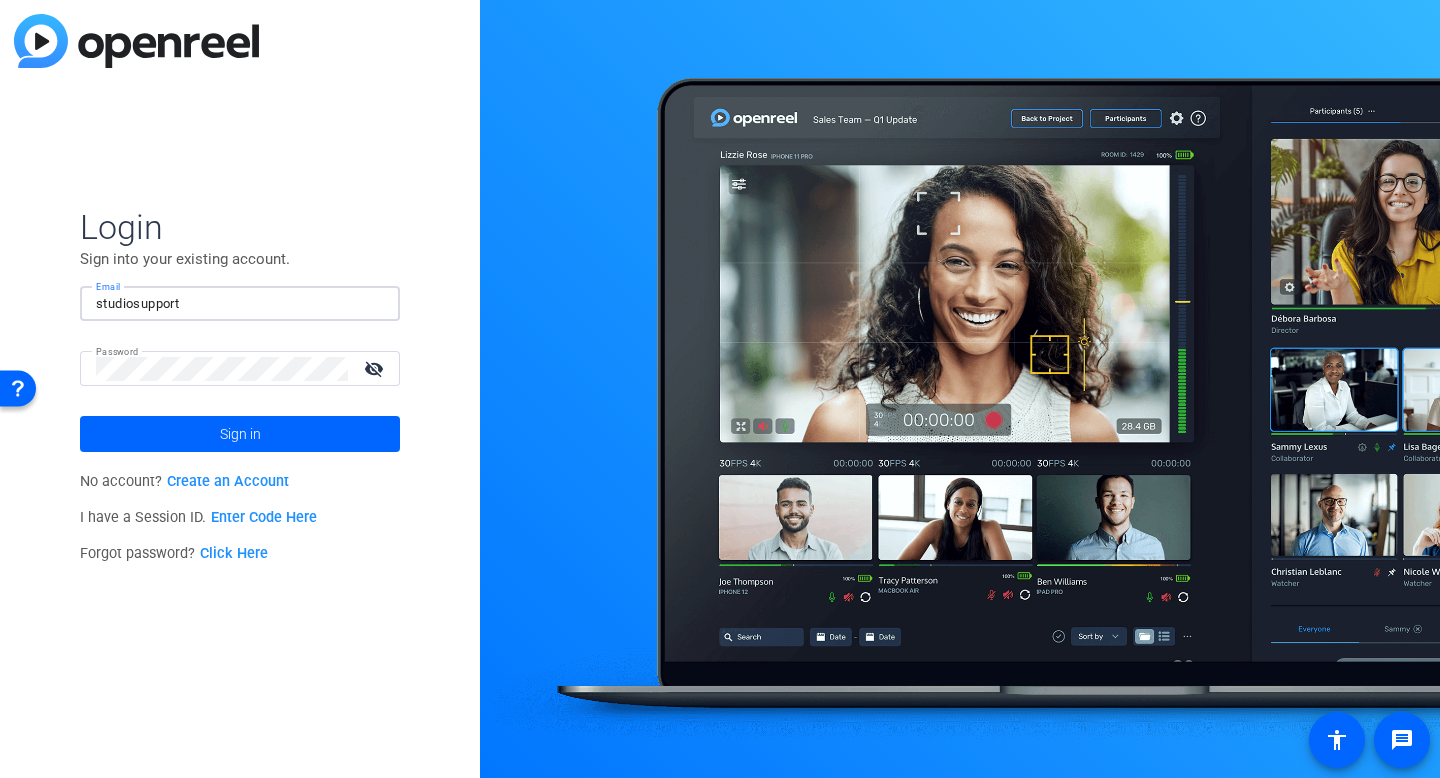 click 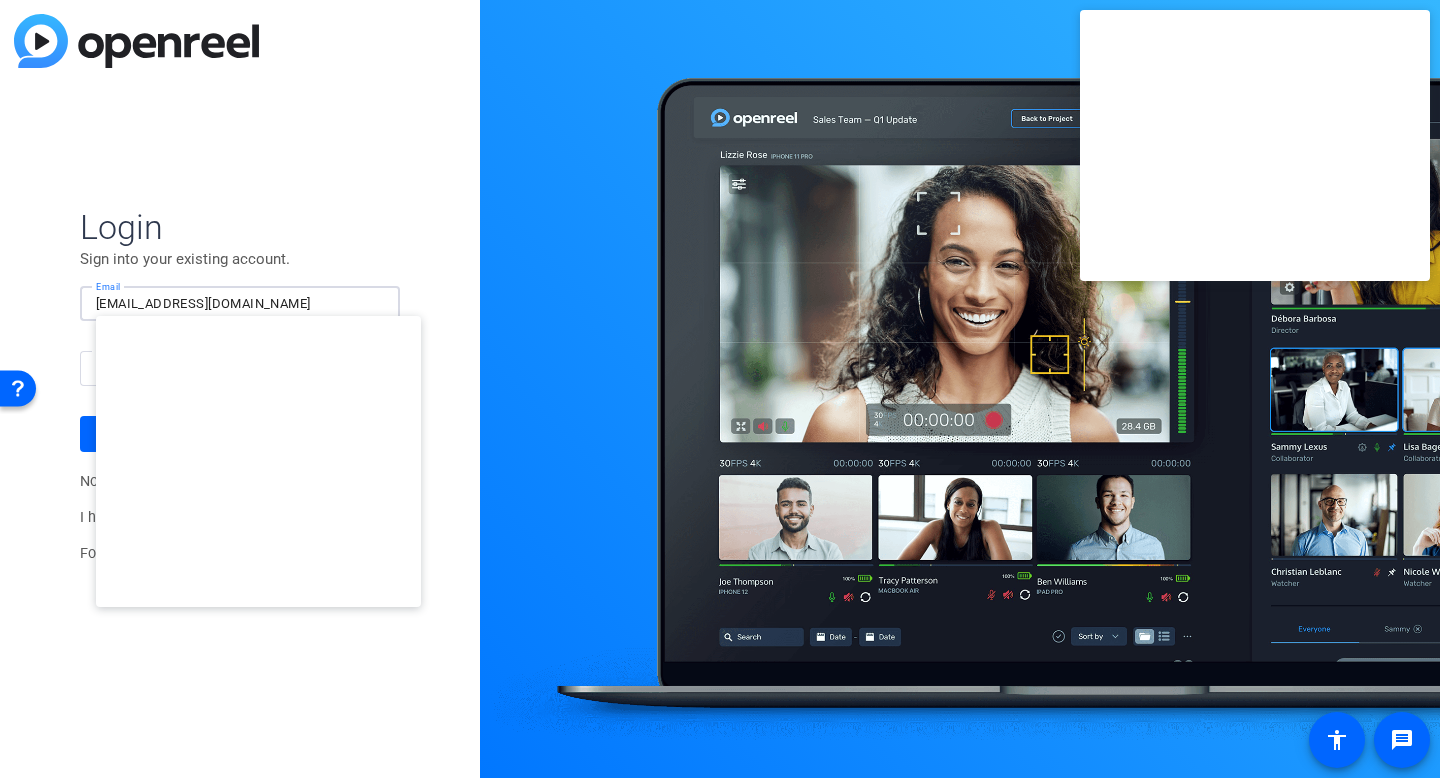 type on "studiosupport+3@openreel.com" 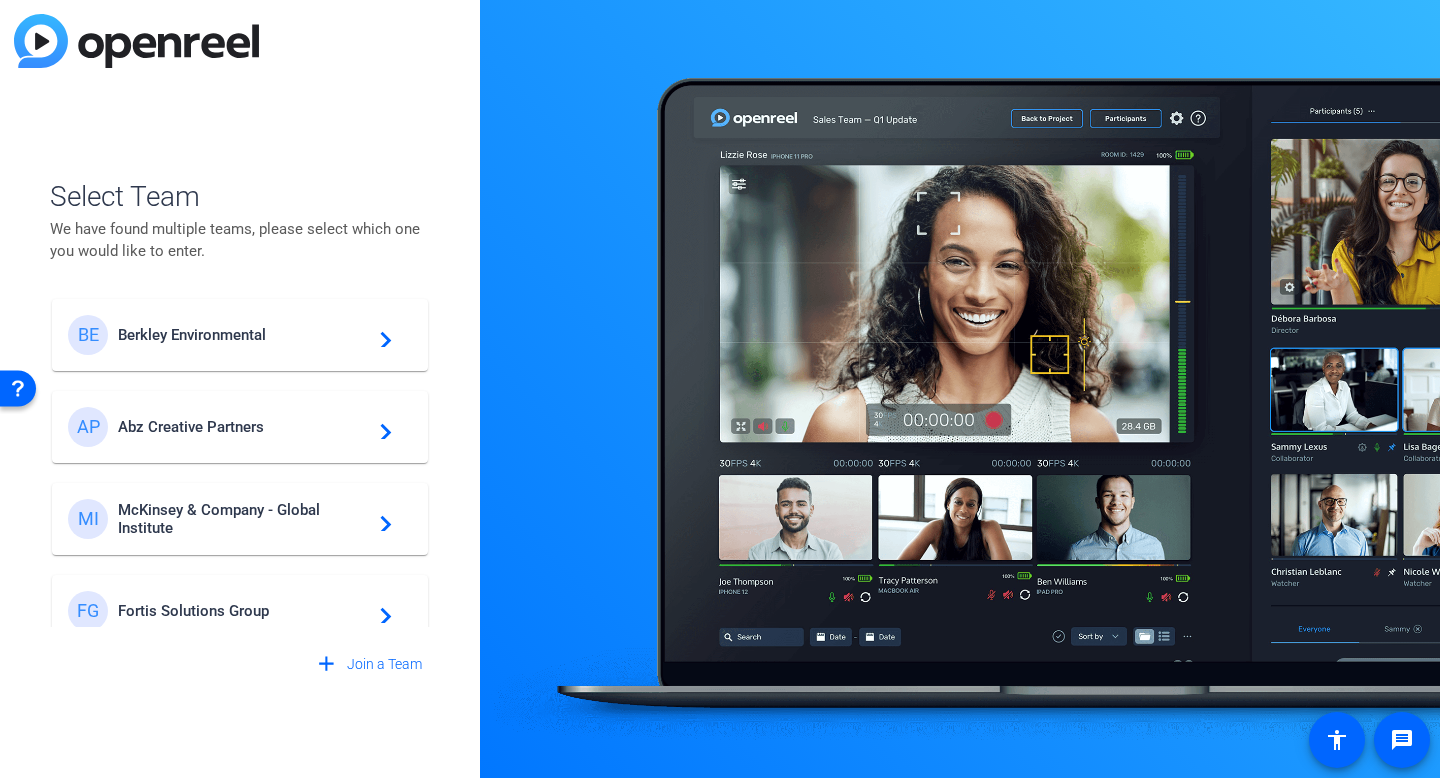 scroll, scrollTop: 22, scrollLeft: 0, axis: vertical 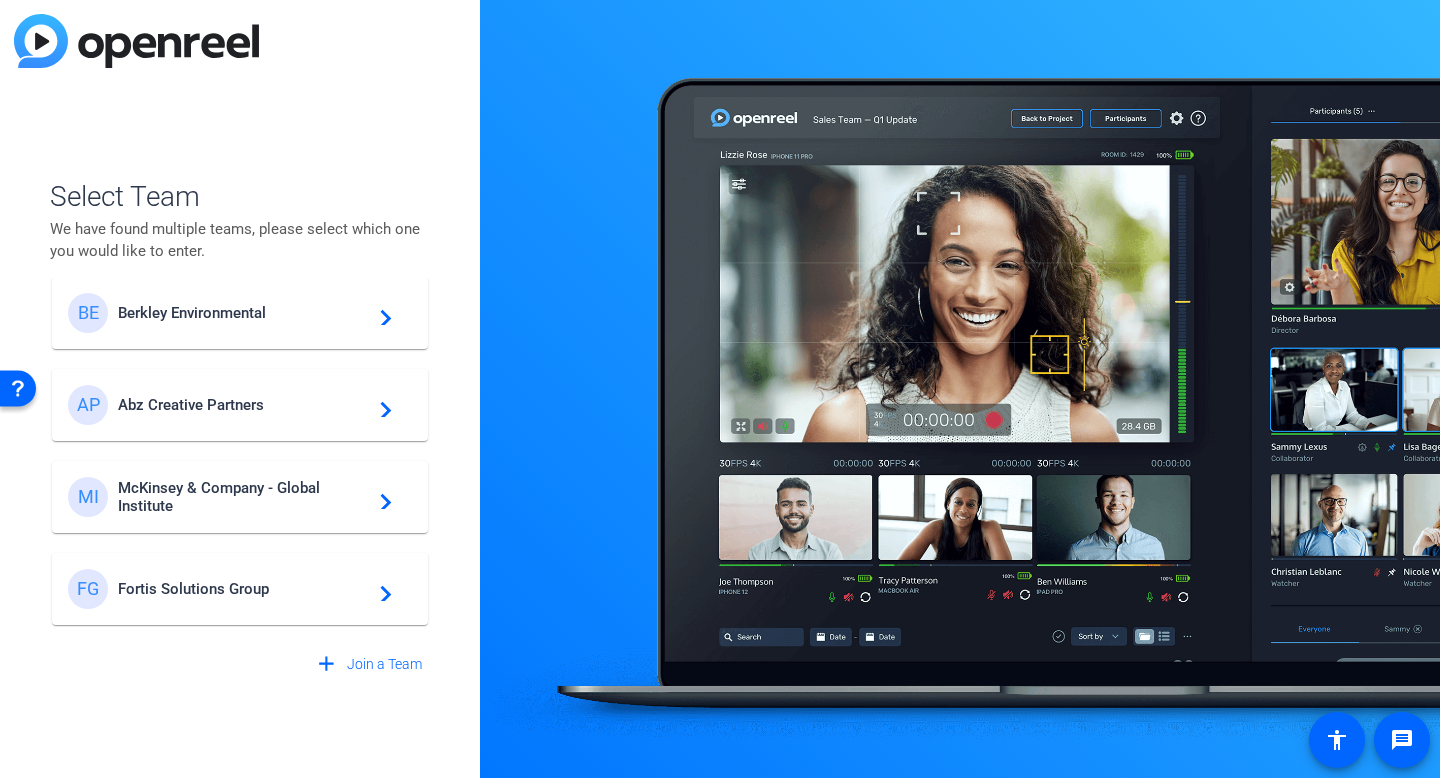 click on "McKinsey & Company - Global Institute" 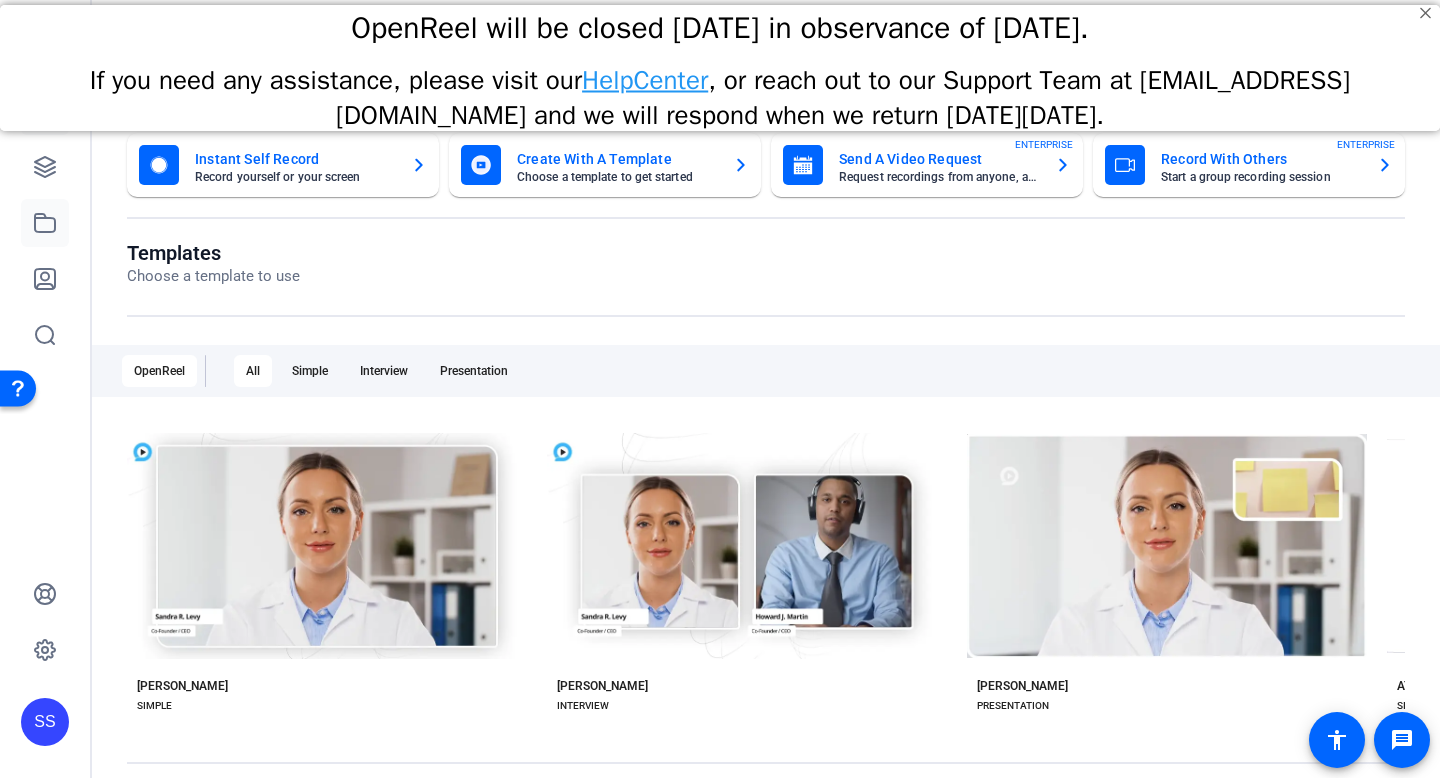 scroll, scrollTop: 0, scrollLeft: 0, axis: both 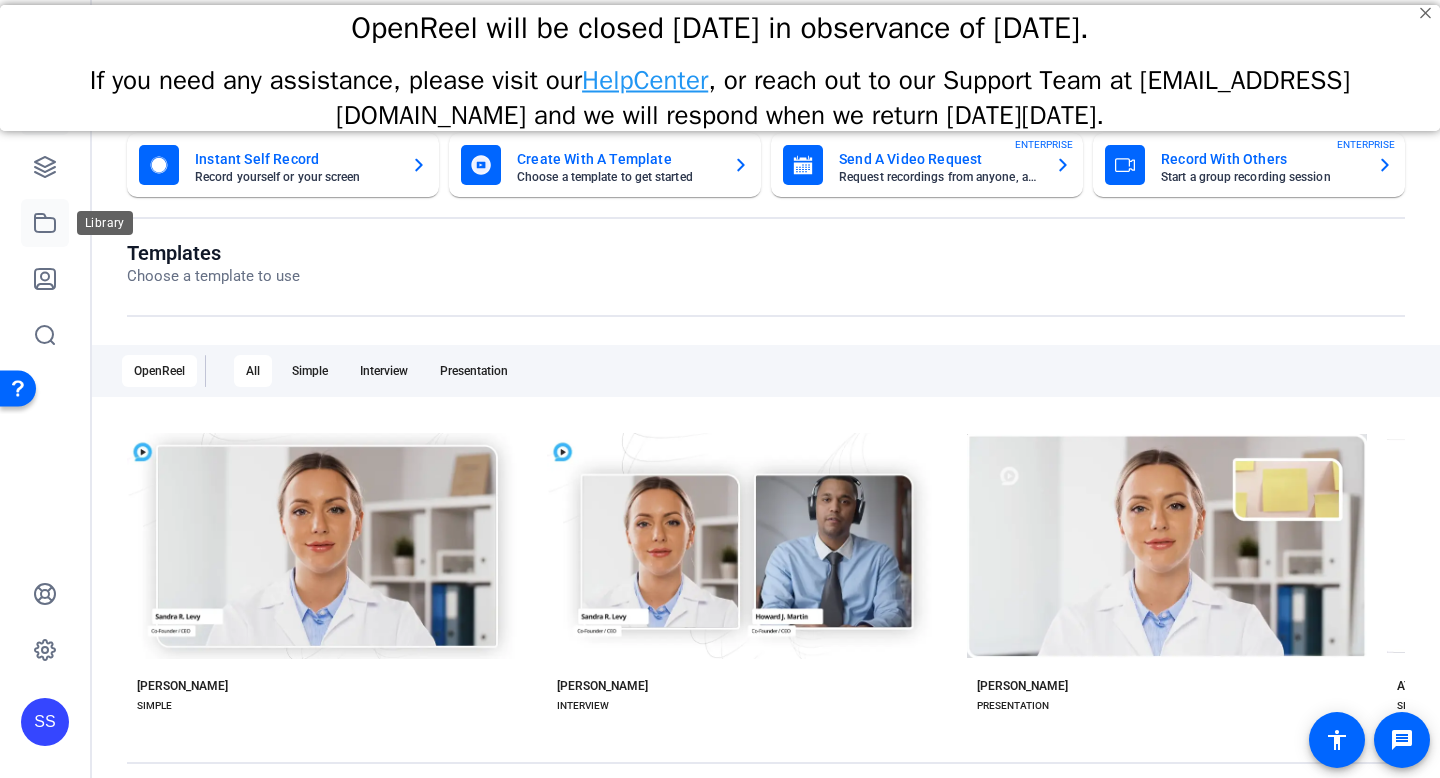 click 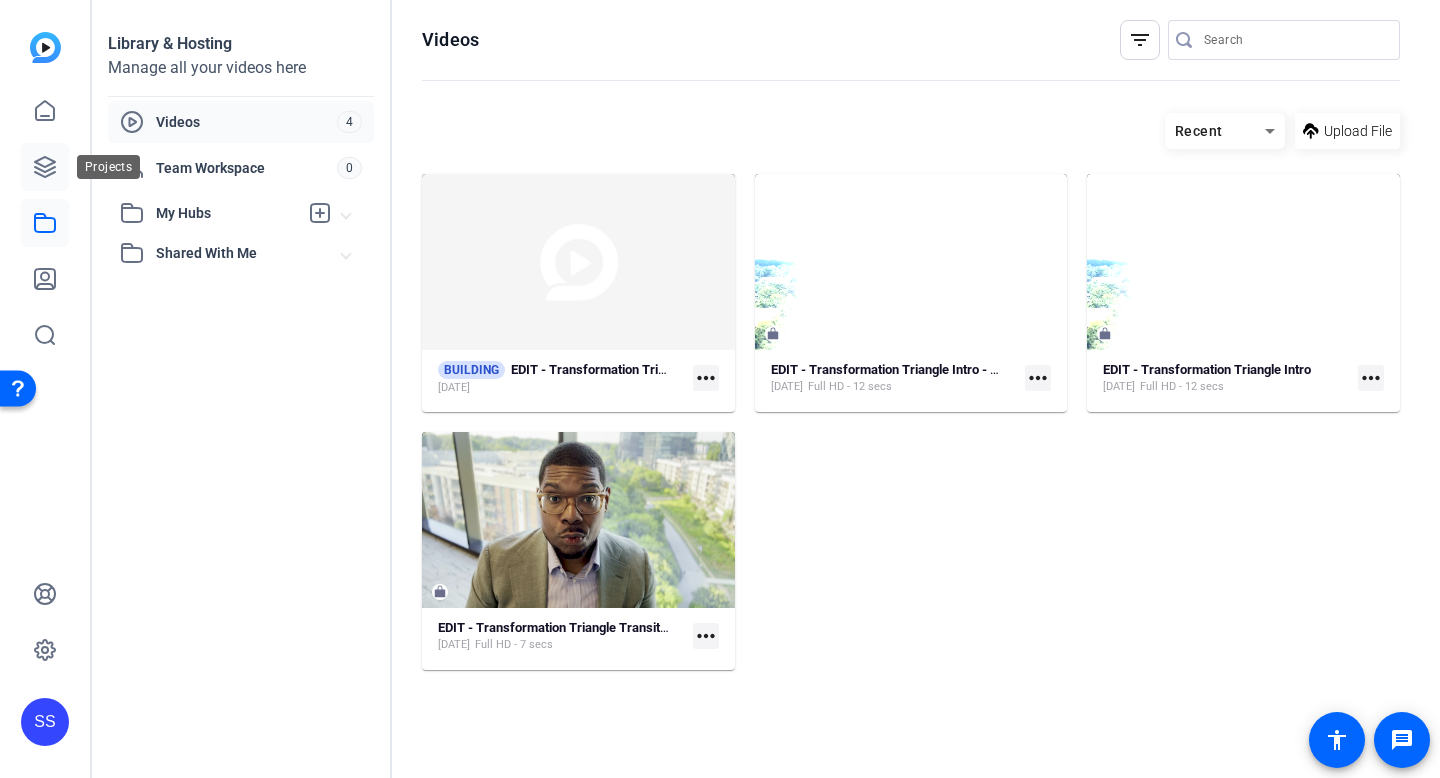 click 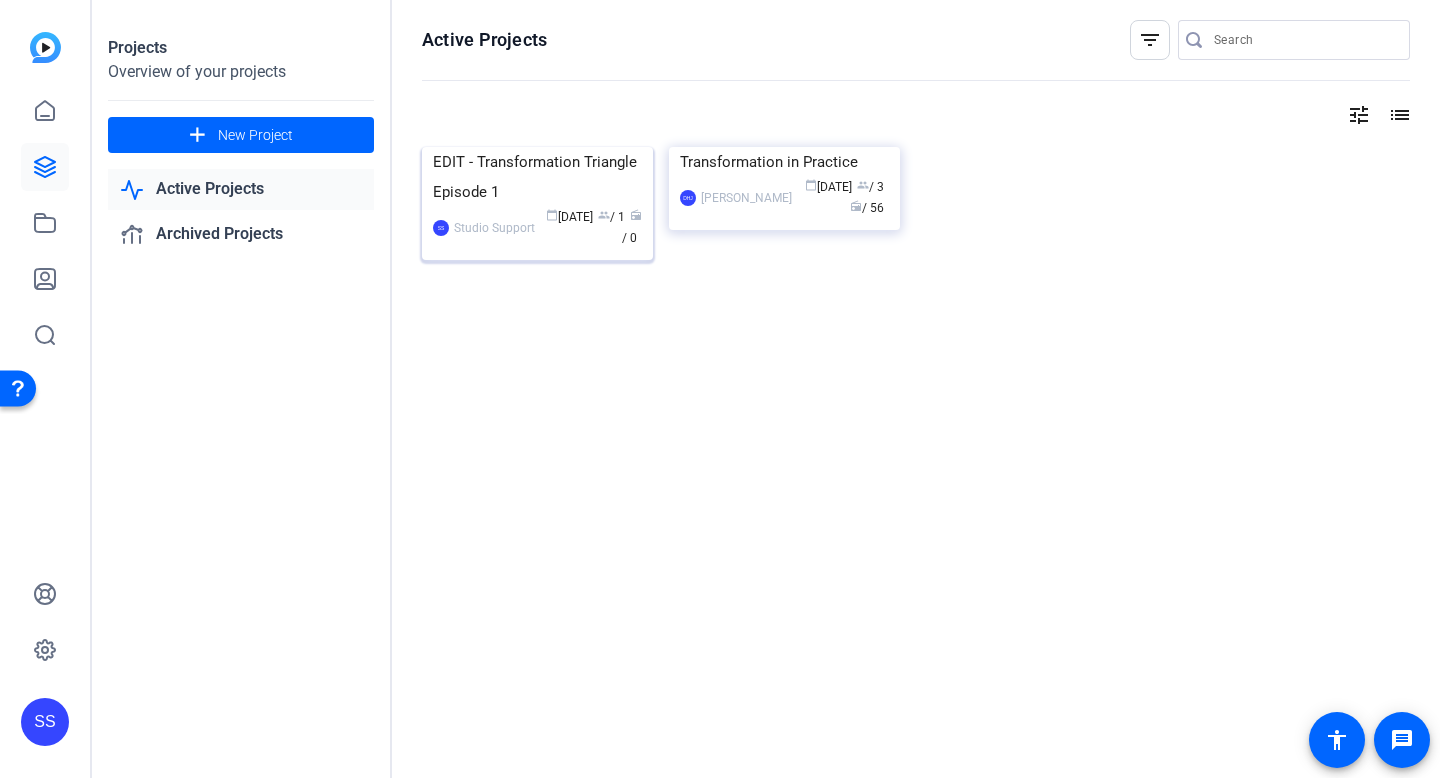 click on "EDIT - Transformation Triangle Episode 1" 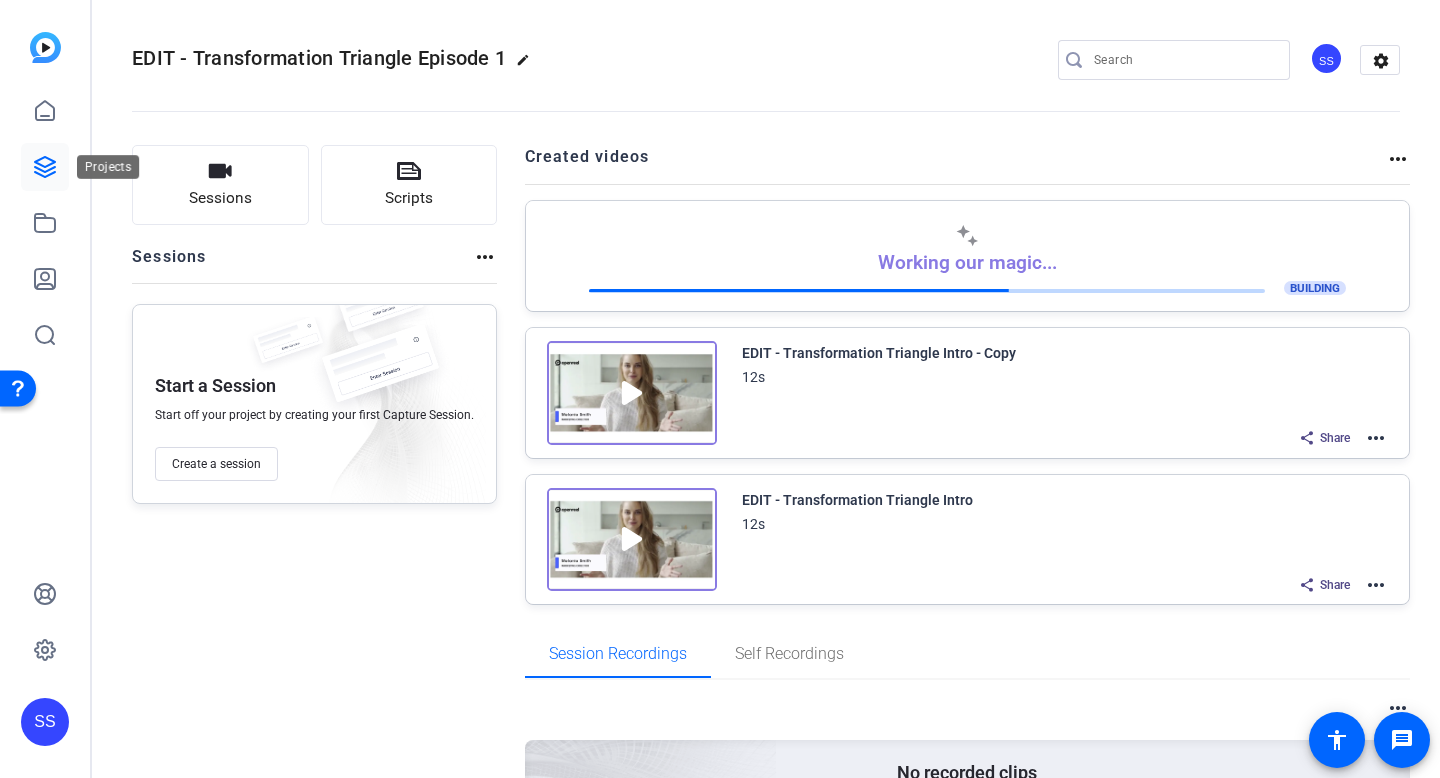 click 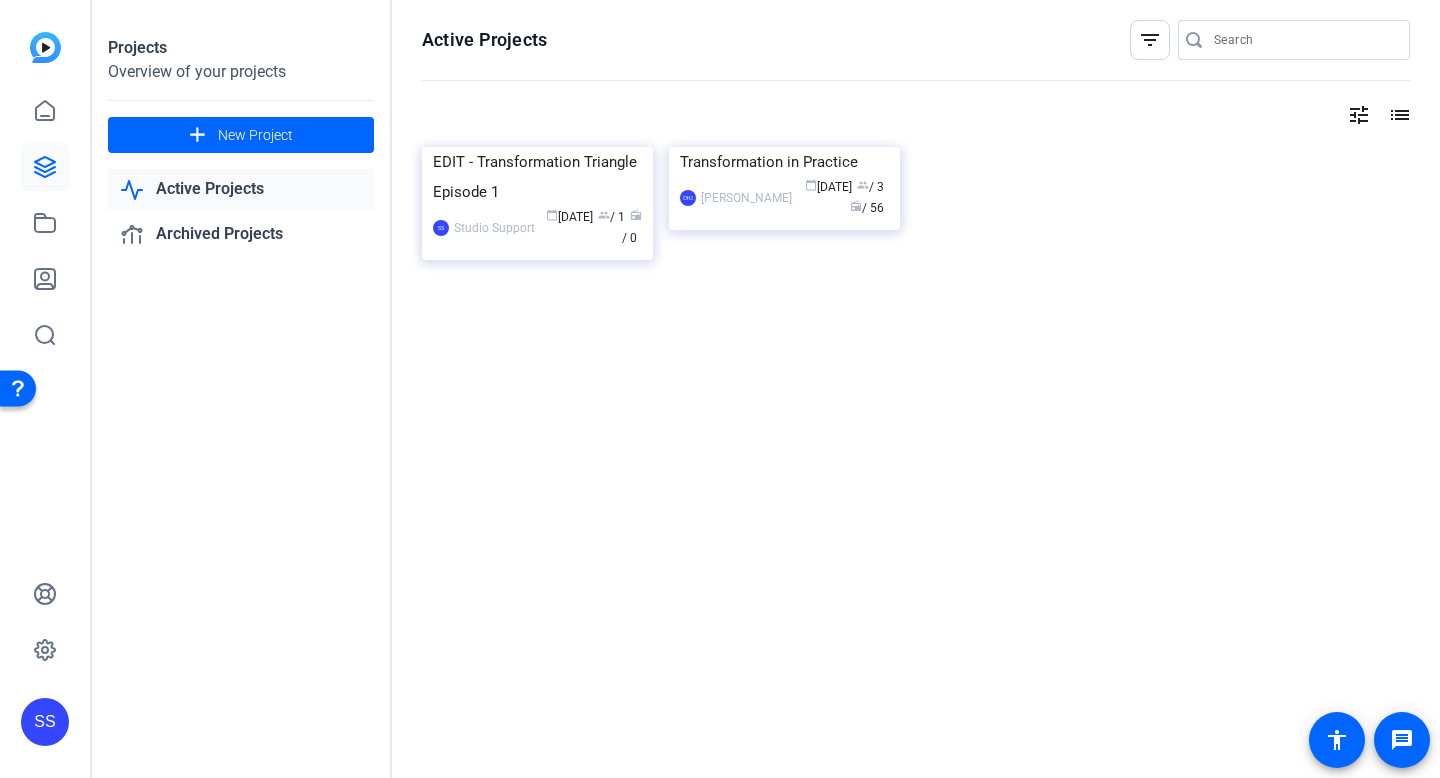 click on "Projects Overview of your projects add  New Project
Active Projects
Archived Projects" 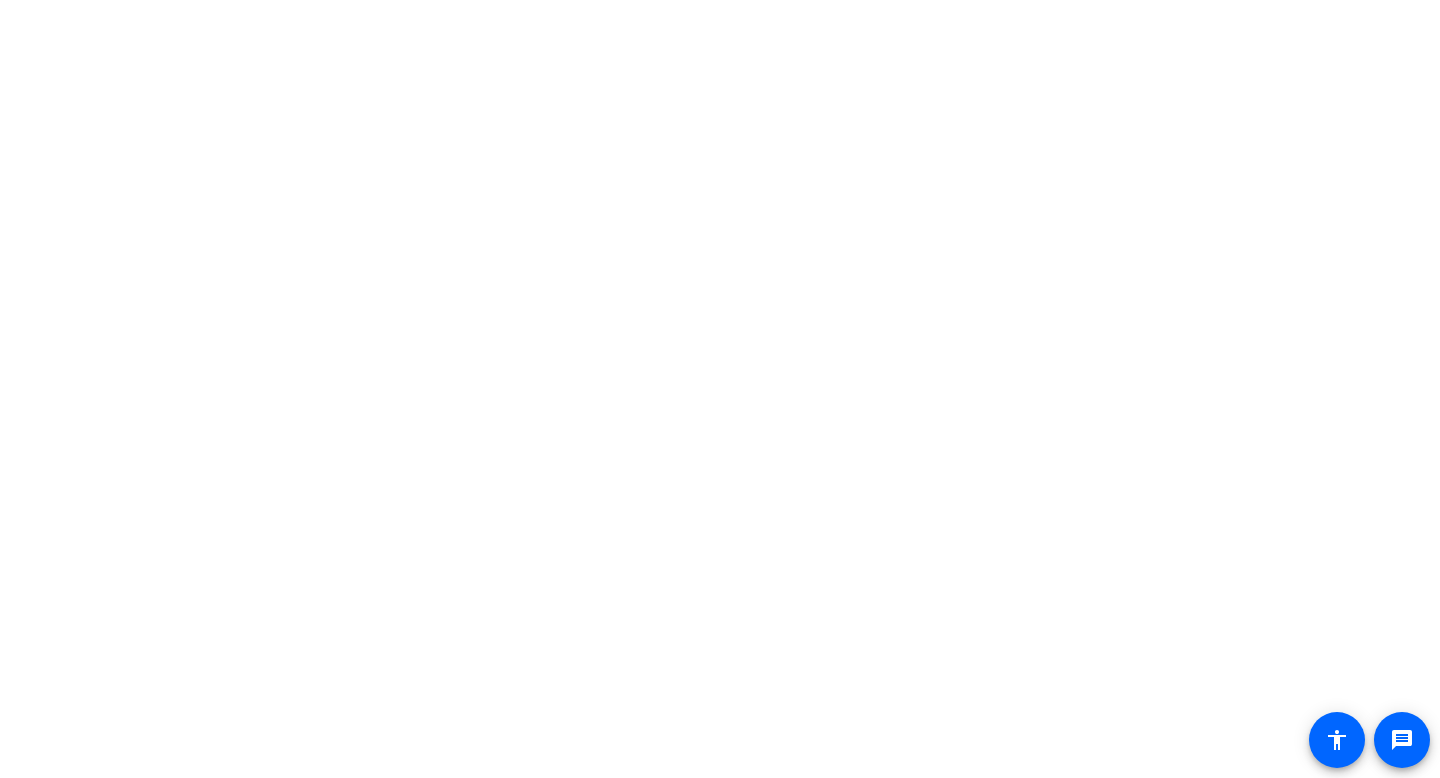 scroll, scrollTop: 0, scrollLeft: 0, axis: both 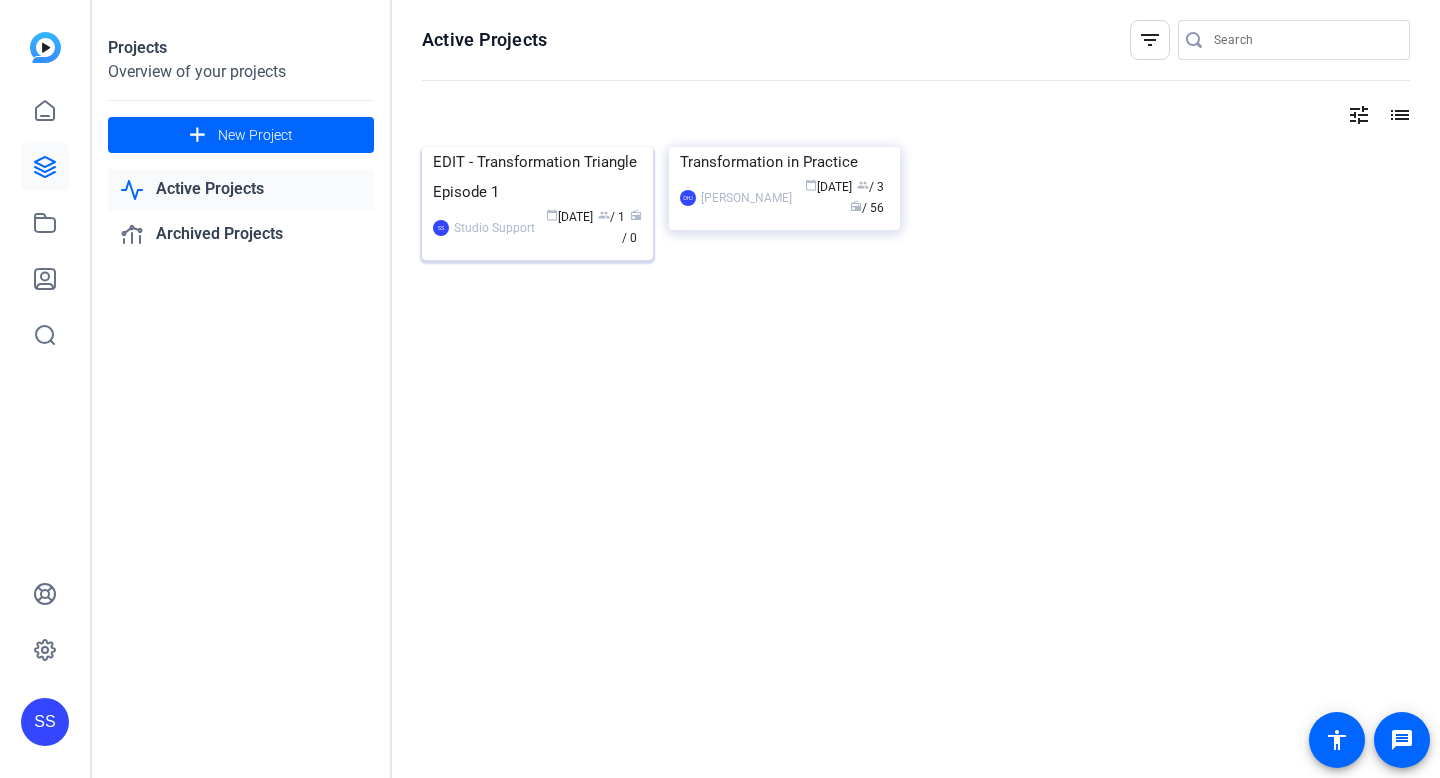 click on "EDIT - Transformation Triangle Episode 1" 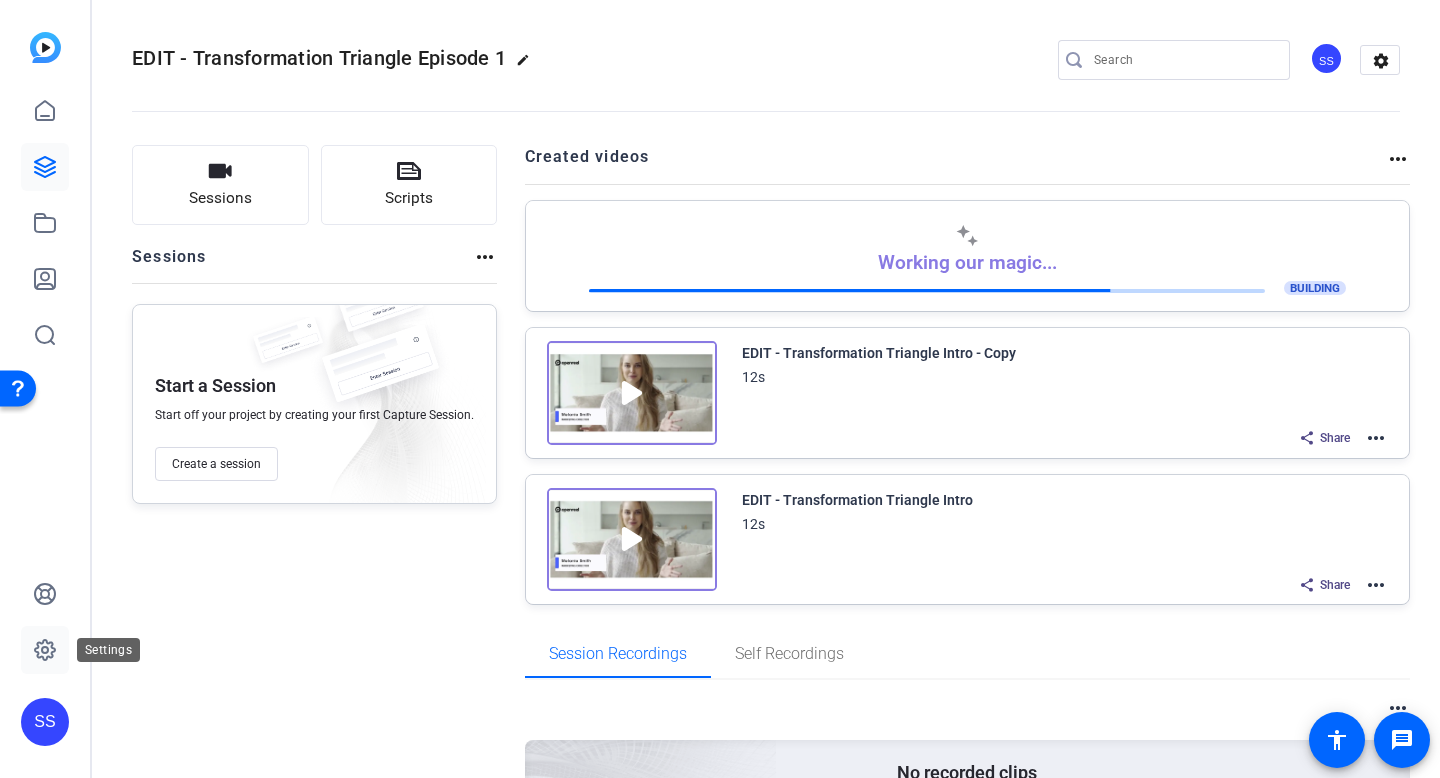 click 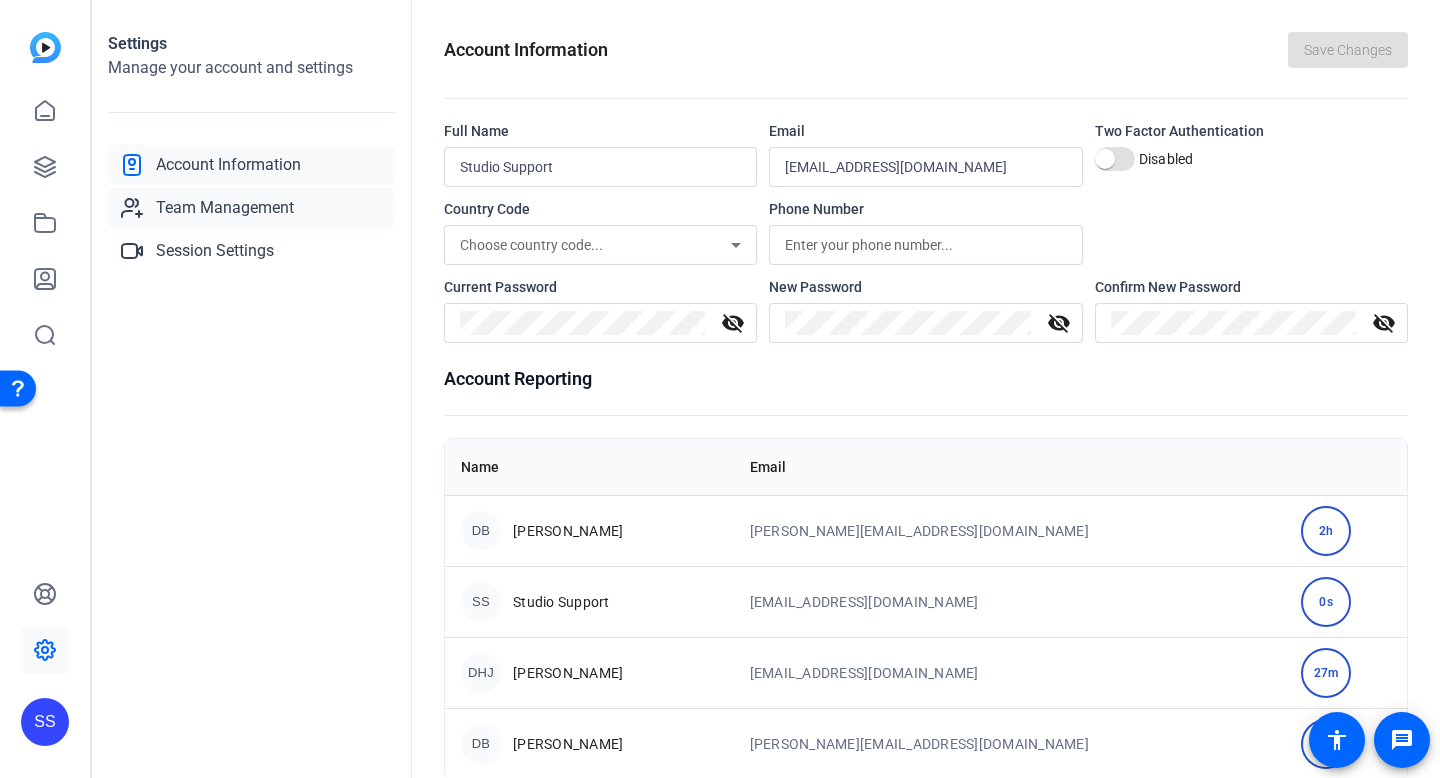 click on "Team Management" 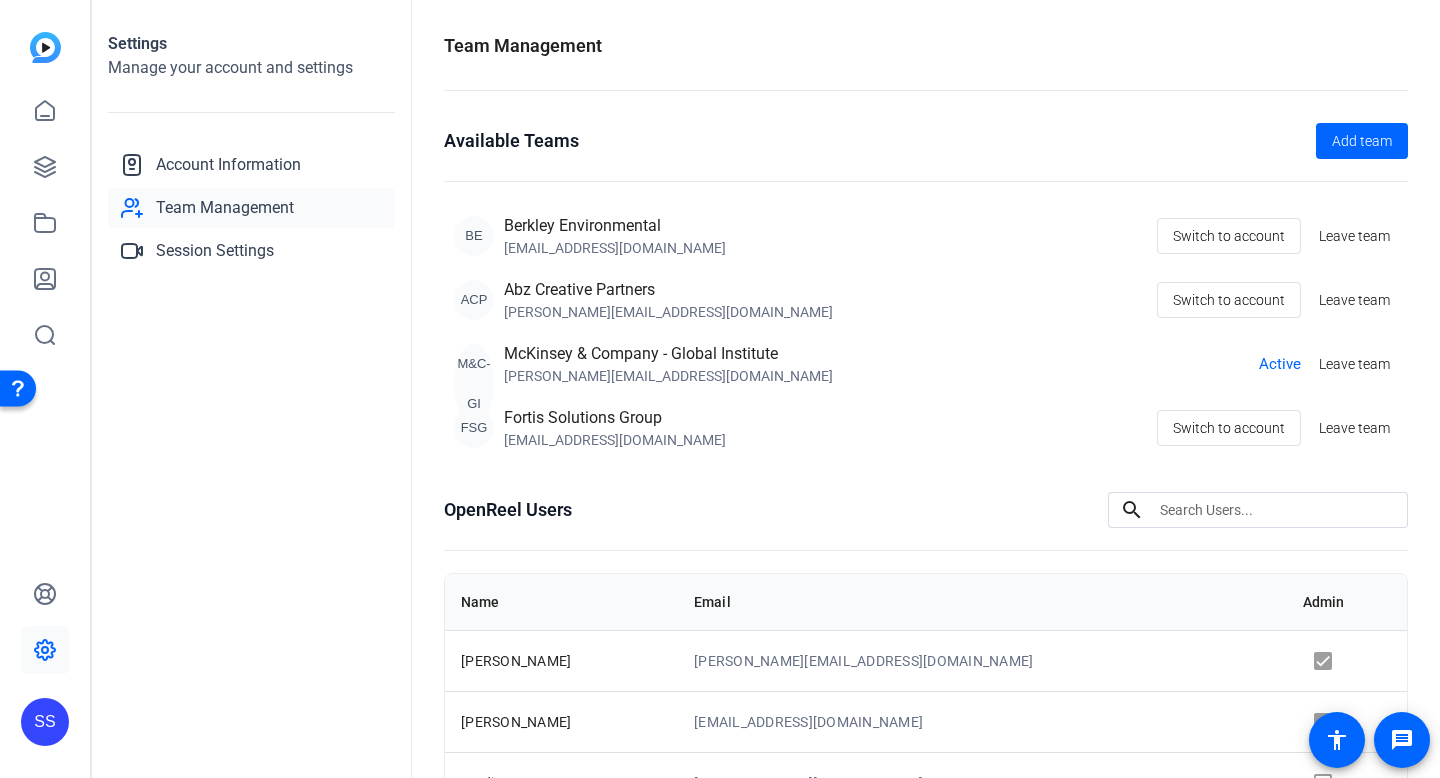 scroll, scrollTop: 52, scrollLeft: 0, axis: vertical 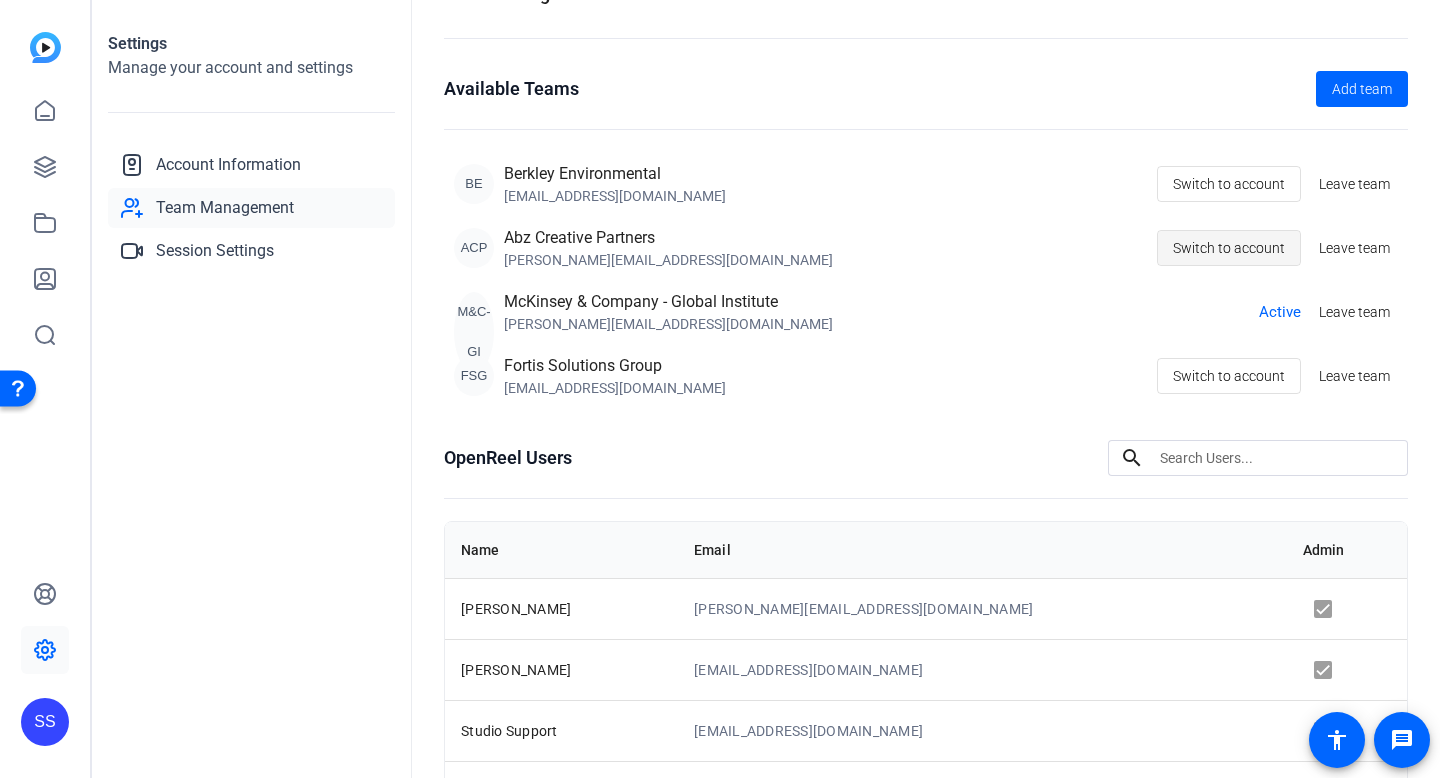 click on "Switch to account" 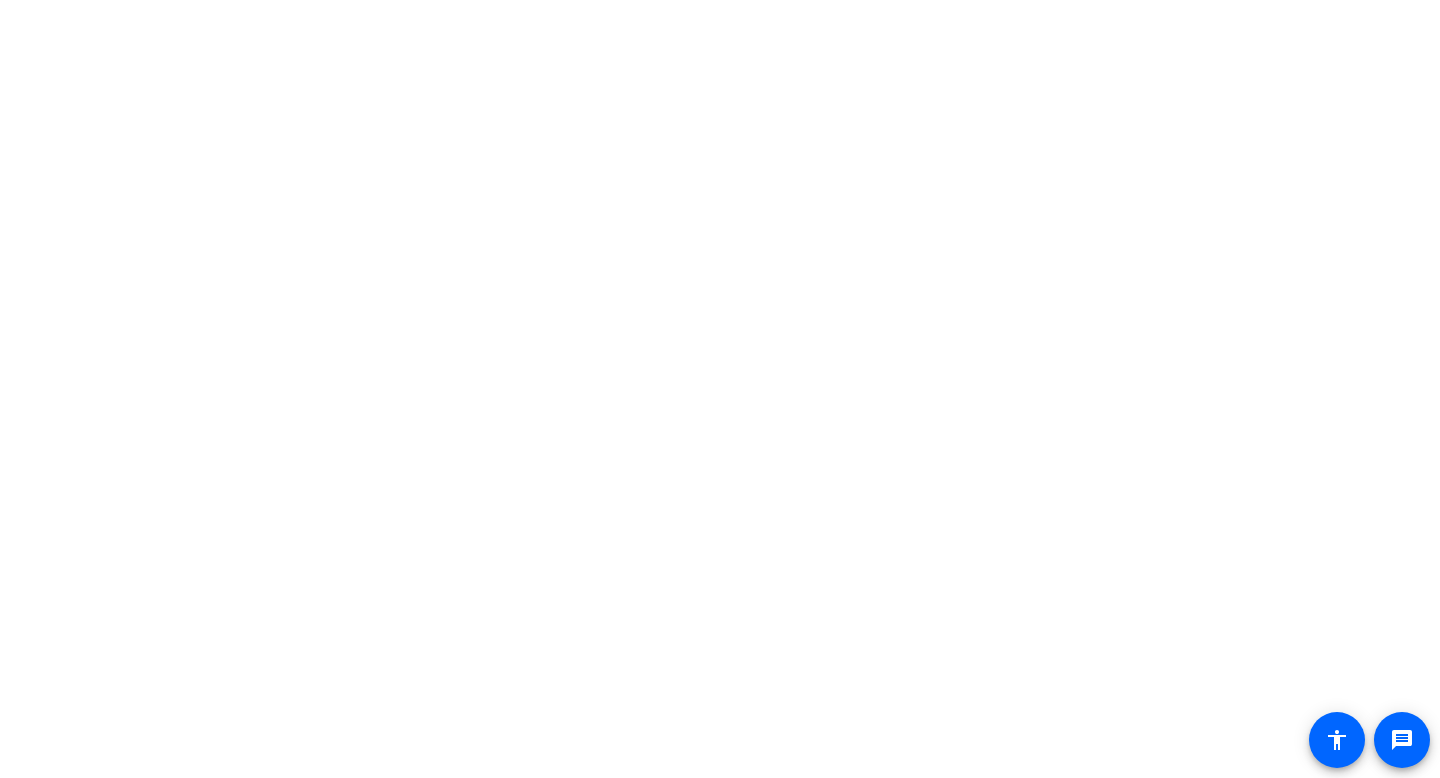 scroll, scrollTop: 0, scrollLeft: 0, axis: both 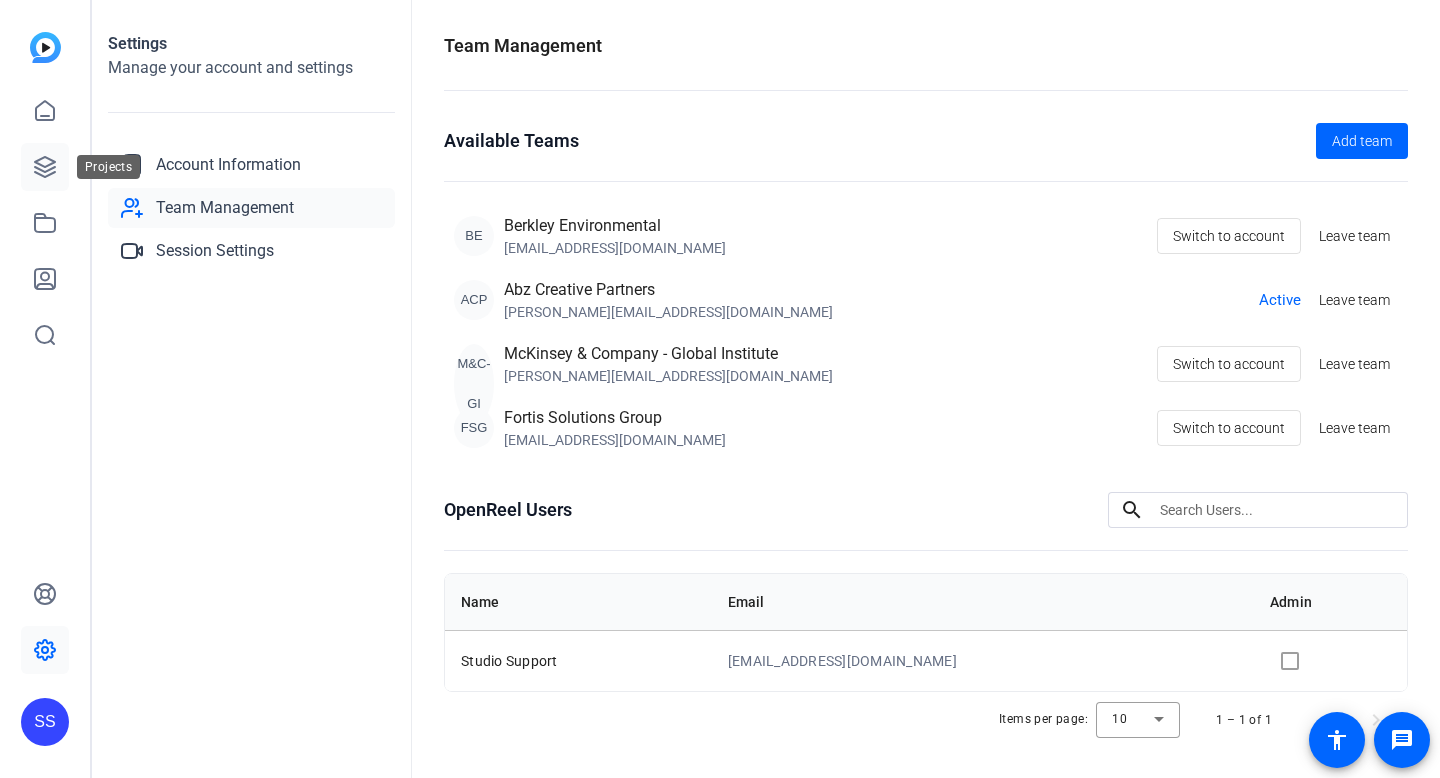 click 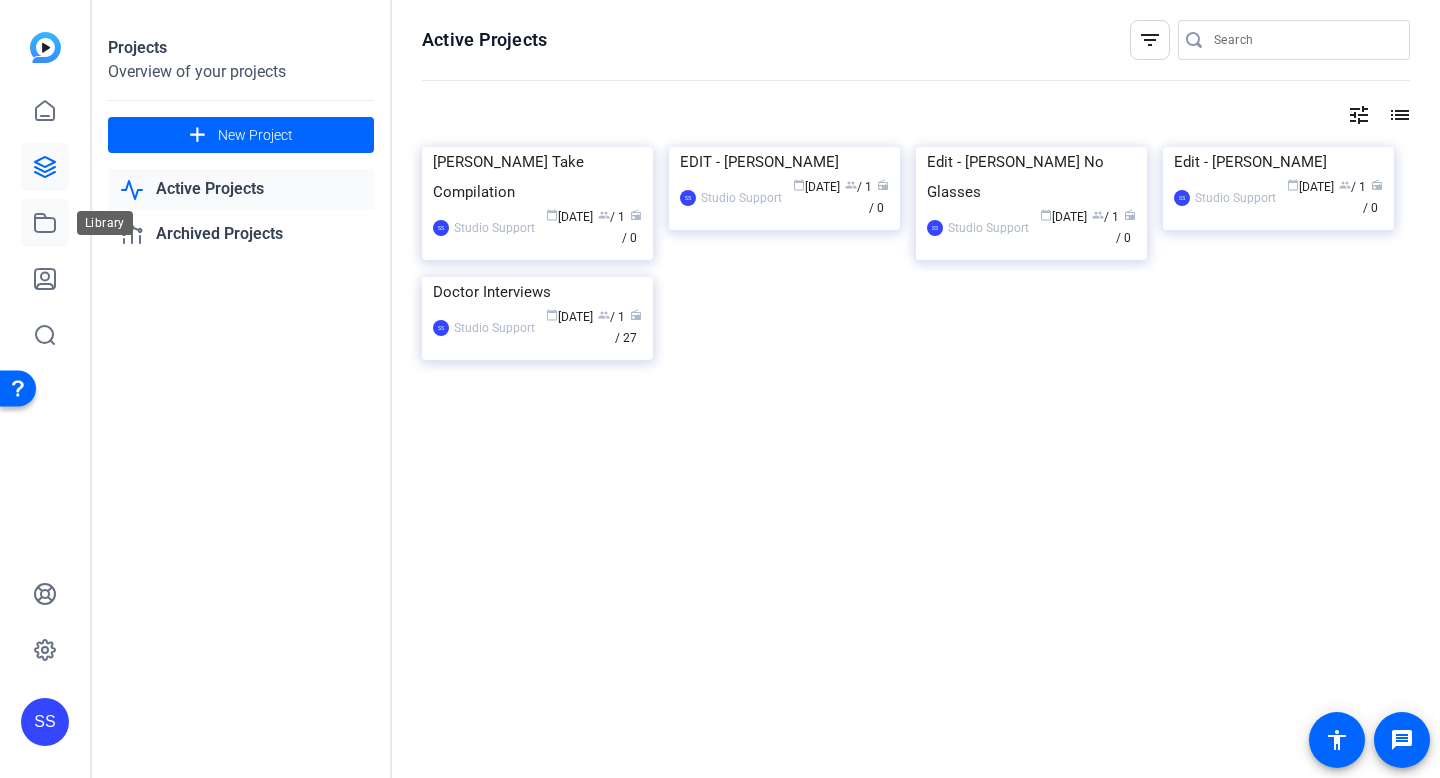 click 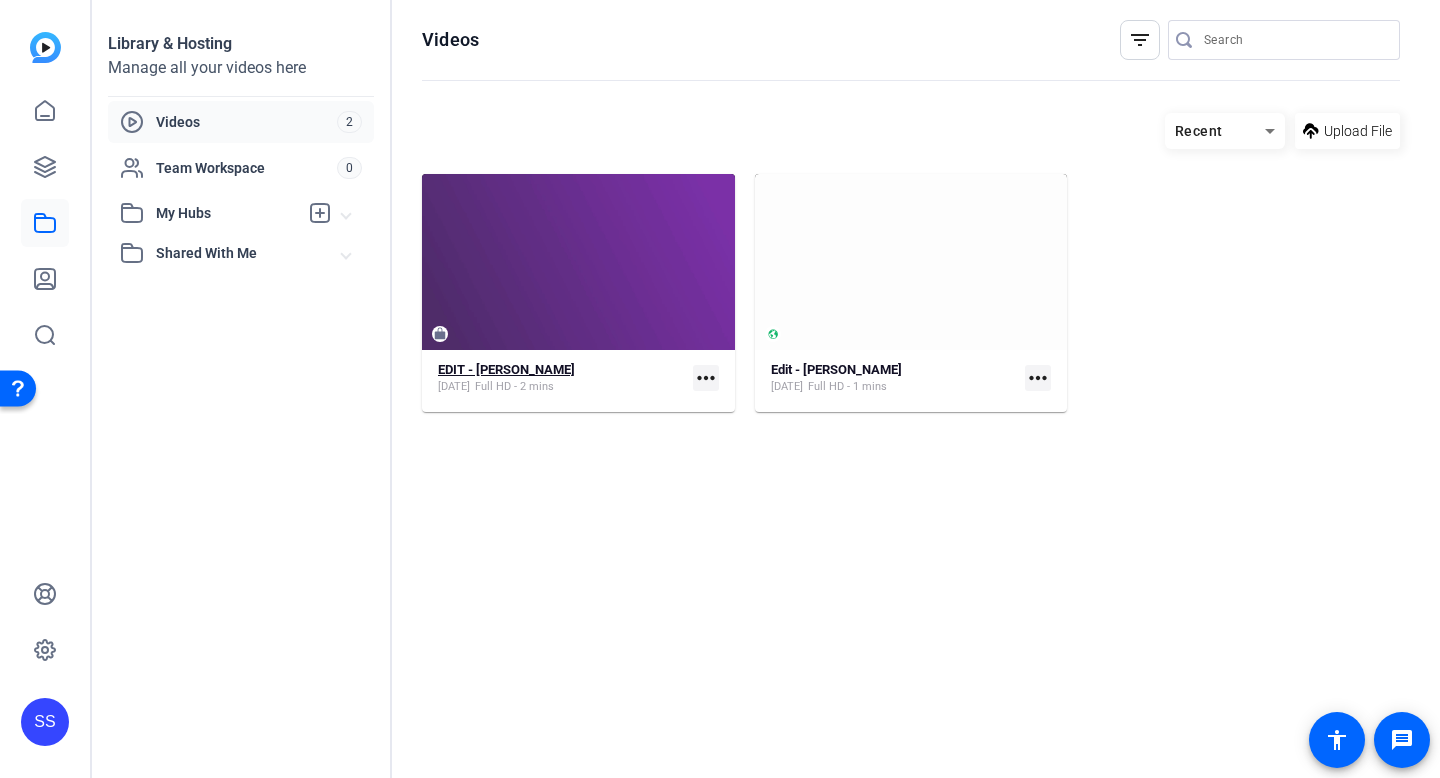 click on "Full HD - 2 mins" 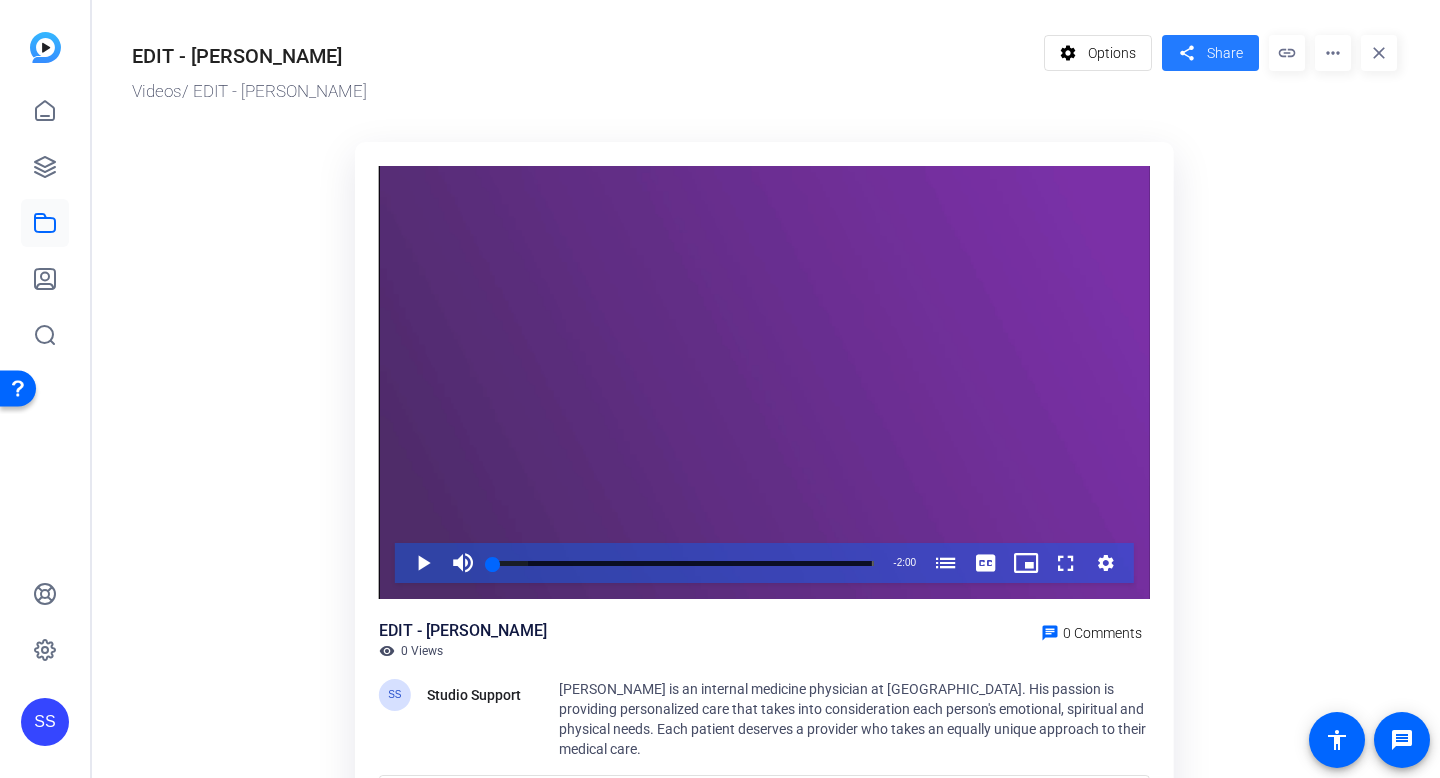 click on "Share" 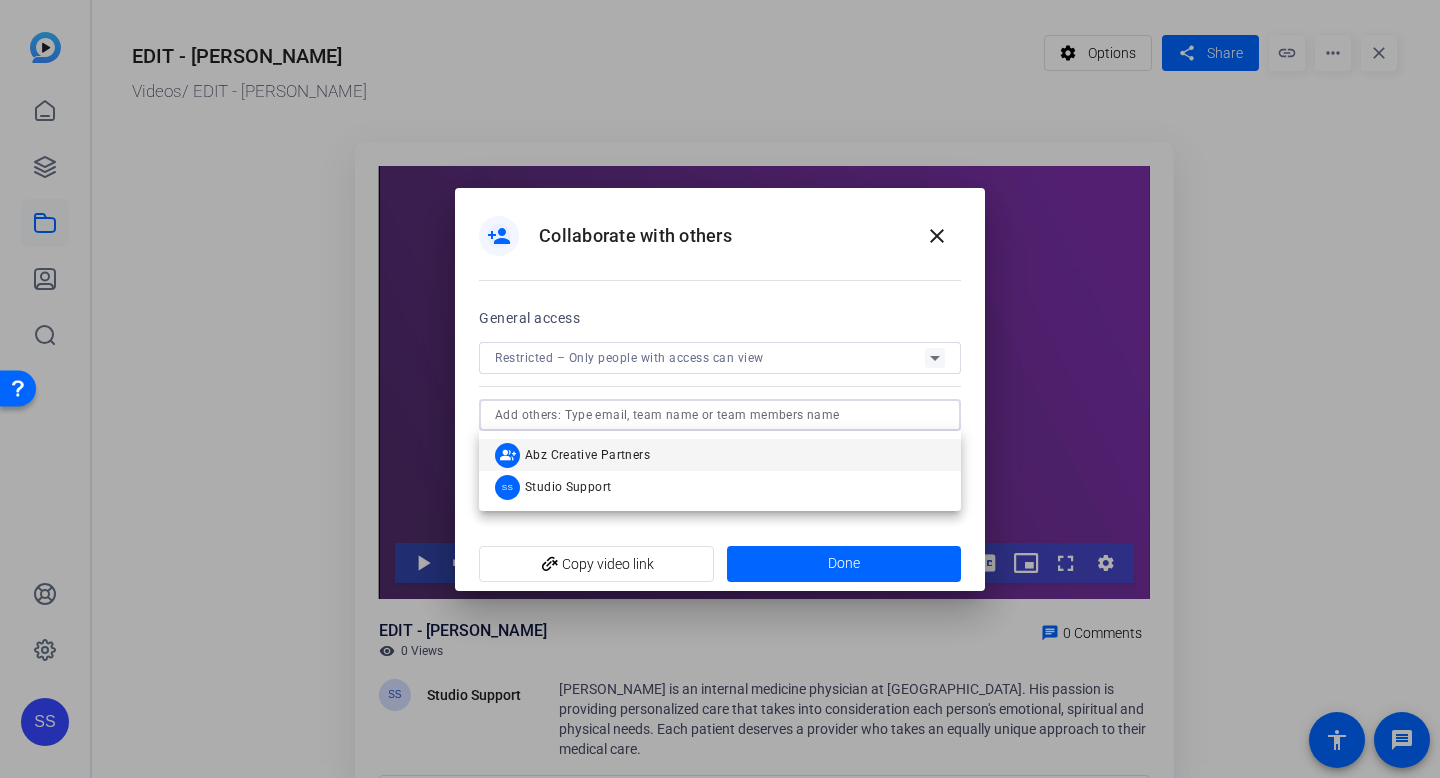 click at bounding box center (720, 415) 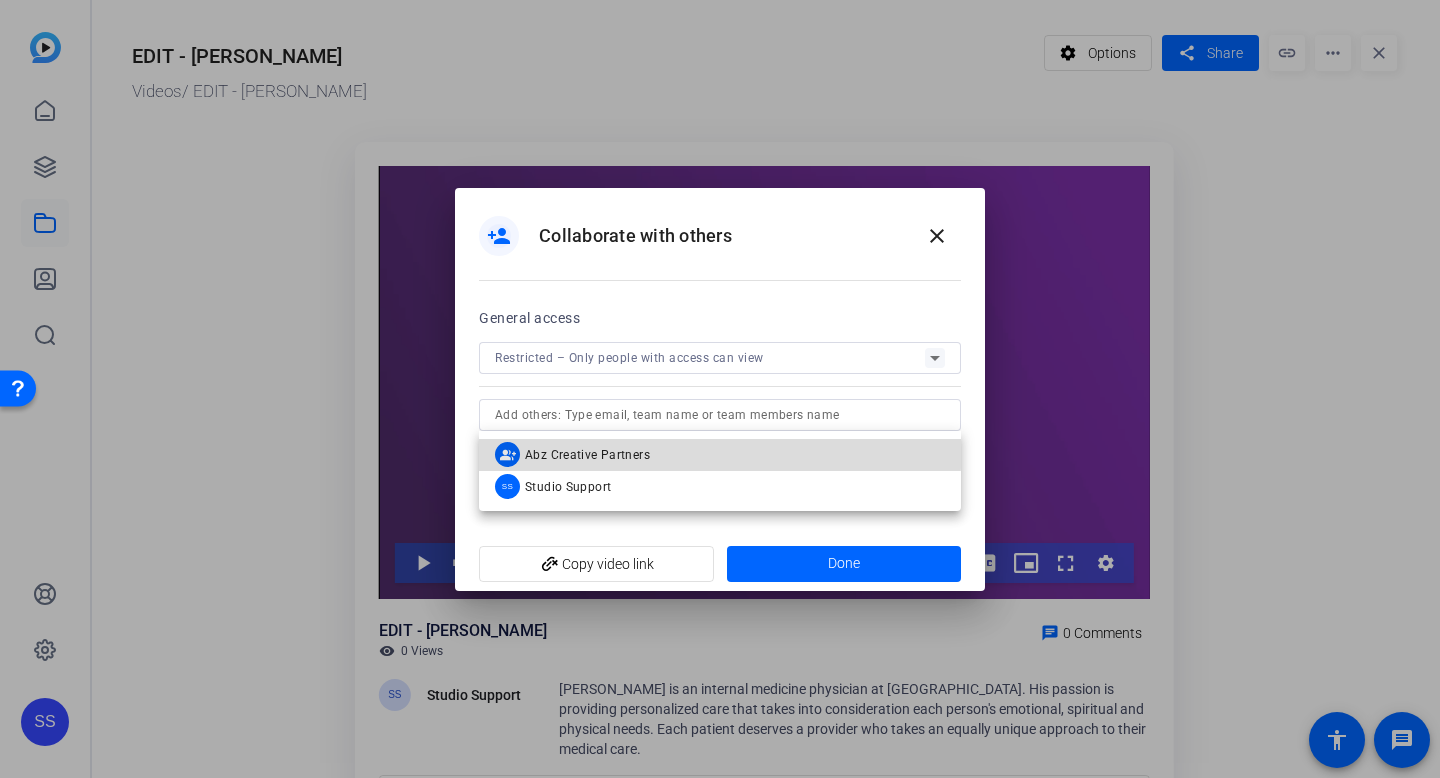 click on "group_add Abz Creative Partners" at bounding box center (572, 454) 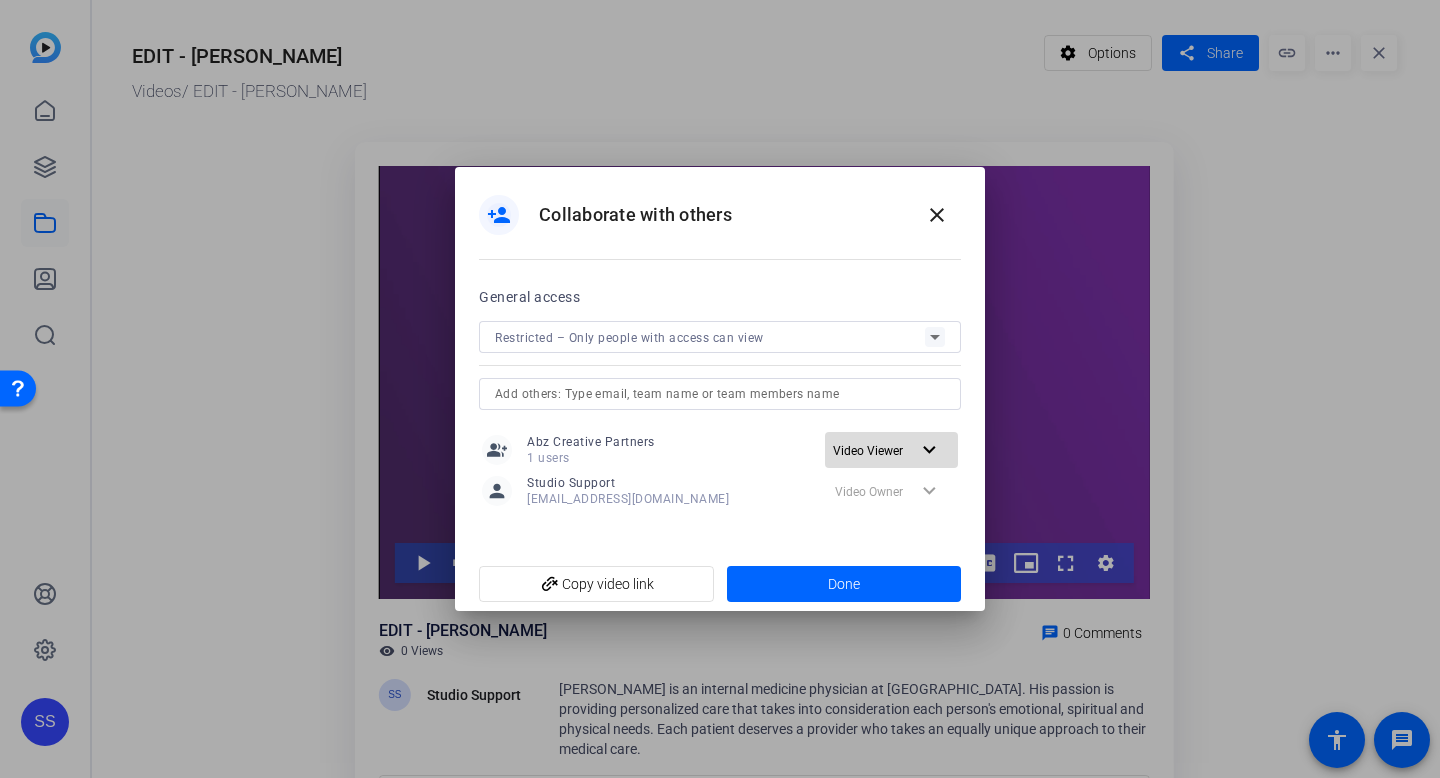 click on "expand_more" at bounding box center (929, 450) 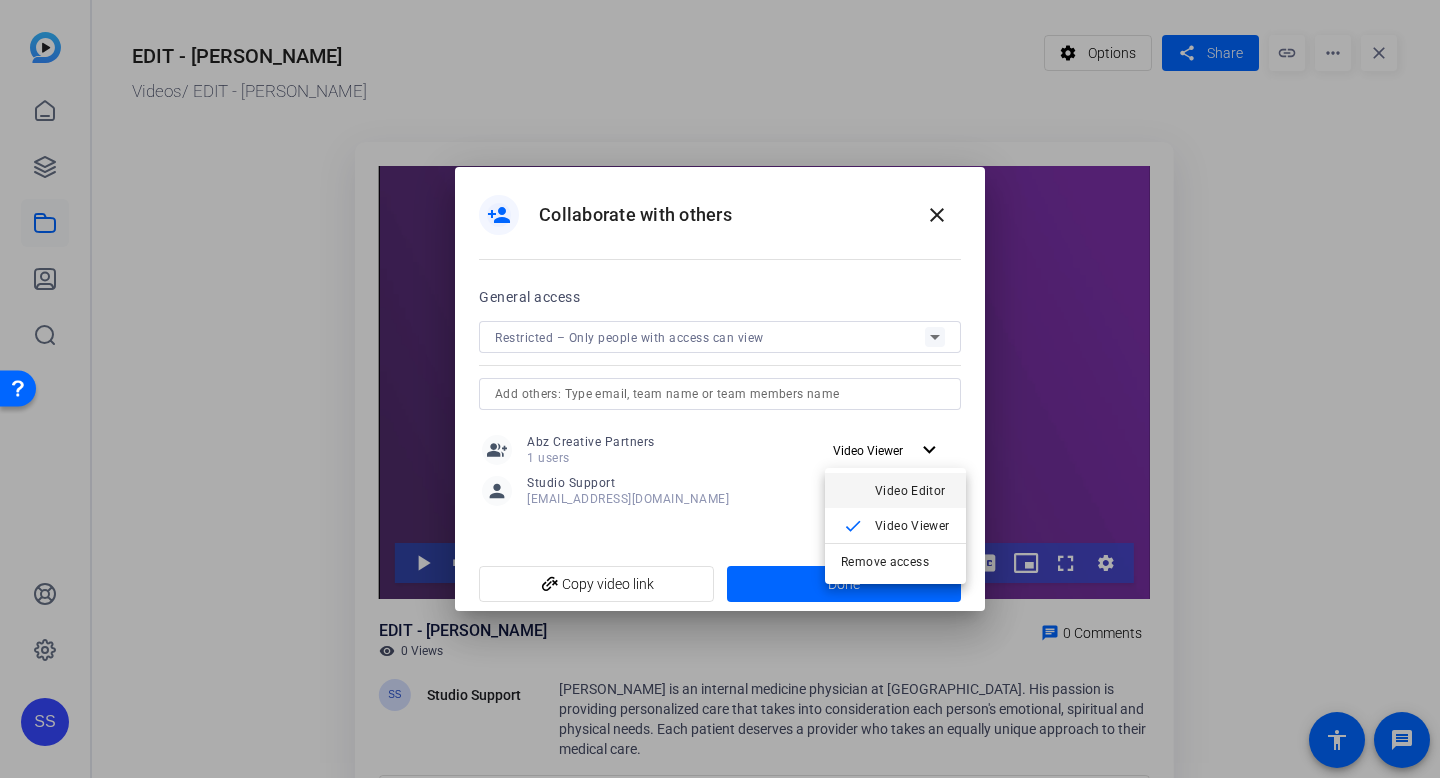 click on "Video Editor" at bounding box center (910, 491) 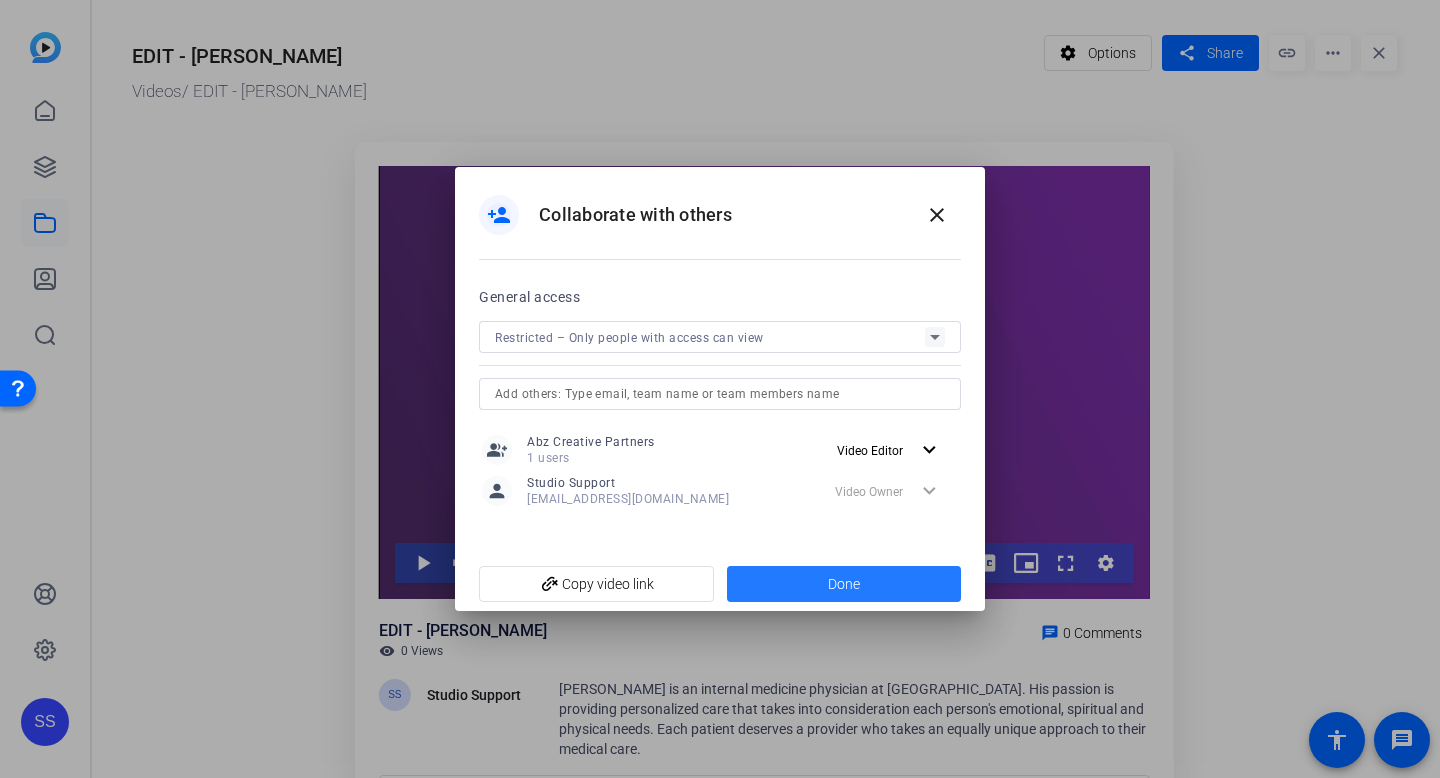 click 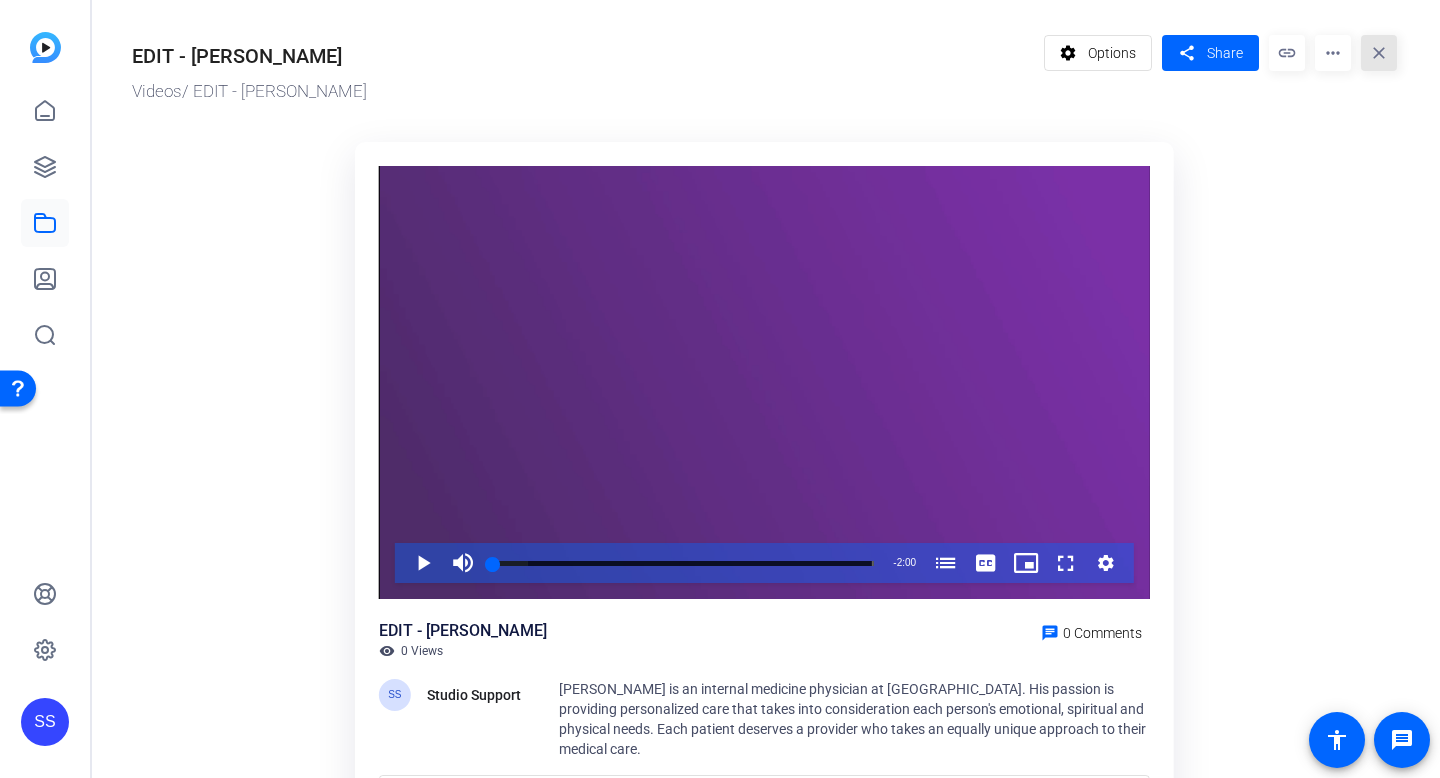 click on "close" 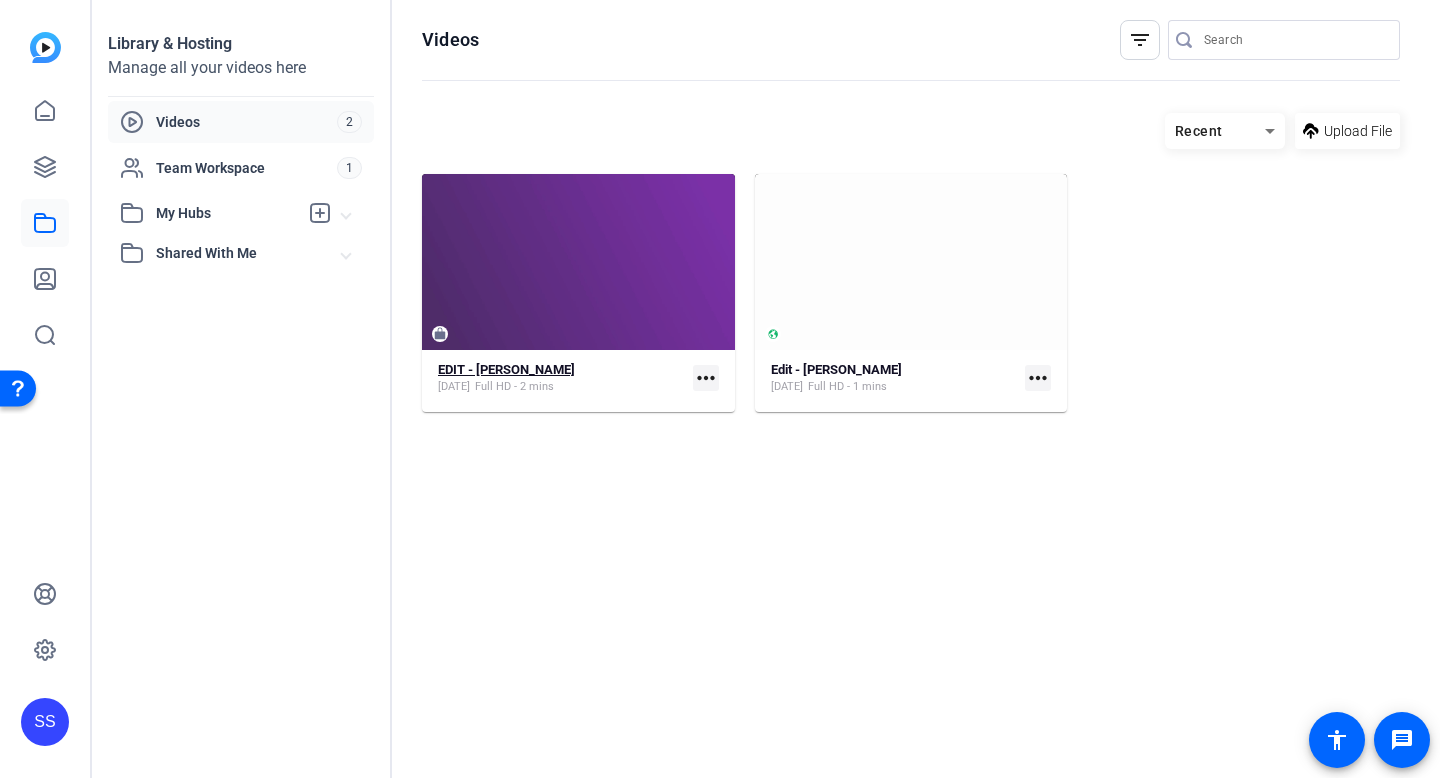 click on "Full HD - 2 mins" 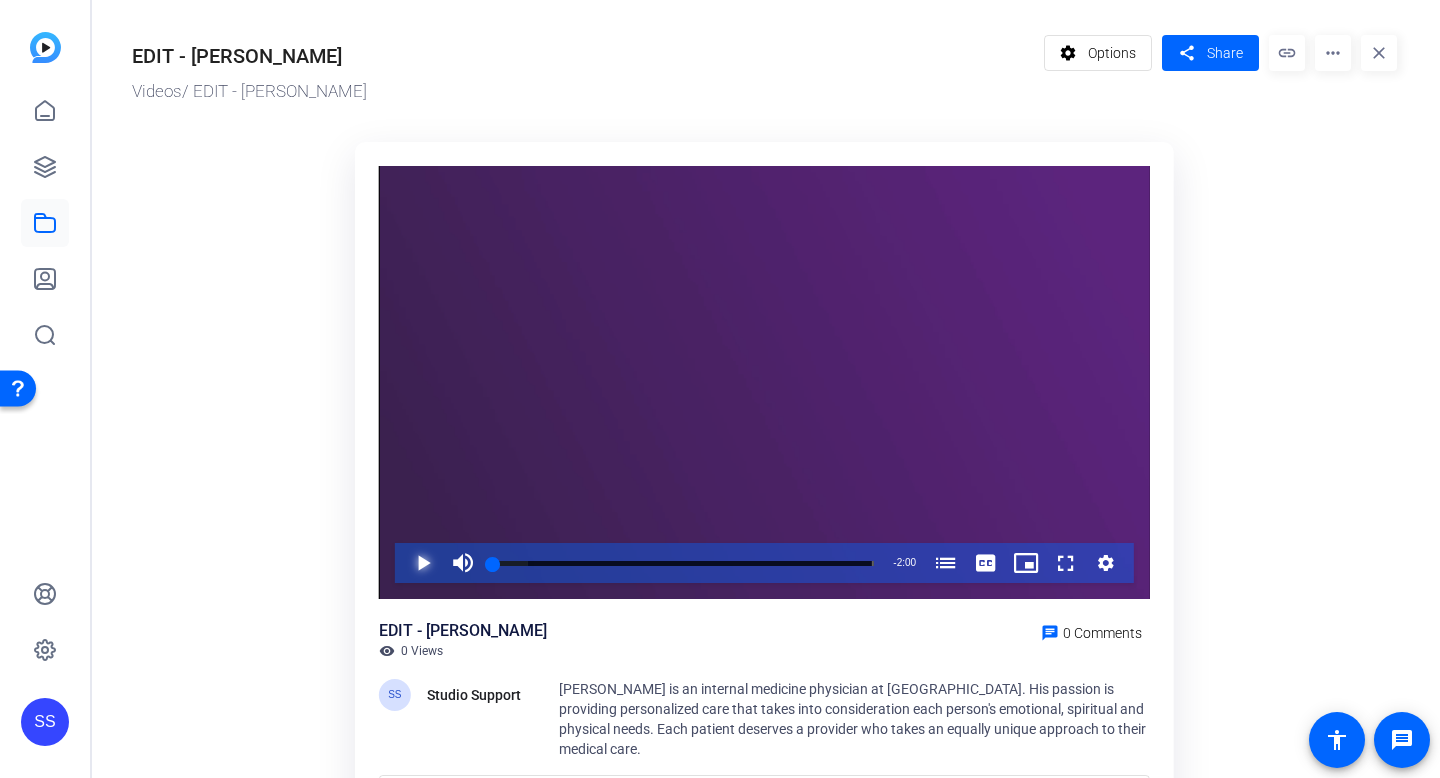 click at bounding box center [403, 563] 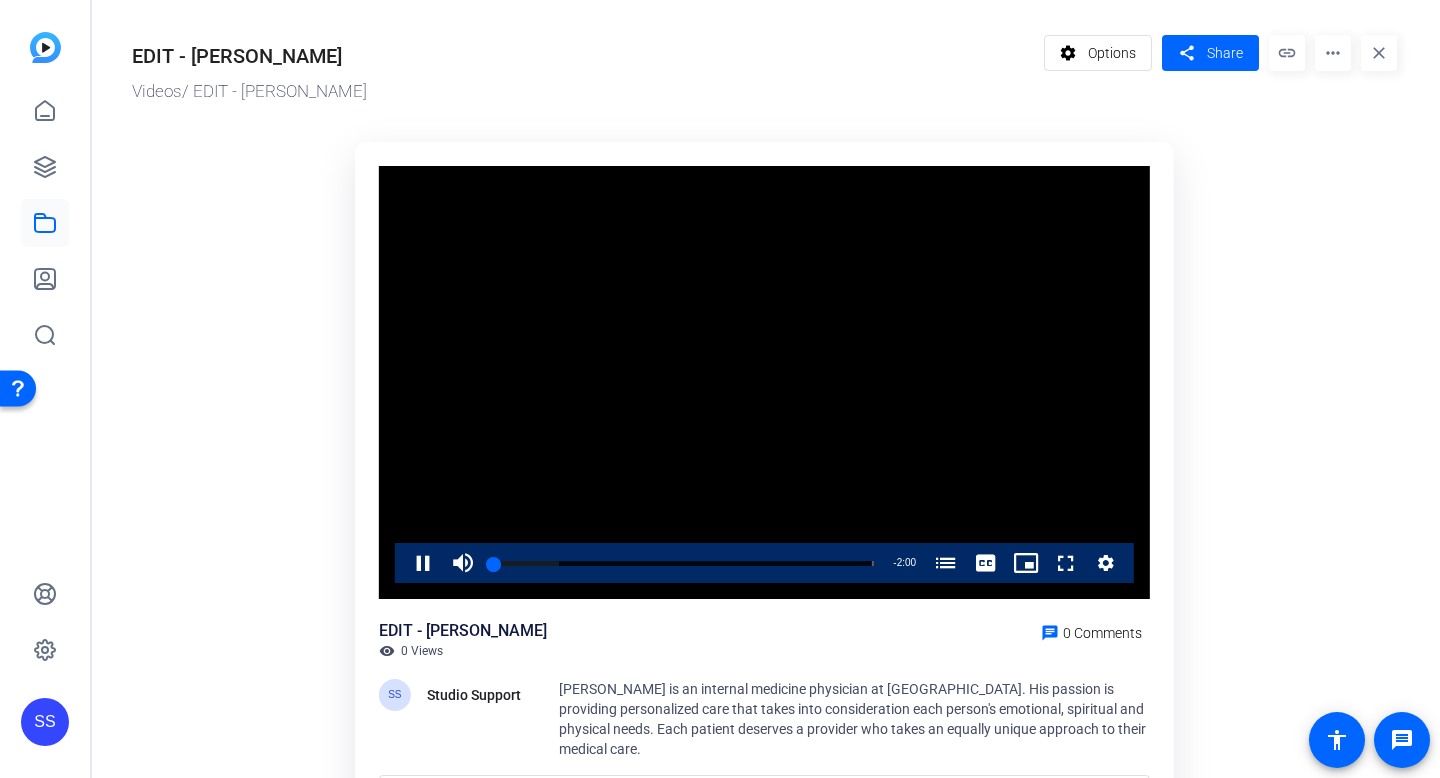 click on "Video Player is loading. Play Video Pause Mute Current Time  0:00 / Duration  2:00 Loaded :  17.22% 0:00 Physician of the Week (00:00) Stream Type  LIVE Seek to live, currently behind live LIVE Remaining Time  - 2:00   1x Playback Rate Chapters Chapters Physician of the Week (00:00) , selected Descriptions descriptions off , selected Captions captions settings , opens captions settings dialog captions off , selected English  Captions Audio Track default , selected Picture-in-Picture Fullscreen This is a modal window. Beginning of dialog window. Escape will cancel and close the window. Text Color White Black Red Green Blue Yellow Magenta Cyan Transparency Opaque Semi-Transparent Background Color Black White Red Green Blue Yellow Magenta Cyan Transparency Opaque Semi-Transparent Transparent Window Color Black White Red Green Blue Yellow Magenta Cyan Transparency Transparent Semi-Transparent Opaque Font Size 50% 75% 100% 125% 150% 175% 200% 300% 400% Text Edge Style None Raised Depressed Uniform Casual" 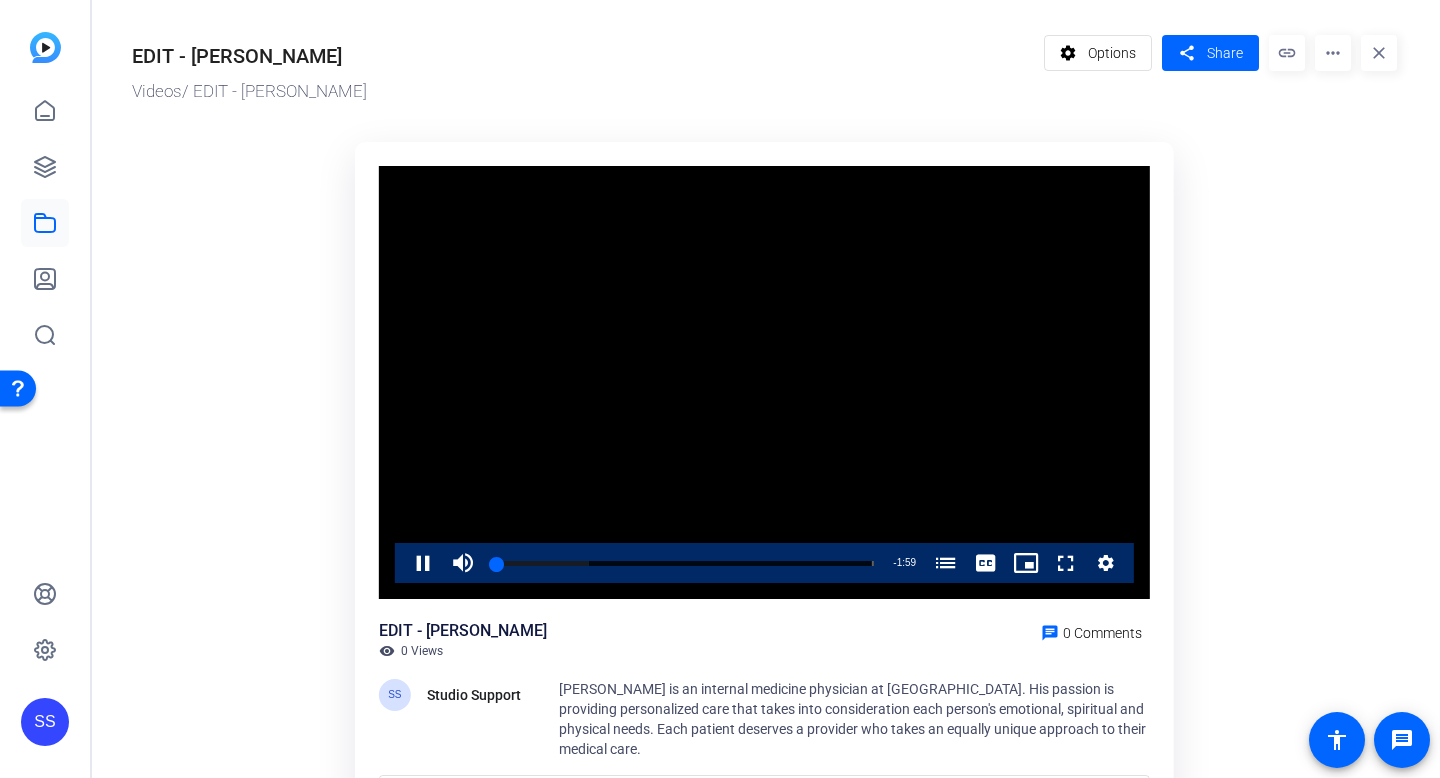 click on "Video Player is loading. Play Video Pause Mute Current Time  0:01 / Duration  2:00 Loaded :  25.20% 0:01 Physician of the Week (00:00) Stream Type  LIVE Seek to live, currently behind live LIVE Remaining Time  - 1:59   1x Playback Rate Chapters Chapters Physician of the Week (00:00) , selected Descriptions descriptions off , selected Captions captions settings , opens captions settings dialog captions off , selected English  Captions Audio Track default , selected Picture-in-Picture Fullscreen This is a modal window. Beginning of dialog window. Escape will cancel and close the window. Text Color White Black Red Green Blue Yellow Magenta Cyan Transparency Opaque Semi-Transparent Background Color Black White Red Green Blue Yellow Magenta Cyan Transparency Opaque Semi-Transparent Transparent Window Color Black White Red Green Blue Yellow Magenta Cyan Transparency Transparent Semi-Transparent Opaque Font Size 50% 75% 100% 125% 150% 175% 200% 300% 400% Text Edge Style None Raised Depressed Uniform Casual" 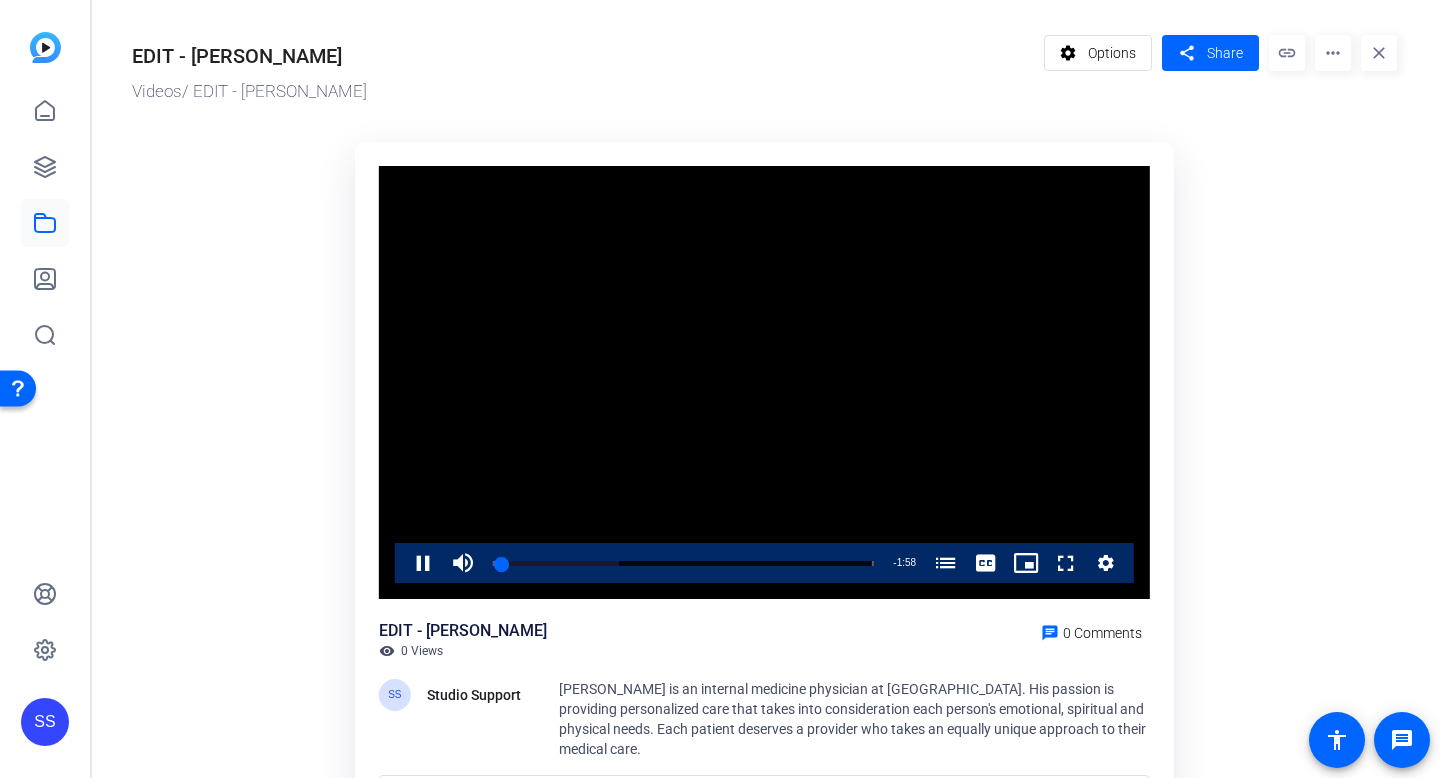 click on "Video Player is loading. Play Video Pause Mute Current Time  0:02 / Duration  2:00 Loaded :  33.17% 0:02 Physician of the Week (00:00) Stream Type  LIVE Seek to live, currently behind live LIVE Remaining Time  - 1:58   1x Playback Rate Chapters Chapters Physician of the Week (00:00) , selected Descriptions descriptions off , selected Captions captions settings , opens captions settings dialog captions off , selected English  Captions Audio Track default , selected Picture-in-Picture Fullscreen This is a modal window. Beginning of dialog window. Escape will cancel and close the window. Text Color White Black Red Green Blue Yellow Magenta Cyan Transparency Opaque Semi-Transparent Background Color Black White Red Green Blue Yellow Magenta Cyan Transparency Opaque Semi-Transparent Transparent Window Color Black White Red Green Blue Yellow Magenta Cyan Transparency Transparent Semi-Transparent Opaque Font Size 50% 75% 100% 125% 150% 175% 200% 300% 400% Text Edge Style None Raised Depressed Uniform Casual" 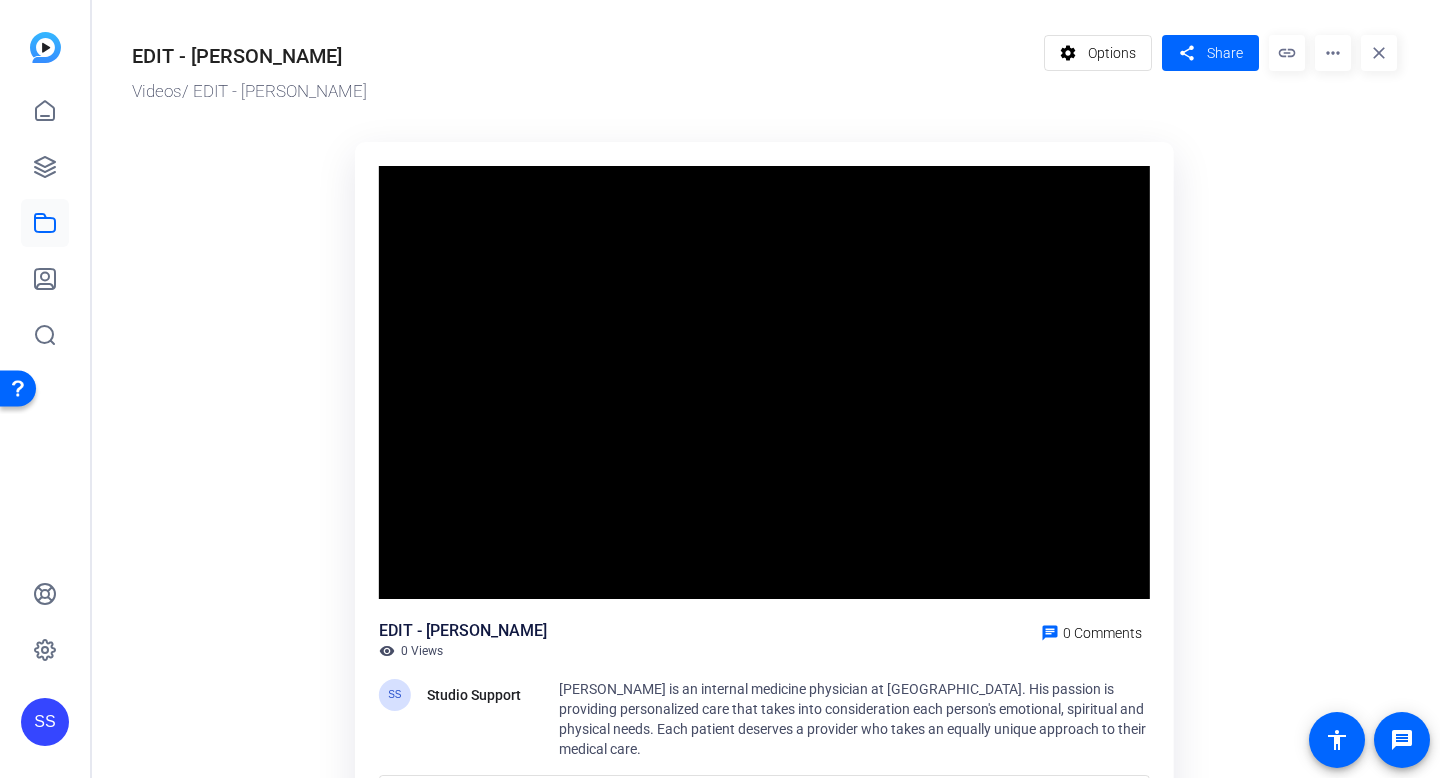 click on "Video Player is loading. Play Video Pause Mute Current Time  0:30 / Duration  2:00 Loaded :  75.69% 0:30 Physician of the Week (00:00) Stream Type  LIVE Seek to live, currently behind live LIVE Remaining Time  - 1:30   1x Playback Rate Chapters Chapters Physician of the Week (00:00) , selected Descriptions descriptions off , selected Captions captions settings , opens captions settings dialog captions off , selected English  Captions Audio Track default , selected Picture-in-Picture Fullscreen This is a modal window. Beginning of dialog window. Escape will cancel and close the window. Text Color White Black Red Green Blue Yellow Magenta Cyan Transparency Opaque Semi-Transparent Background Color Black White Red Green Blue Yellow Magenta Cyan Transparency Opaque Semi-Transparent Transparent Window Color Black White Red Green Blue Yellow Magenta Cyan Transparency Transparent Semi-Transparent Opaque Font Size 50% 75% 100% 125% 150% 175% 200% 300% 400% Text Edge Style None Raised Depressed Uniform Casual" 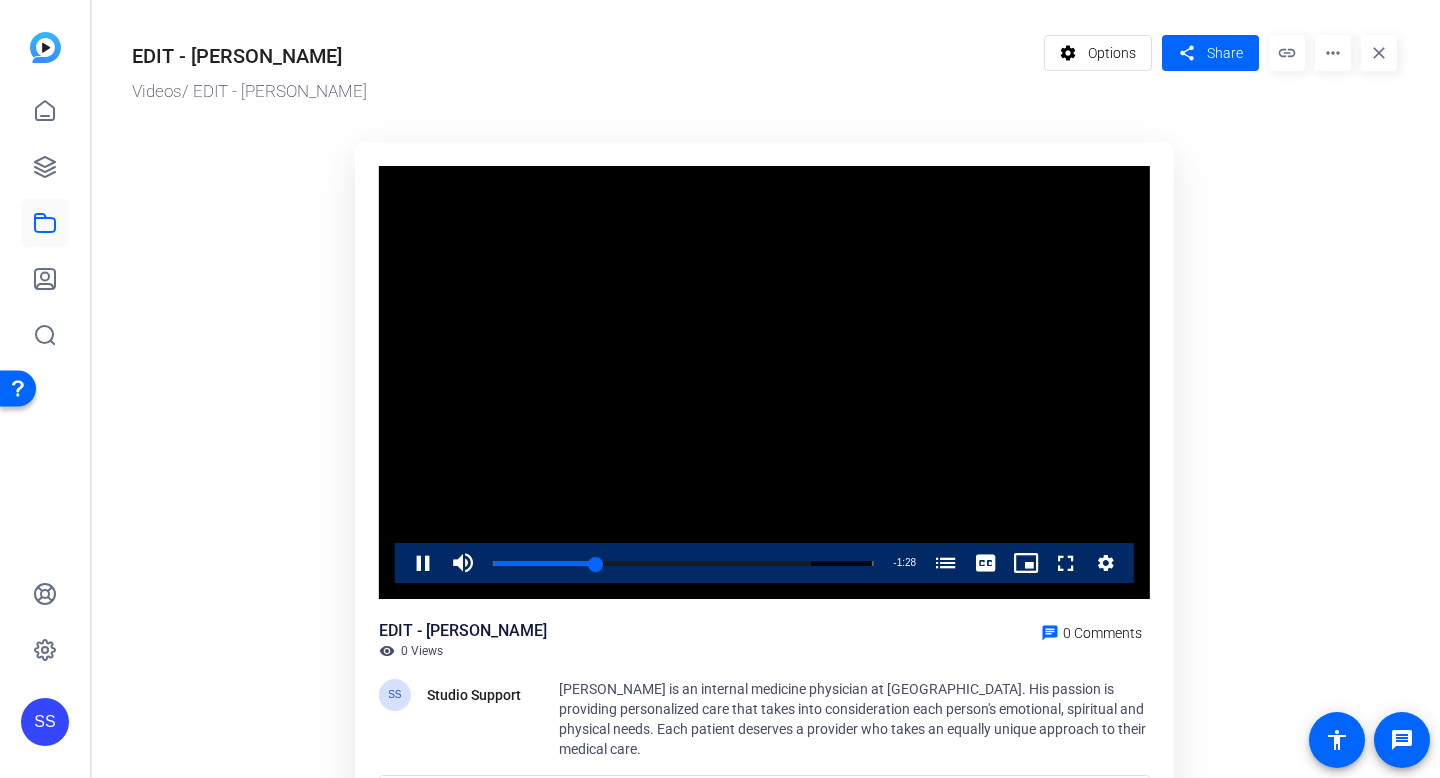 click on "Video Player is loading. Play Video Pause Mute Current Time  0:32 / Duration  2:00 Loaded :  83.67% 0:32 Physician of the Week (00:00) Stream Type  LIVE Seek to live, currently behind live LIVE Remaining Time  - 1:28   1x Playback Rate Chapters Chapters Physician of the Week (00:00) , selected Descriptions descriptions off , selected Captions captions settings , opens captions settings dialog captions off , selected English  Captions Audio Track default , selected Picture-in-Picture Fullscreen This is a modal window. Beginning of dialog window. Escape will cancel and close the window. Text Color White Black Red Green Blue Yellow Magenta Cyan Transparency Opaque Semi-Transparent Background Color Black White Red Green Blue Yellow Magenta Cyan Transparency Opaque Semi-Transparent Transparent Window Color Black White Red Green Blue Yellow Magenta Cyan Transparency Transparent Semi-Transparent Opaque Font Size 50% 75% 100% 125% 150% 175% 200% 300% 400% Text Edge Style None Raised Depressed Uniform Casual" 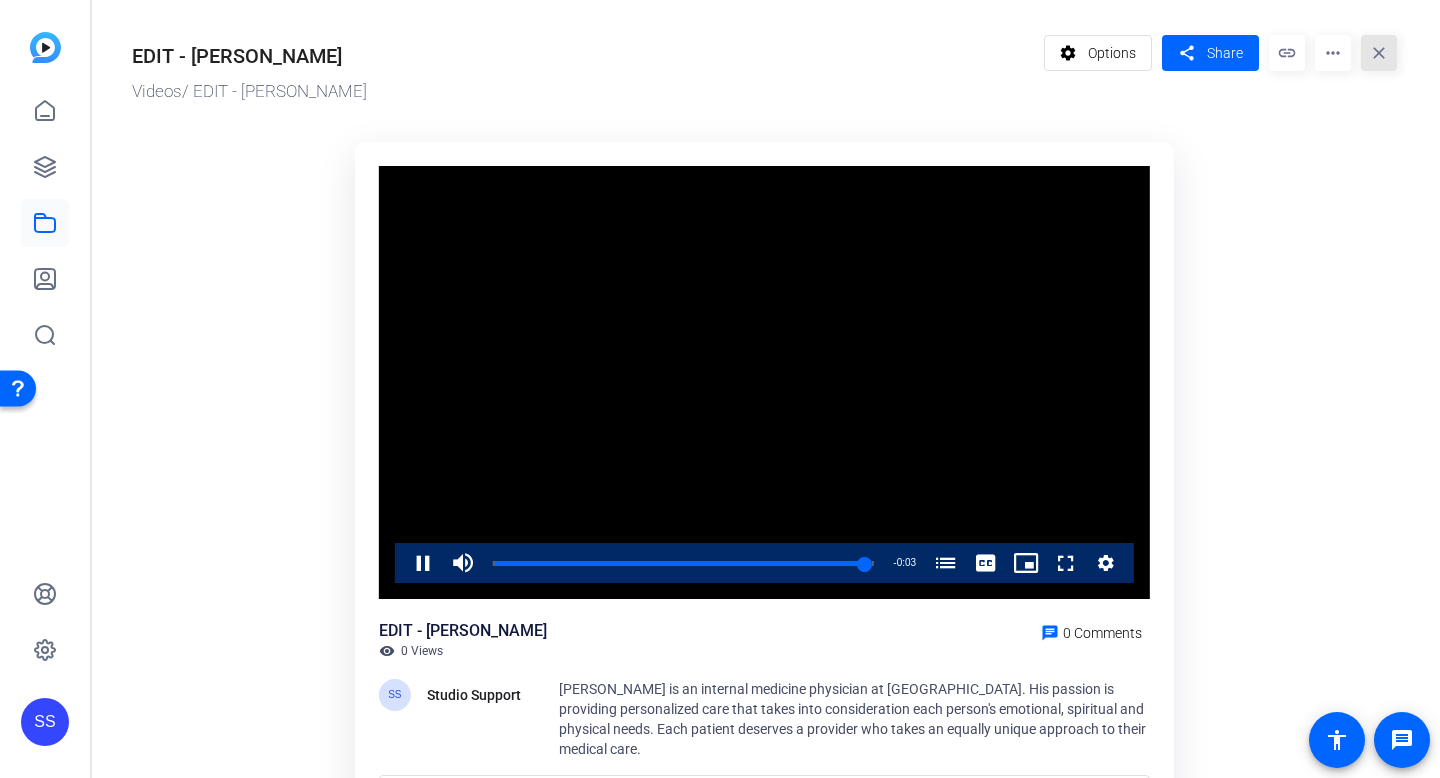 click 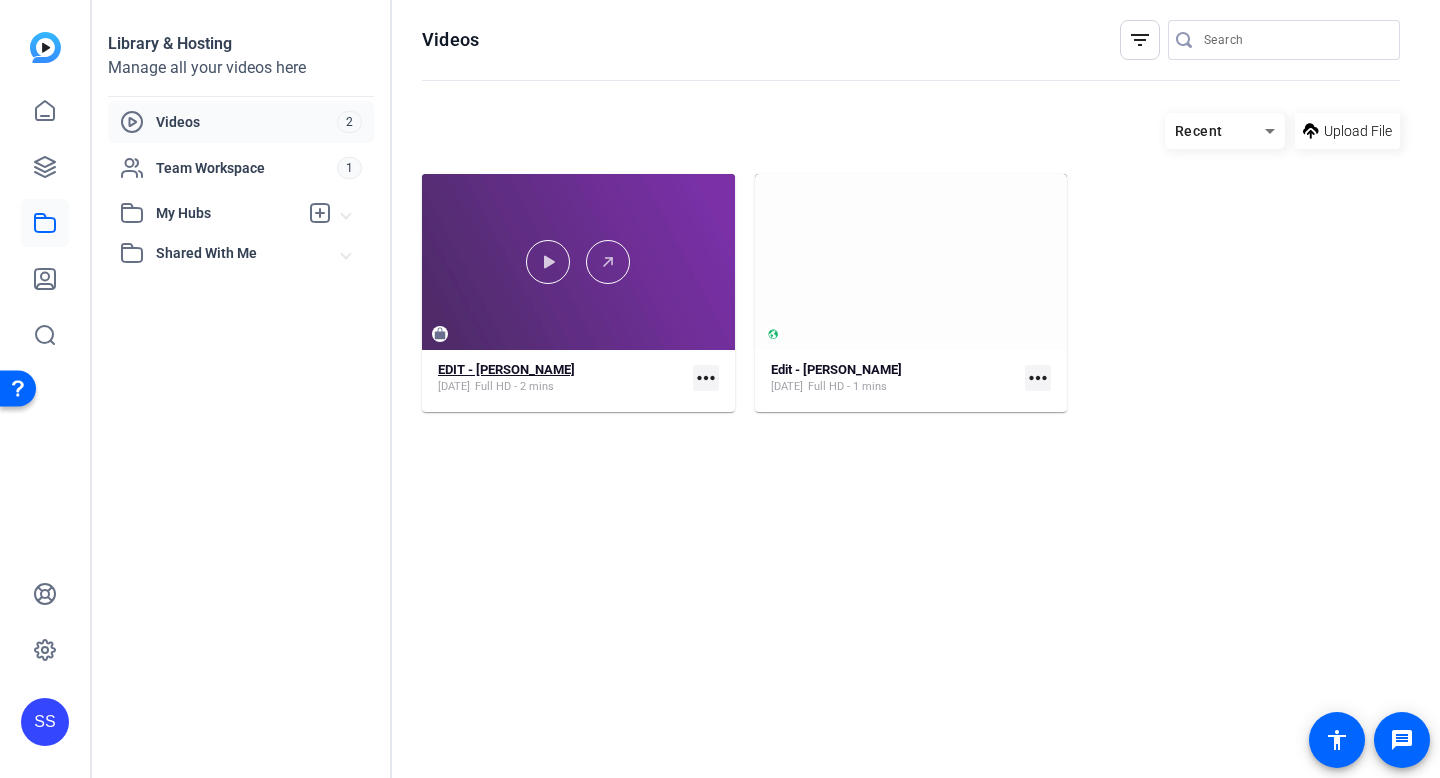 click on "EDIT - Dr. Stallard" 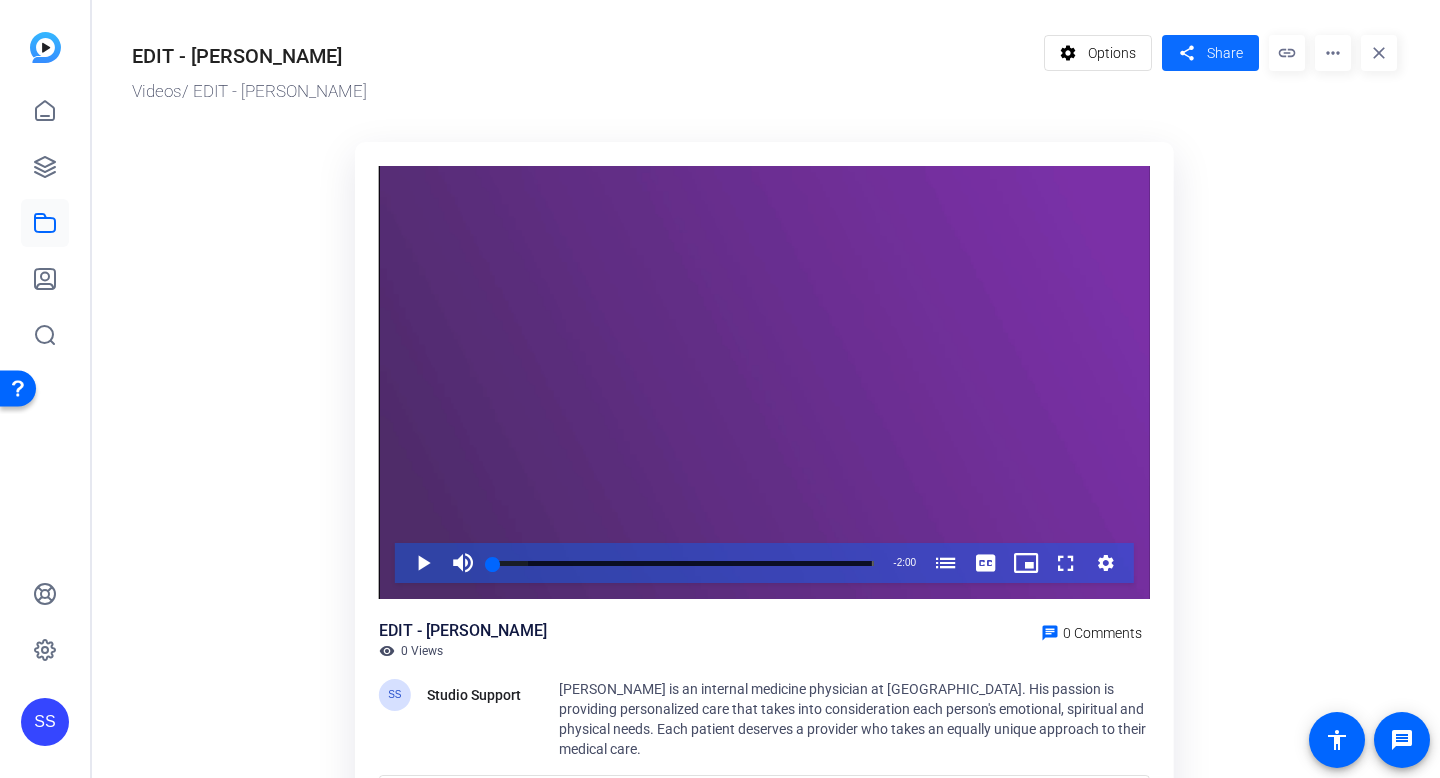 click 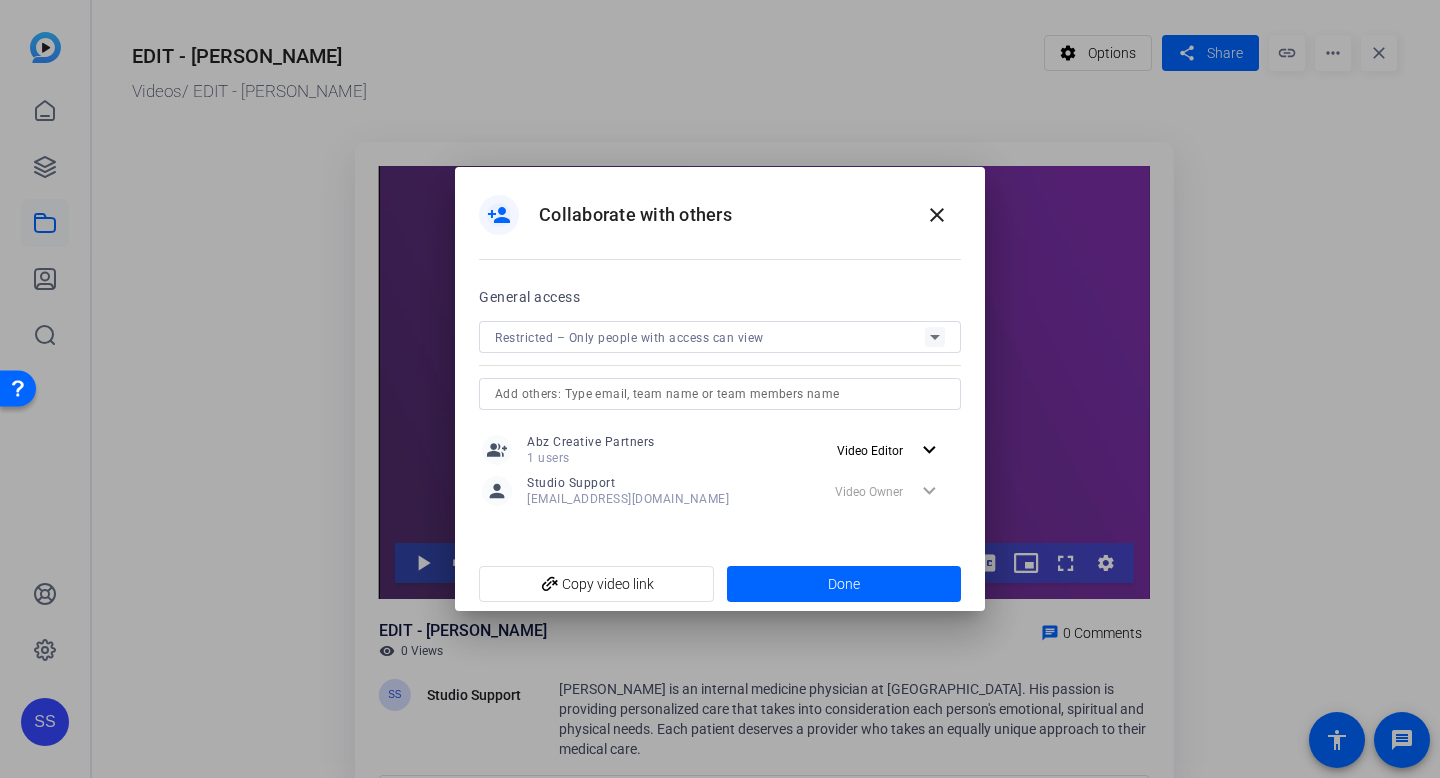 click on "Restricted – Only people with access can view" at bounding box center [710, 337] 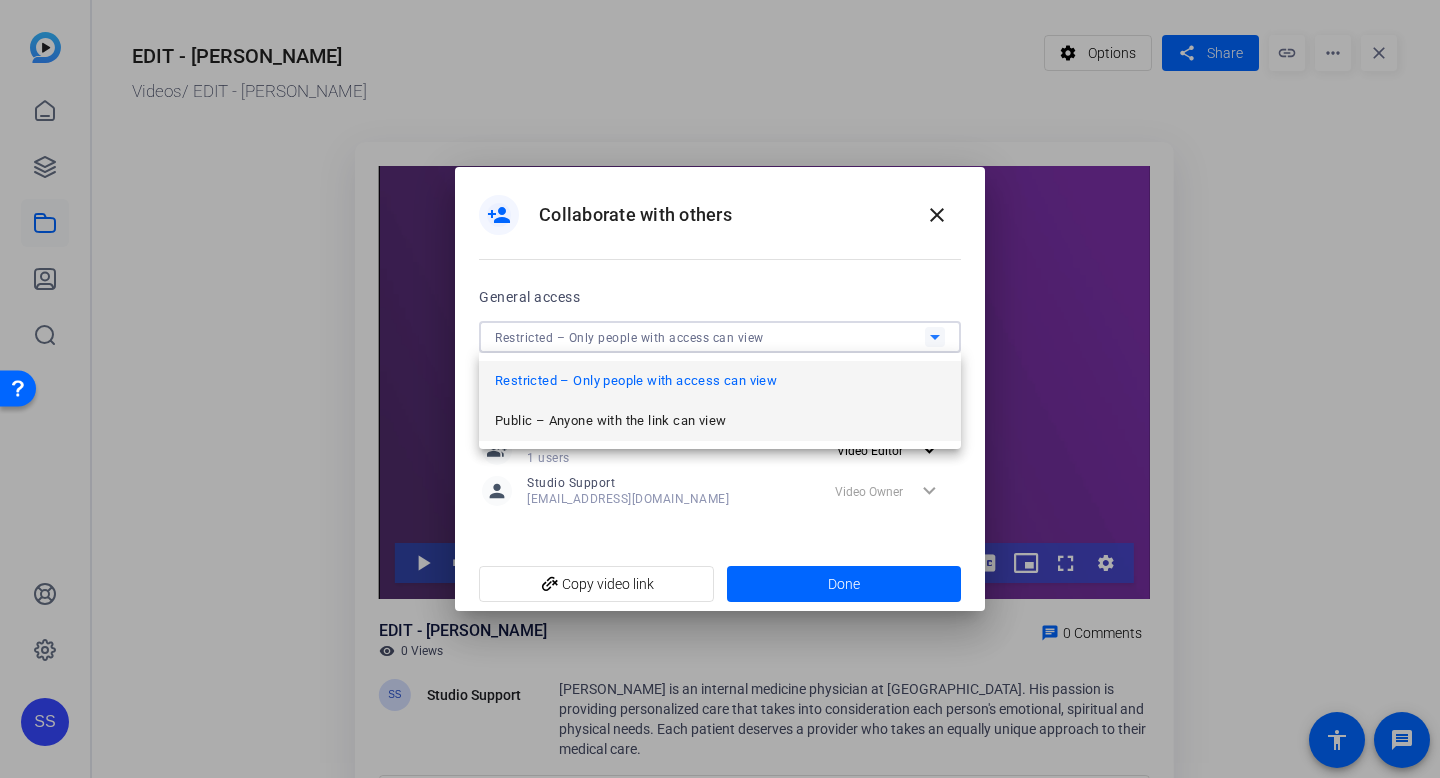 click on "Public – Anyone with the link can view" at bounding box center [720, 421] 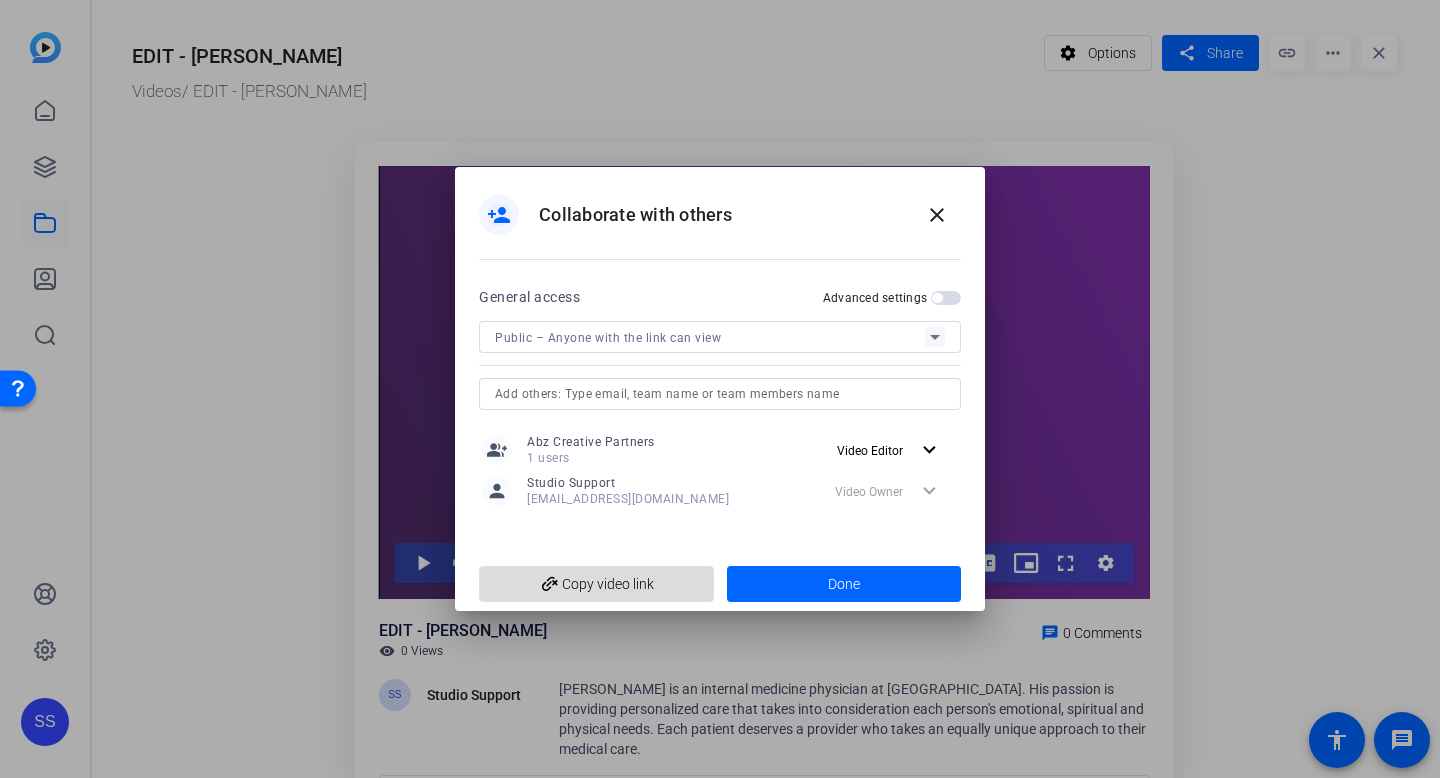 click on "add_link  Copy video link" 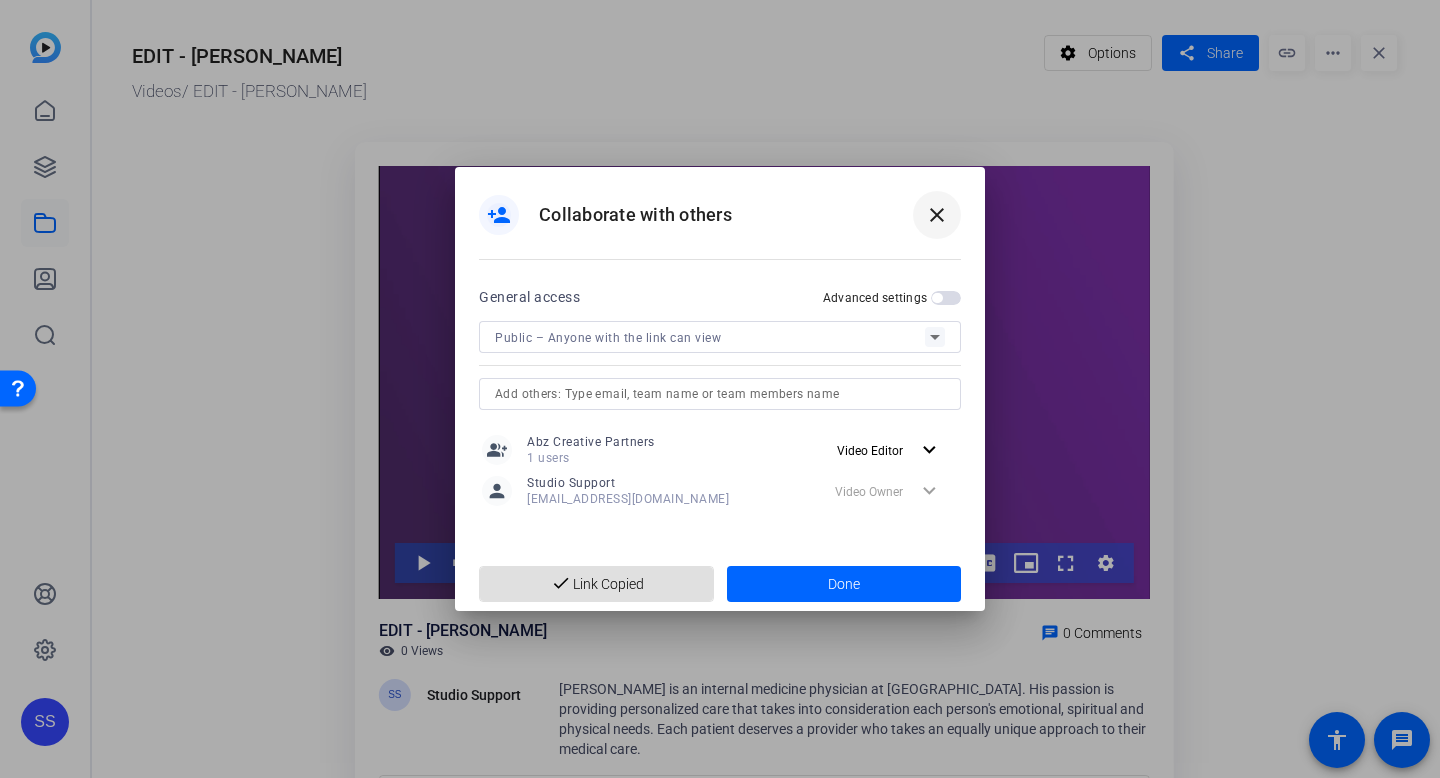 click on "close" at bounding box center [937, 215] 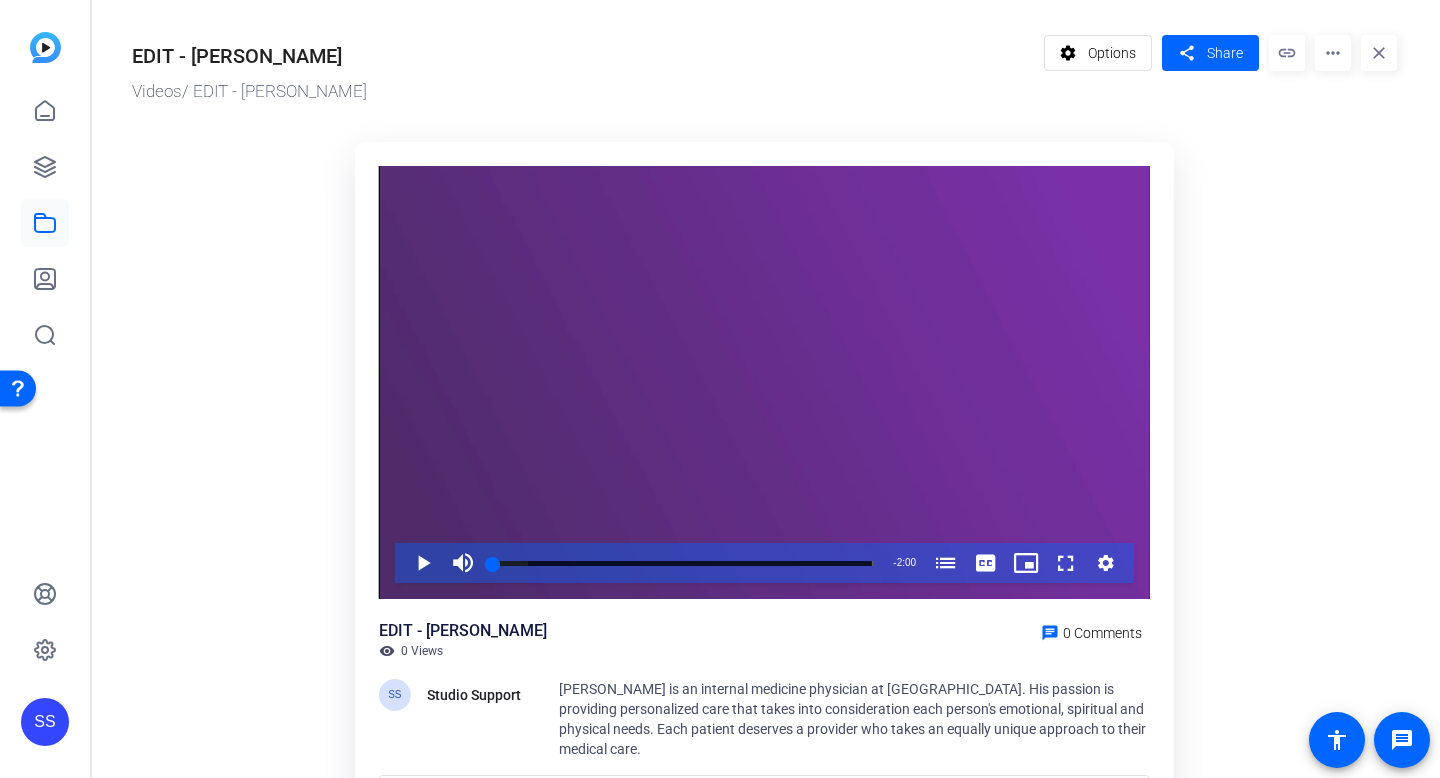 click on "Video Player is loading. Play Video Play Mute Current Time  0:00 / Duration  2:00 Loaded :  9.25% 0:00 Physician of the Week (00:00) Stream Type  LIVE Seek to live, currently behind live LIVE Remaining Time  - 2:00   1x Playback Rate Chapters Chapters Physician of the Week (00:00) , selected Descriptions descriptions off , selected Captions captions settings , opens captions settings dialog captions off , selected English  Captions Audio Track default , selected Picture-in-Picture Fullscreen This is a modal window. Beginning of dialog window. Escape will cancel and close the window. Text Color White Black Red Green Blue Yellow Magenta Cyan Transparency Opaque Semi-Transparent Background Color Black White Red Green Blue Yellow Magenta Cyan Transparency Opaque Semi-Transparent Transparent Window Color Black White Red Green Blue Yellow Magenta Cyan Transparency Transparent Semi-Transparent Opaque Font Size 50% 75% 100% 125% 150% 175% 200% 300% 400% Text Edge Style None Raised Depressed Uniform Dropshadow" 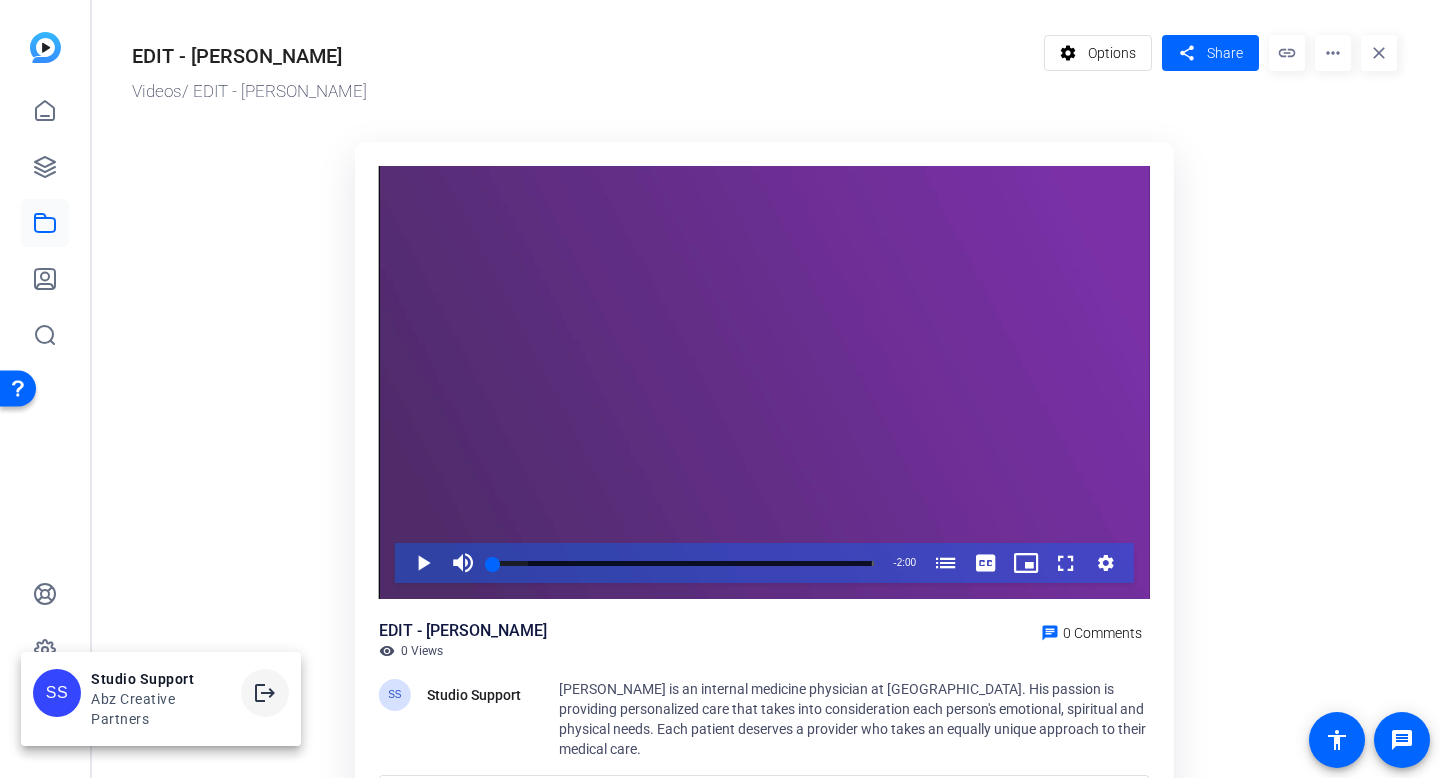 click on "logout" at bounding box center (265, 693) 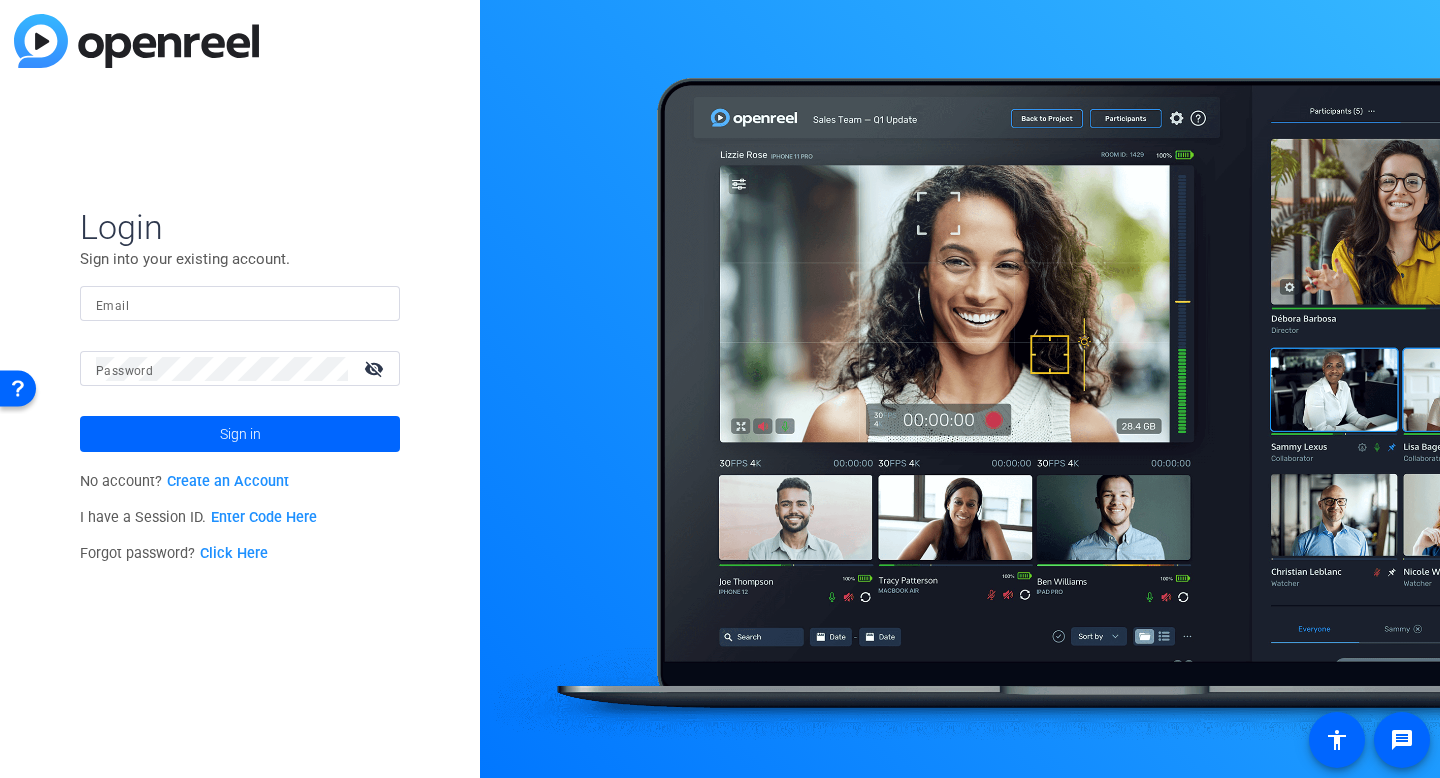 type on "[EMAIL_ADDRESS][DOMAIN_NAME]" 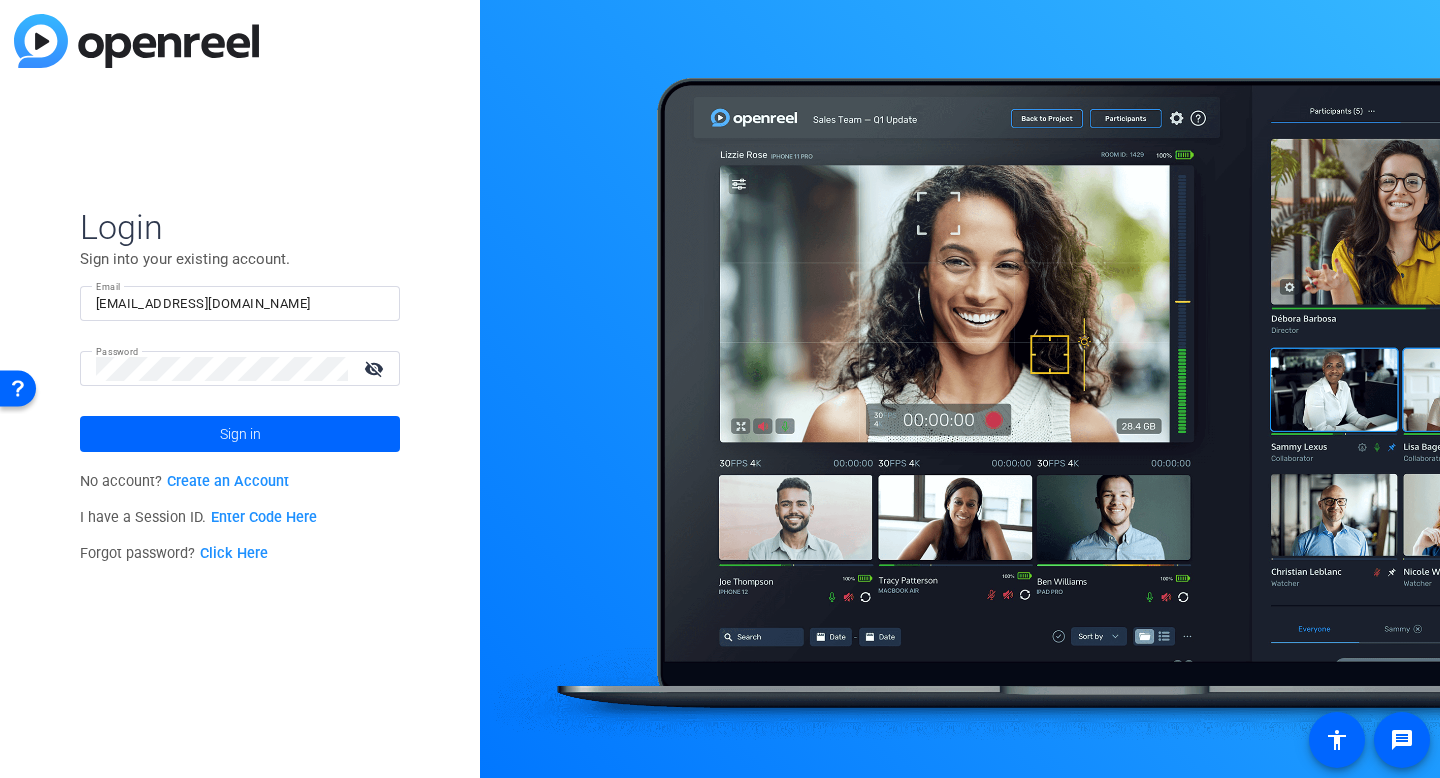click on "[EMAIL_ADDRESS][DOMAIN_NAME]" at bounding box center [240, 304] 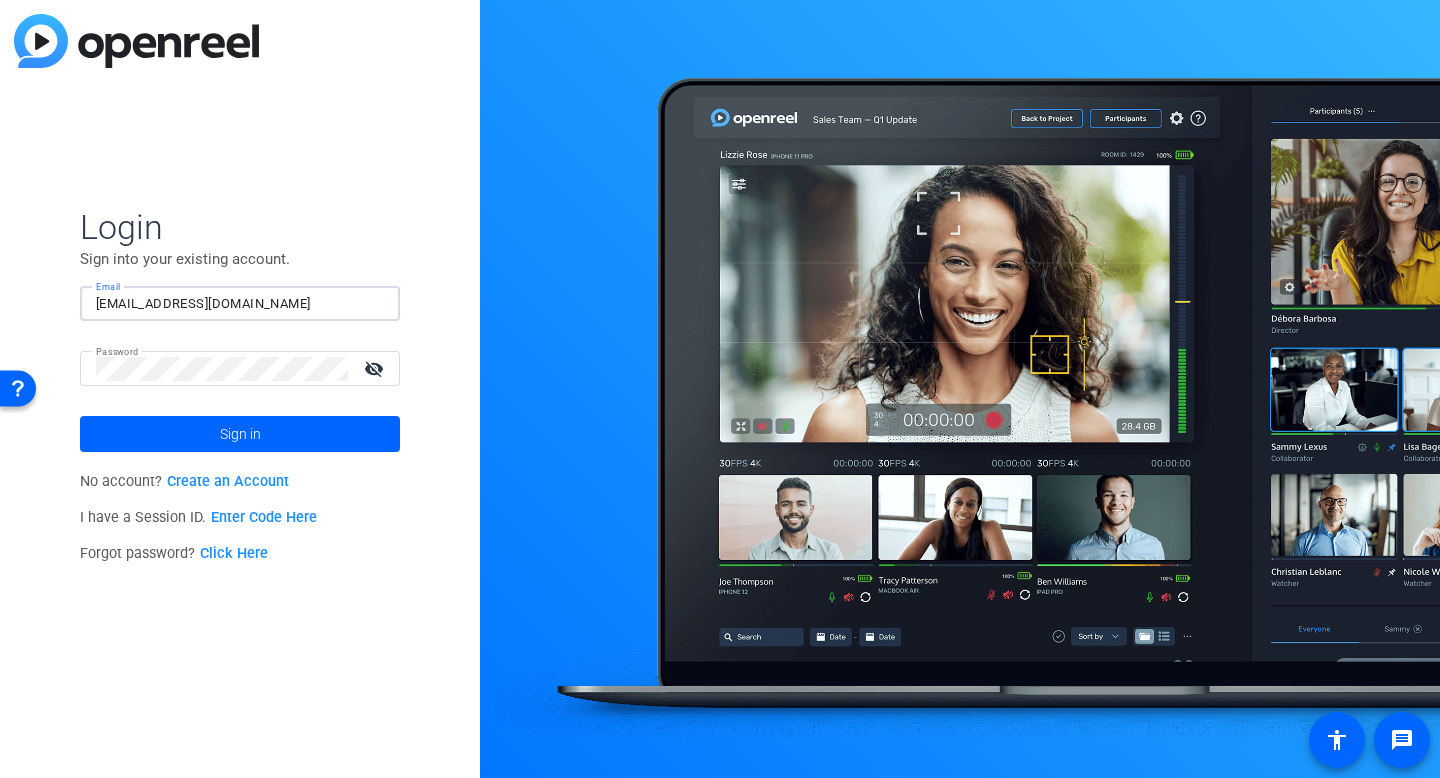 click on "[EMAIL_ADDRESS][DOMAIN_NAME]" at bounding box center (240, 304) 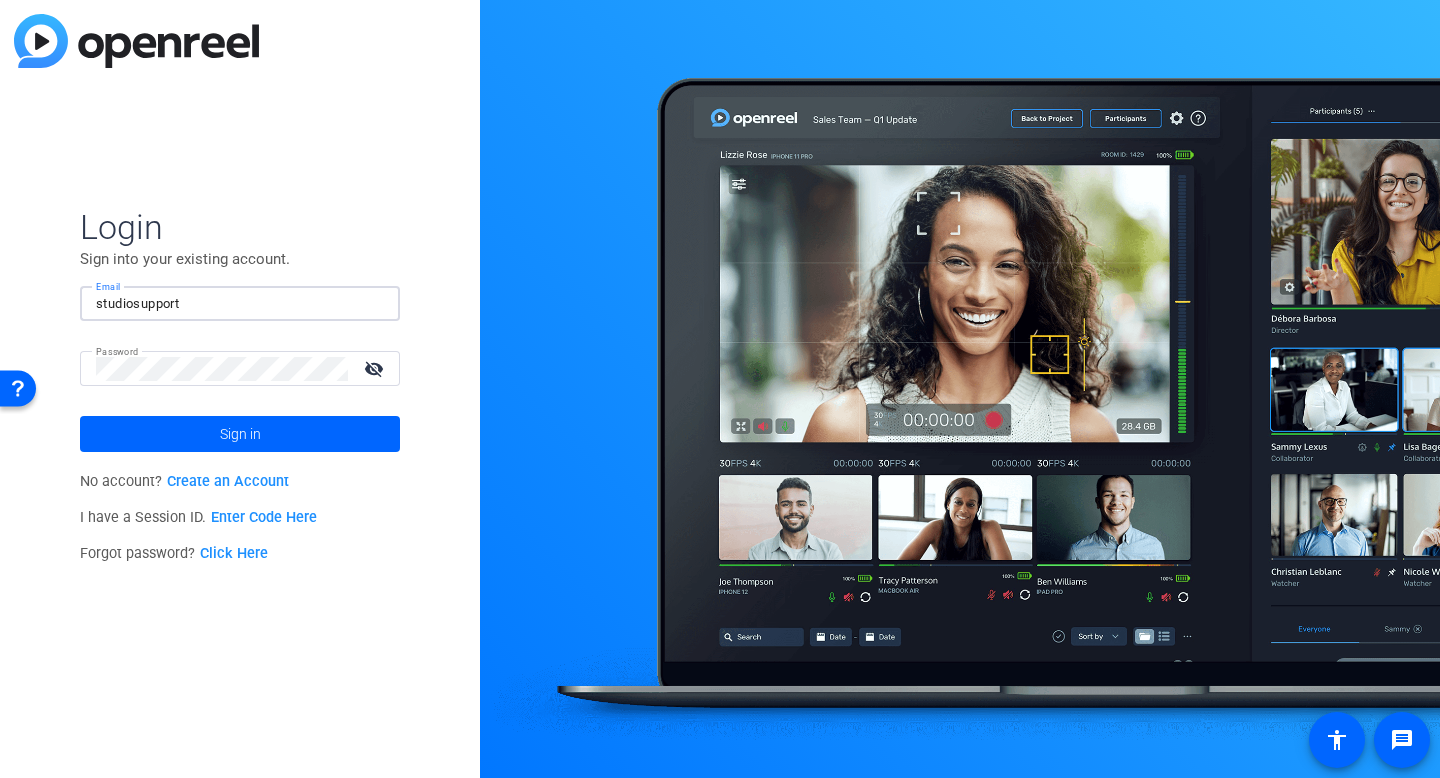 click 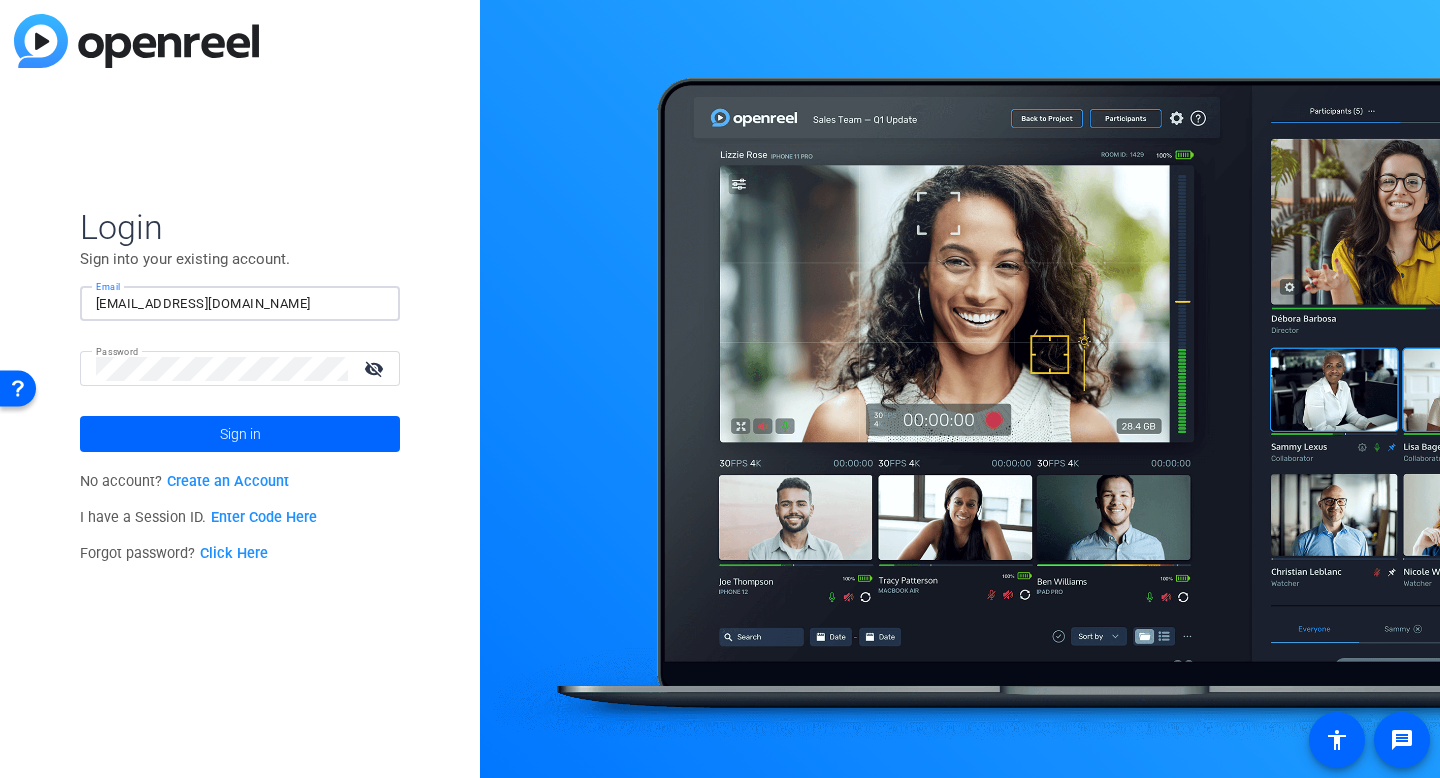 type on "[EMAIL_ADDRESS][DOMAIN_NAME]" 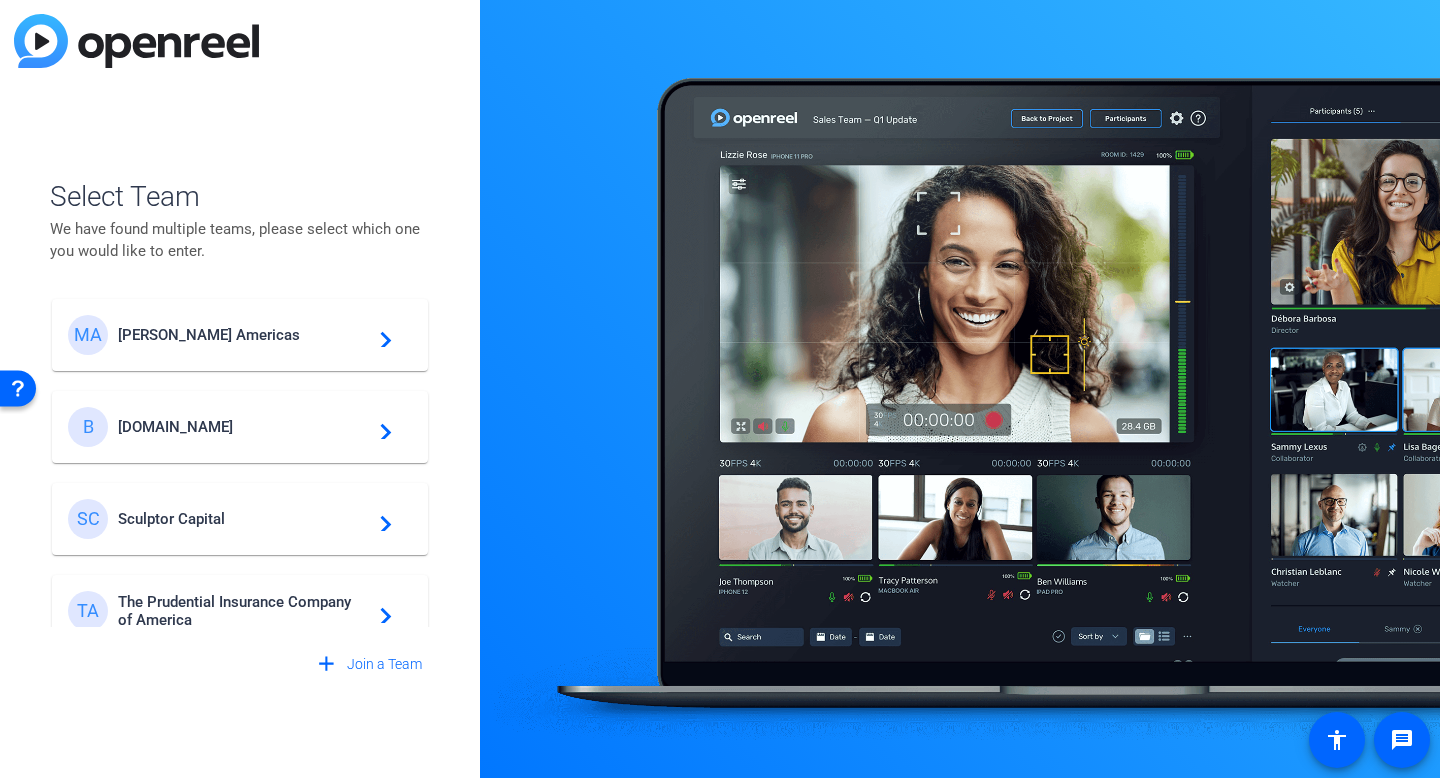 click on "[PERSON_NAME] Americas" 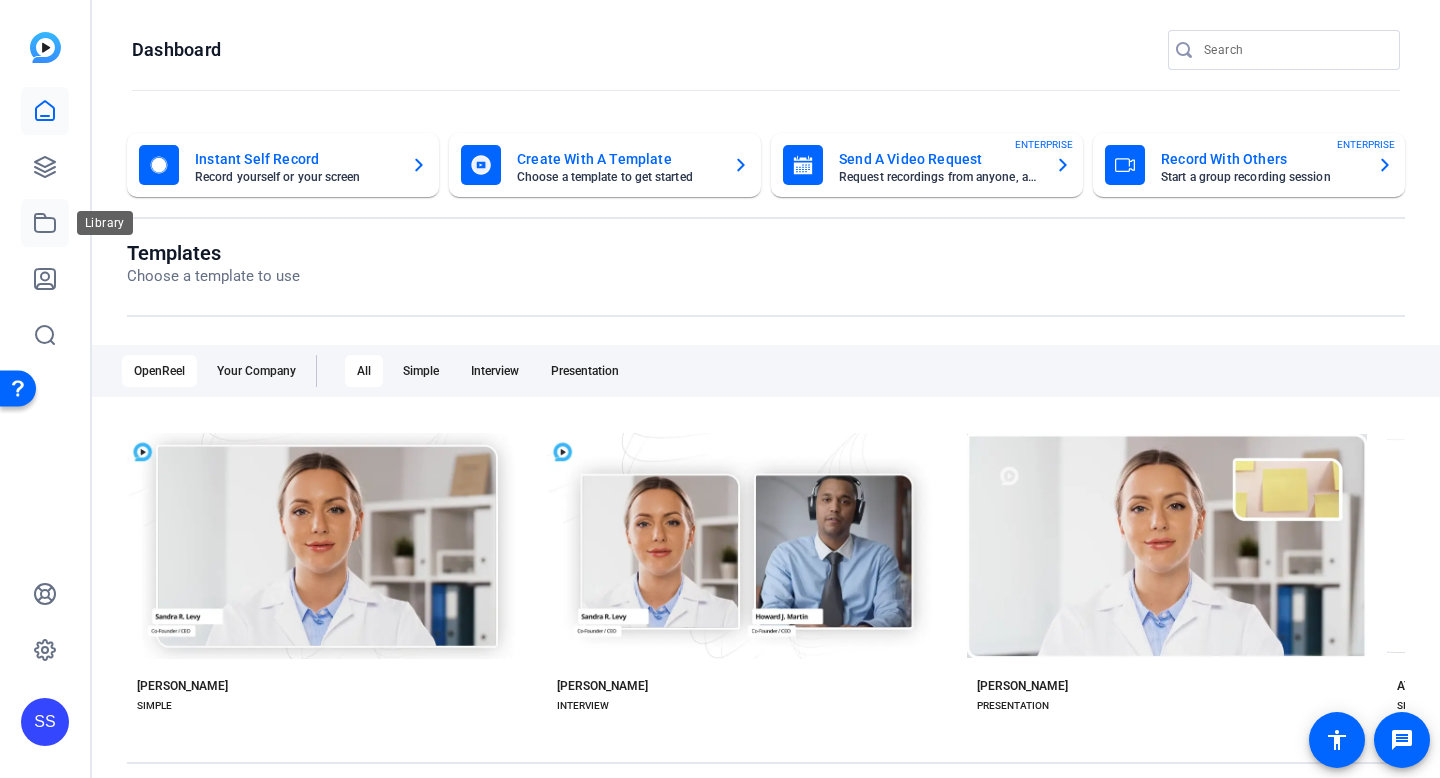 click 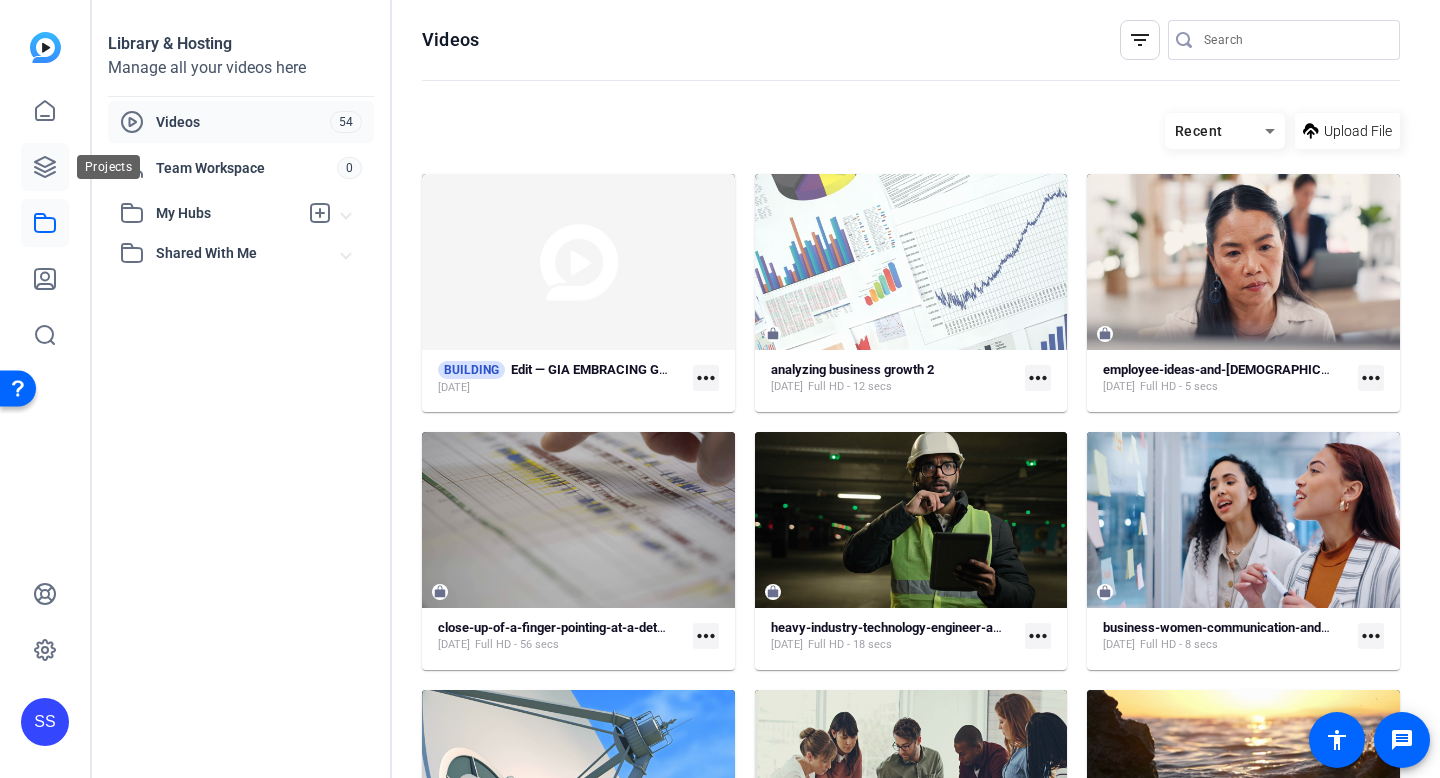 click 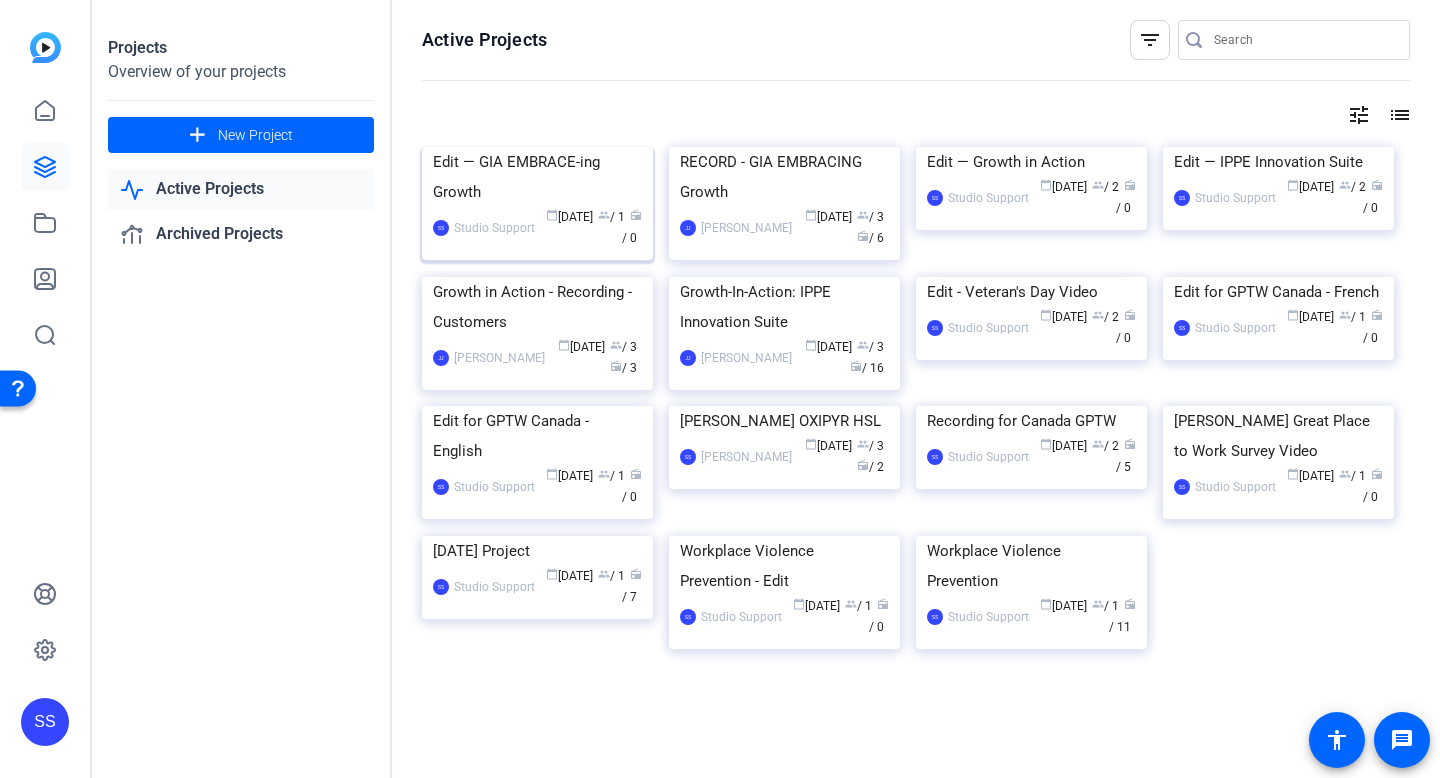 click on "Edit — GIA EMBRACE-ing Growth" 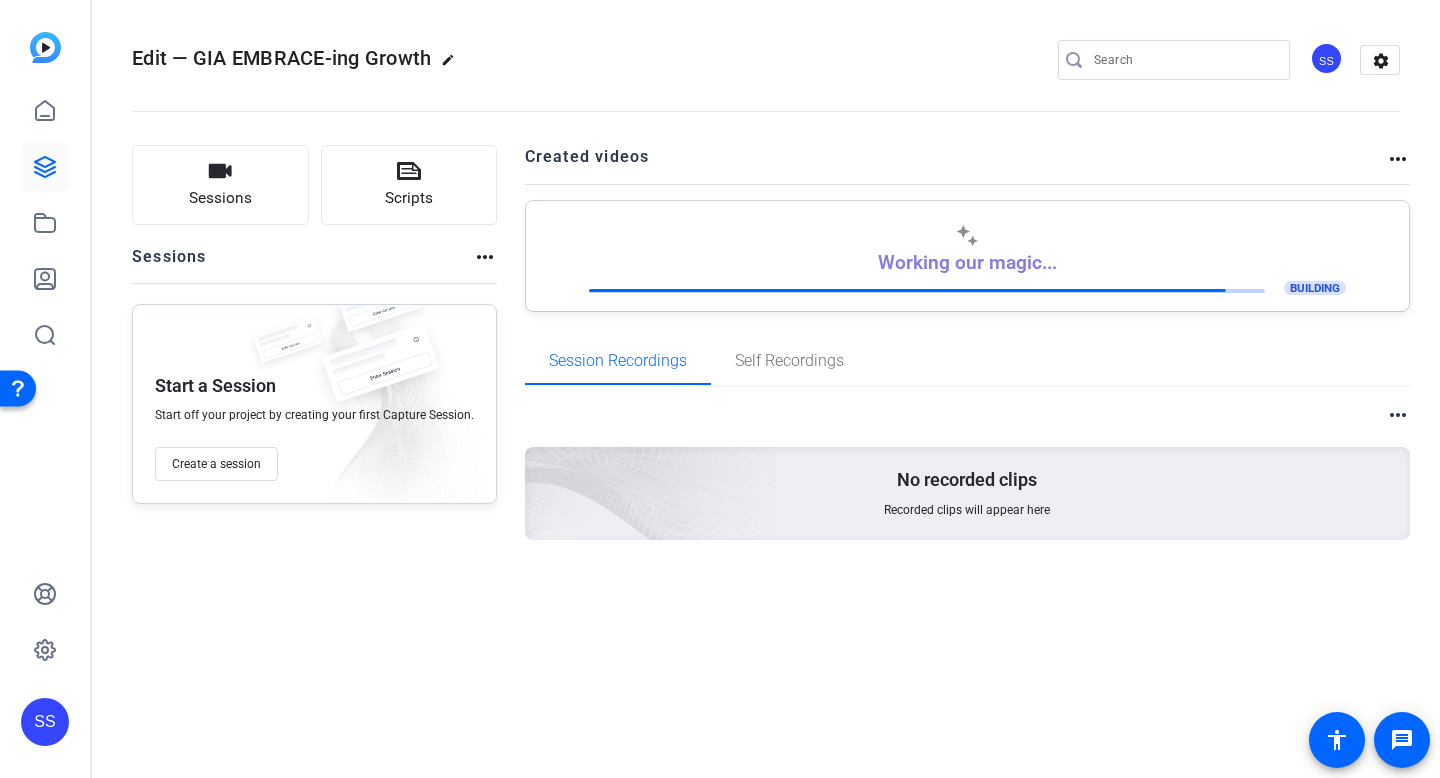 click on "SS" 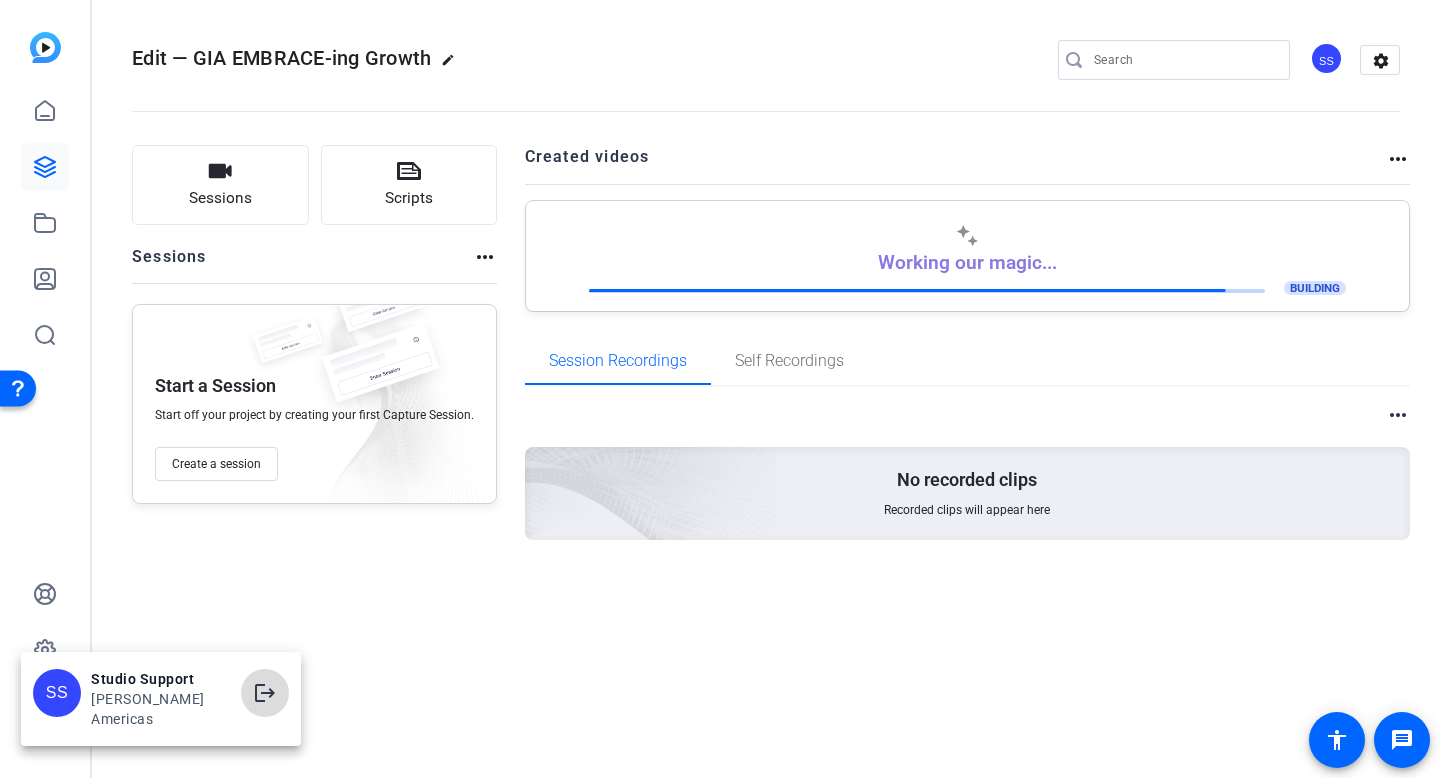 click on "logout" at bounding box center (265, 693) 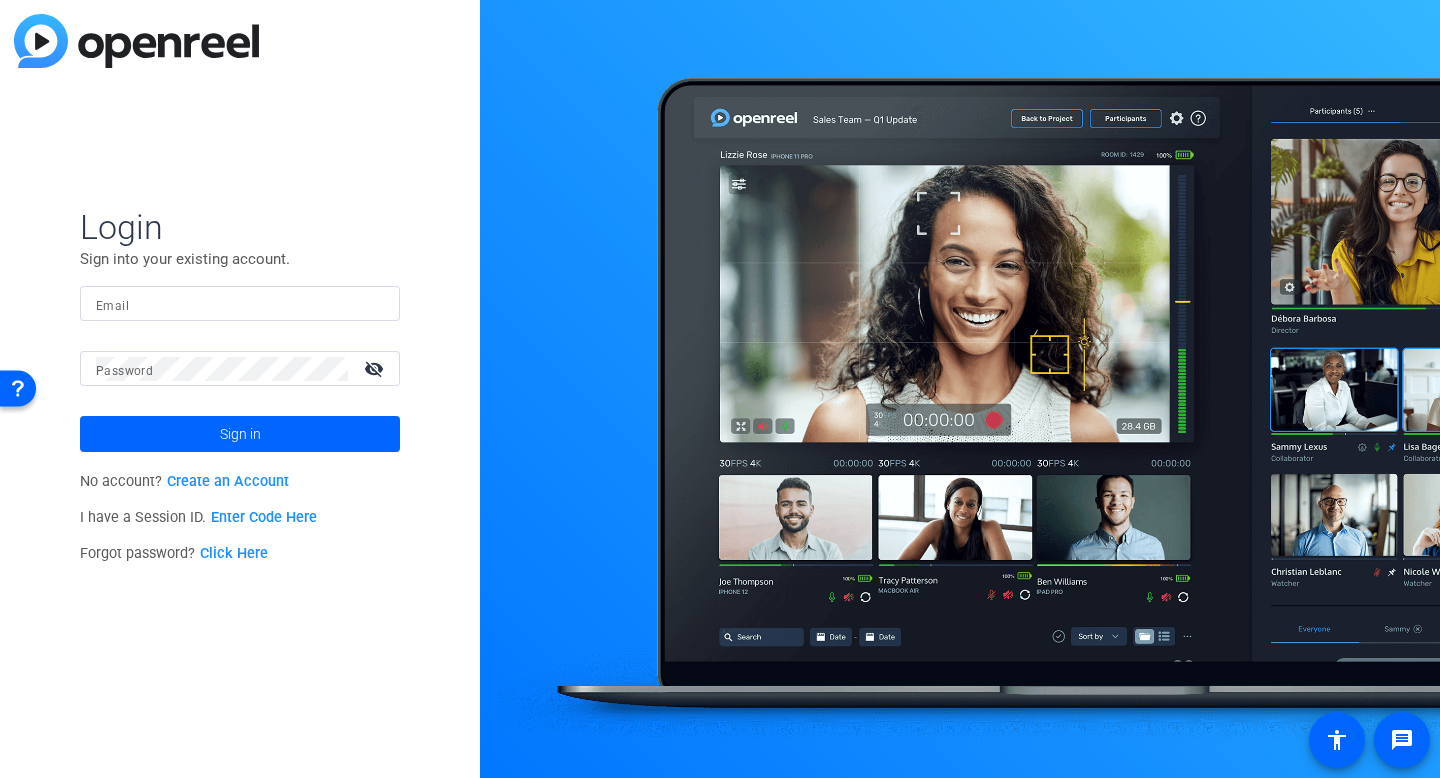 type on "[EMAIL_ADDRESS][DOMAIN_NAME]" 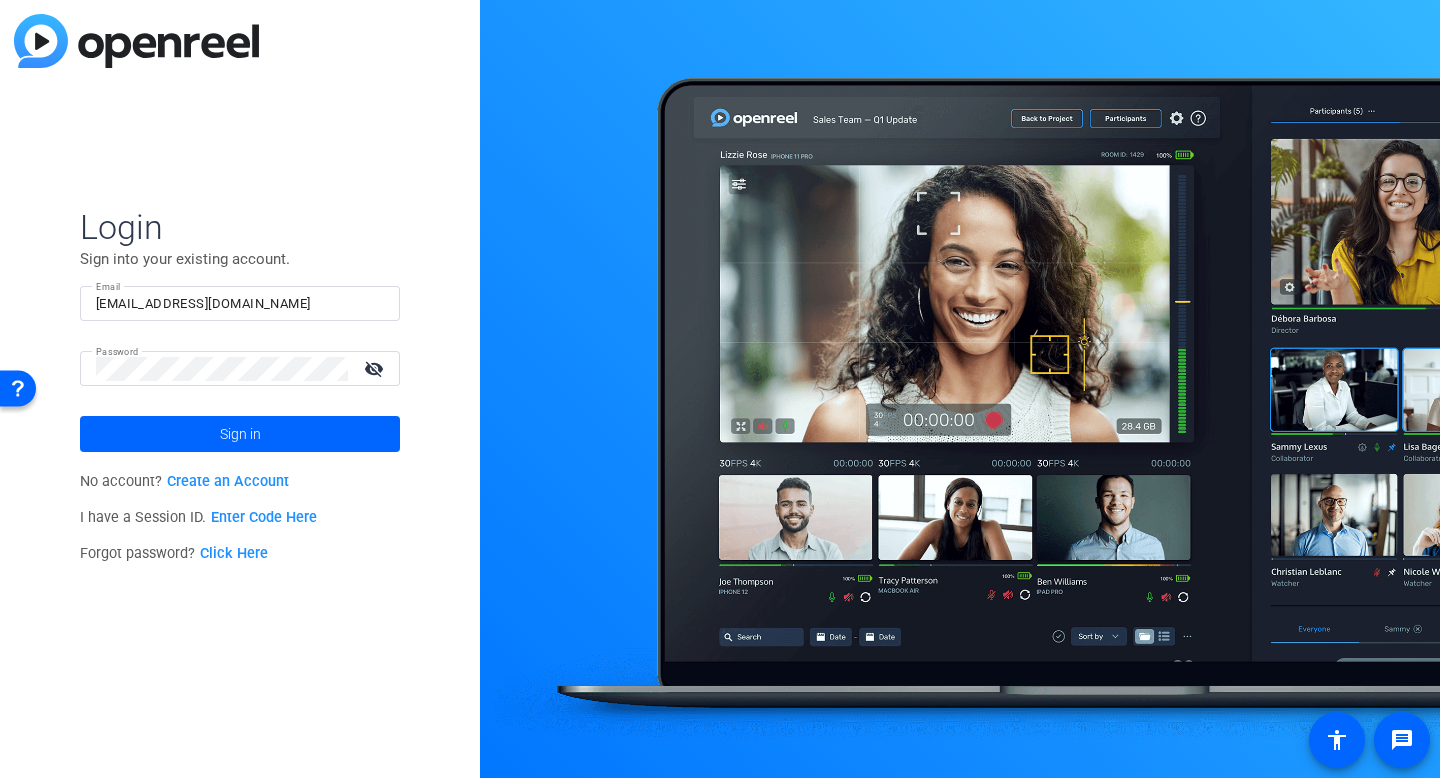 click on "[EMAIL_ADDRESS][DOMAIN_NAME]" at bounding box center (240, 304) 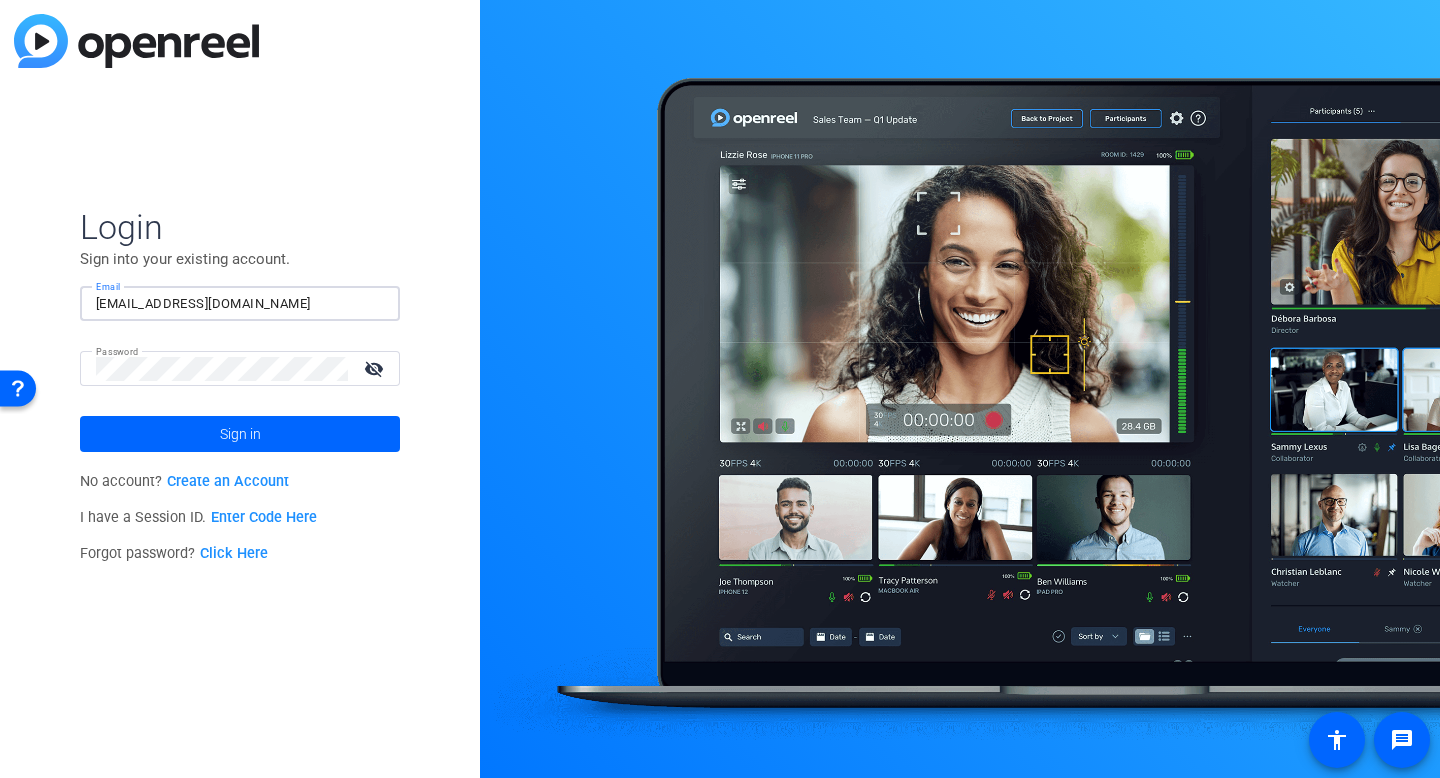 click on "[EMAIL_ADDRESS][DOMAIN_NAME]" at bounding box center [240, 304] 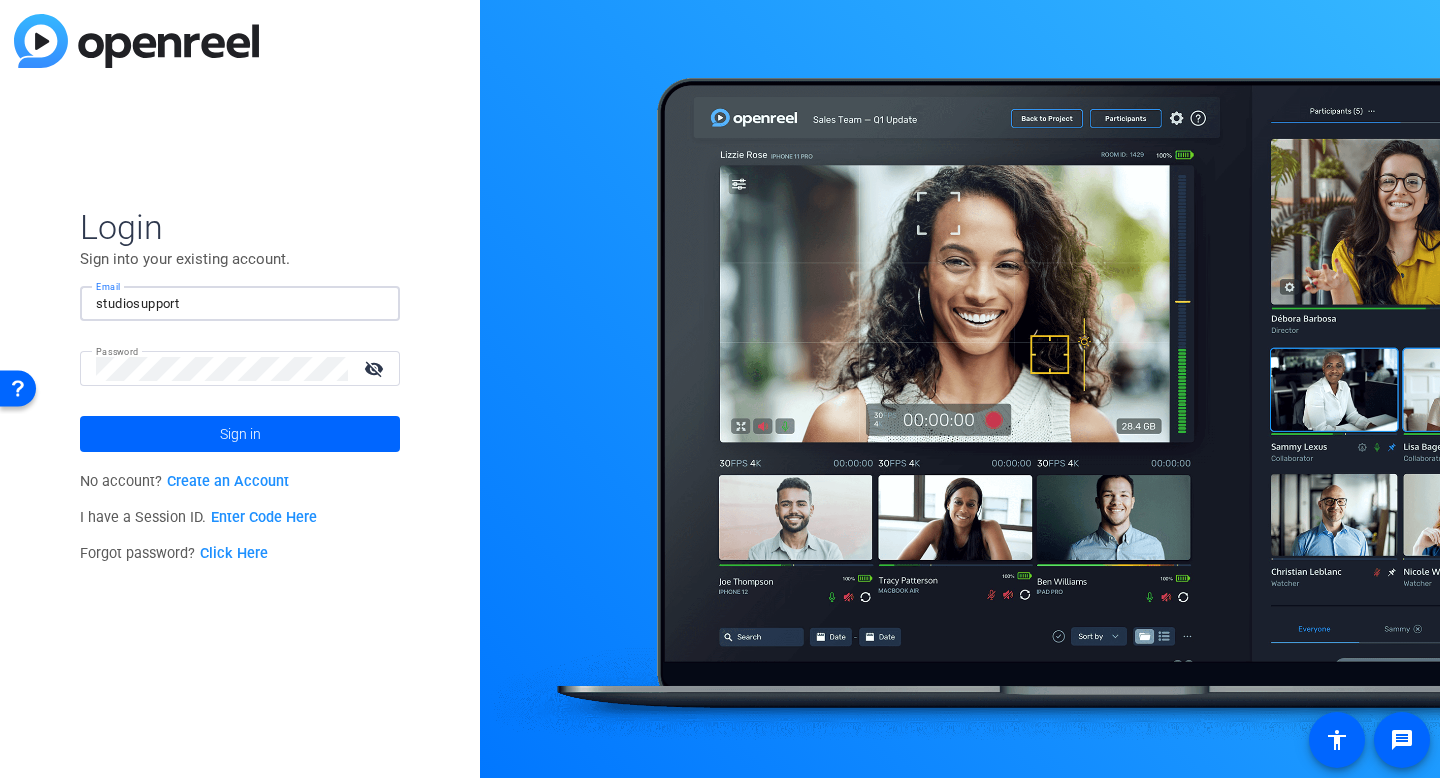 type on "studiosupport" 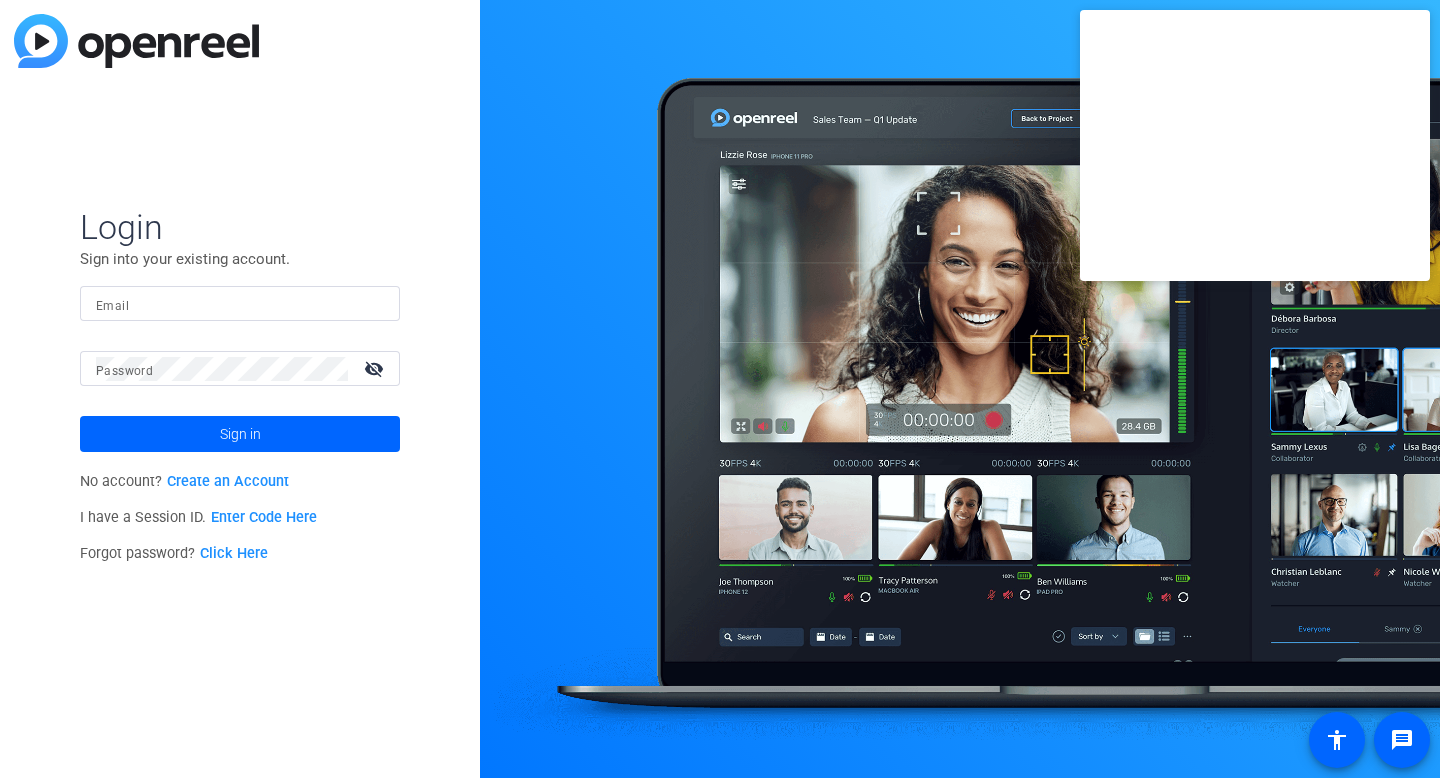 scroll, scrollTop: 0, scrollLeft: 0, axis: both 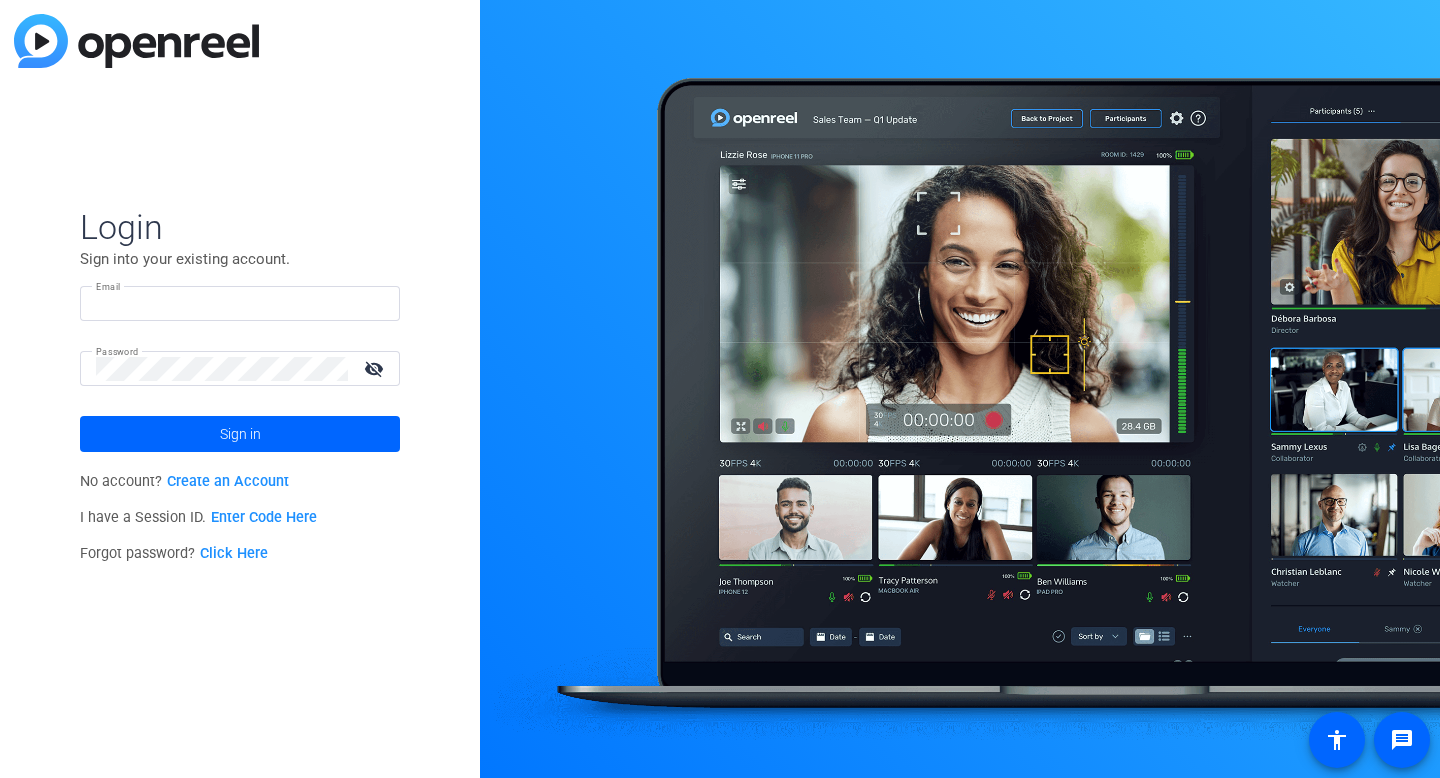 type on "[EMAIL_ADDRESS][DOMAIN_NAME]" 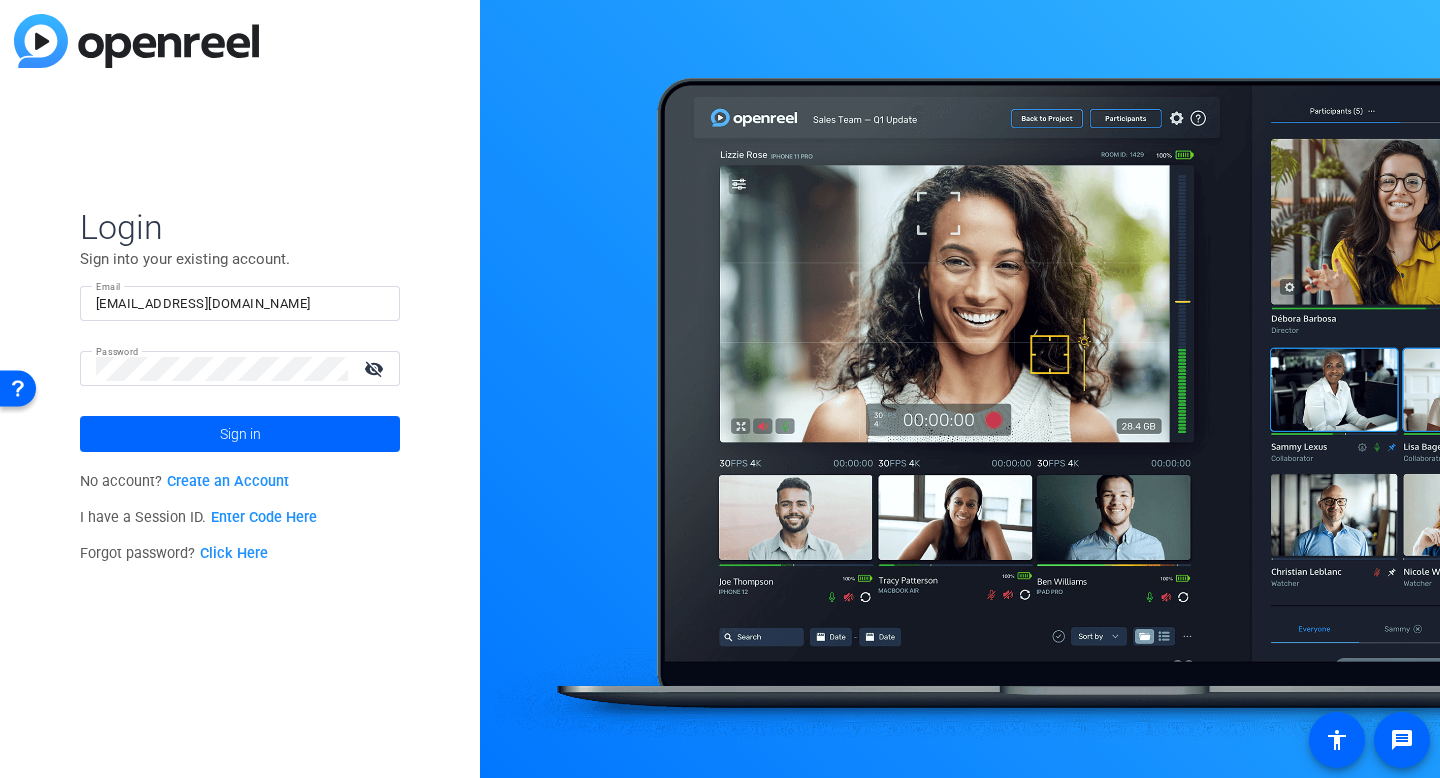 click on "[EMAIL_ADDRESS][DOMAIN_NAME]" at bounding box center (240, 304) 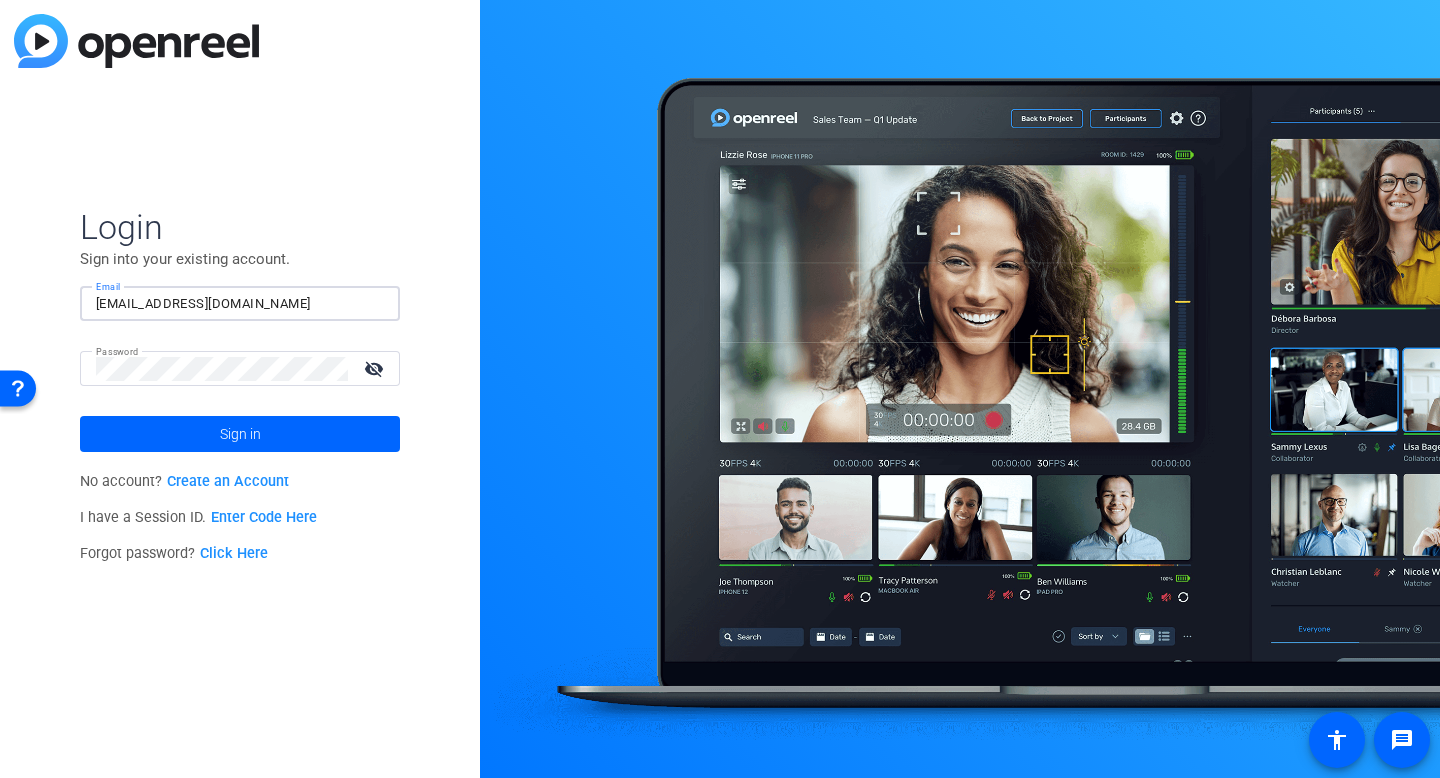 click on "[EMAIL_ADDRESS][DOMAIN_NAME]" at bounding box center (240, 304) 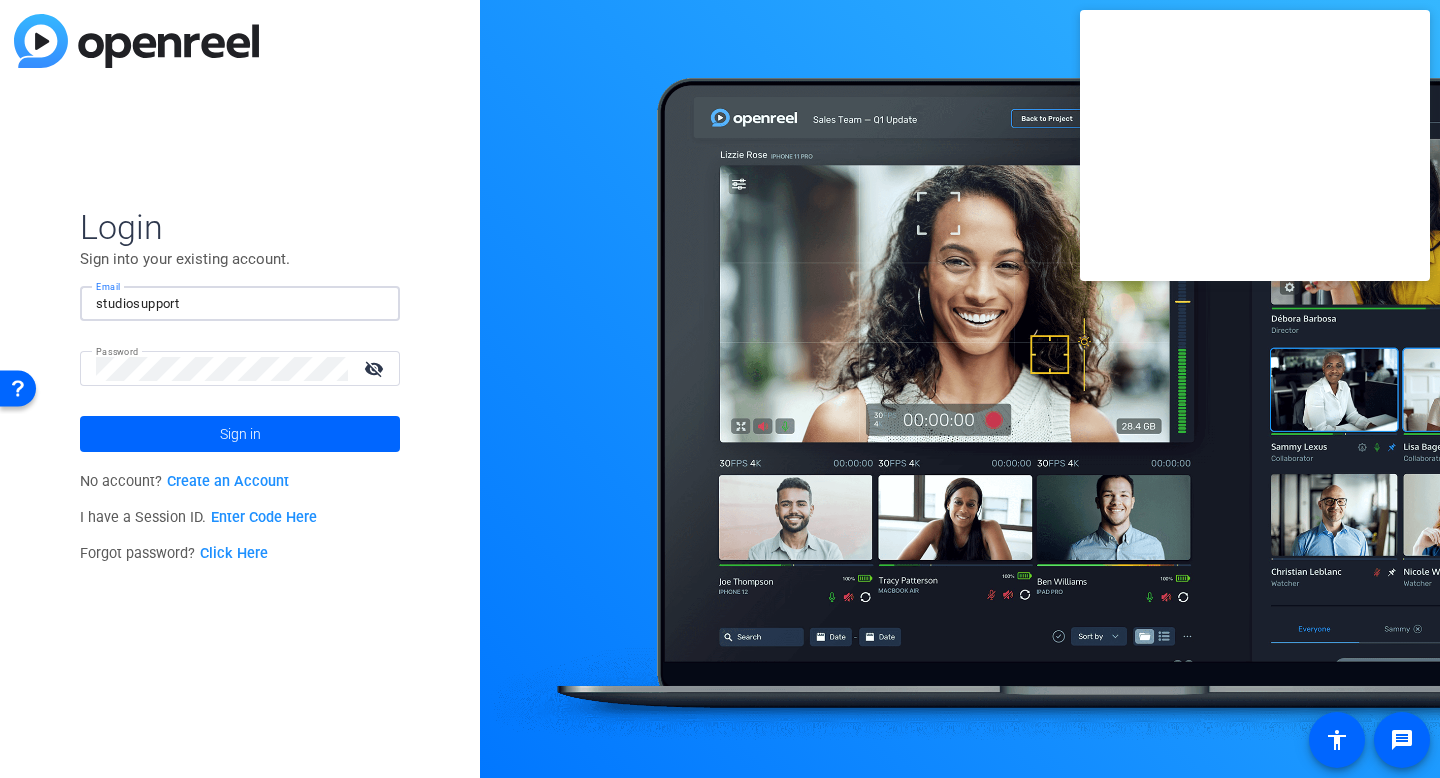 click 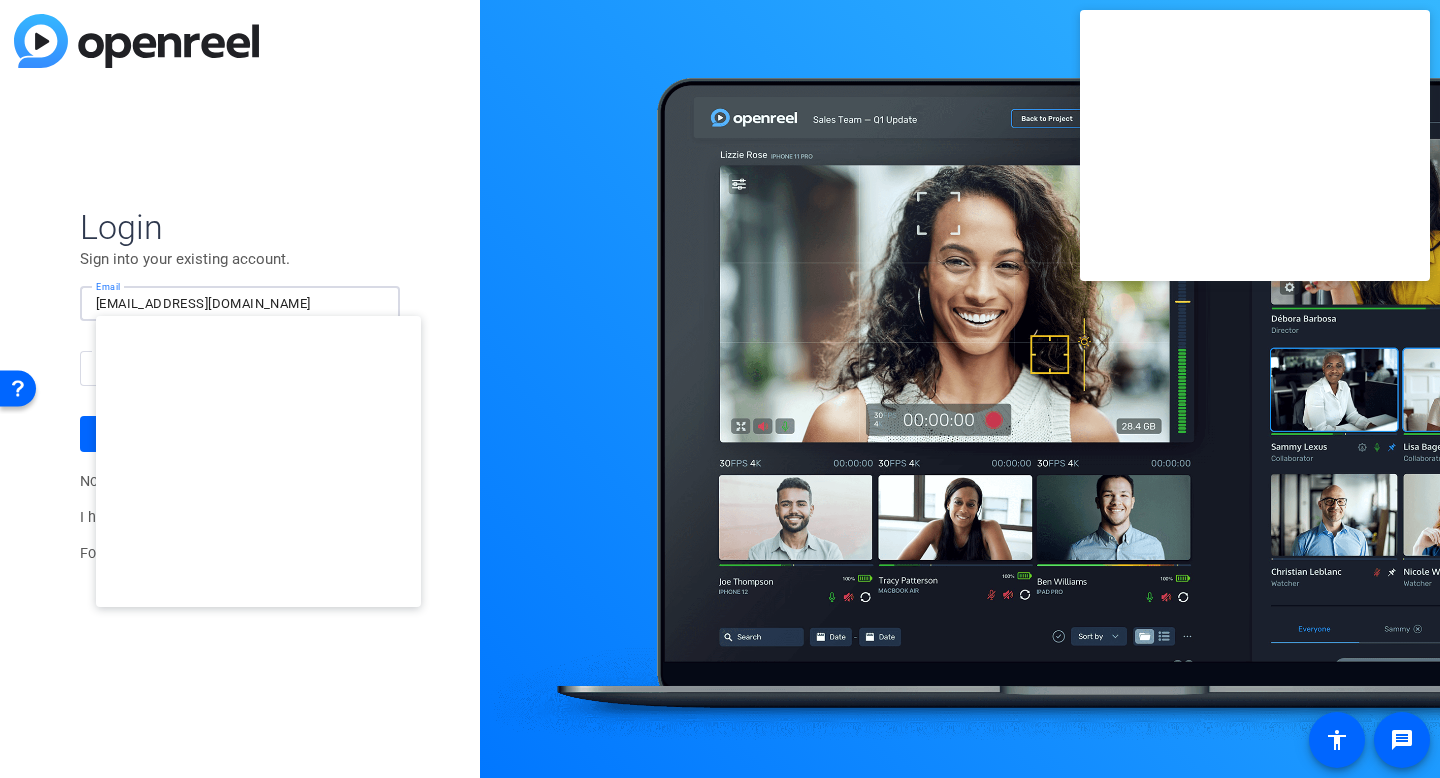 type on "studiosupport+3@openreel.com" 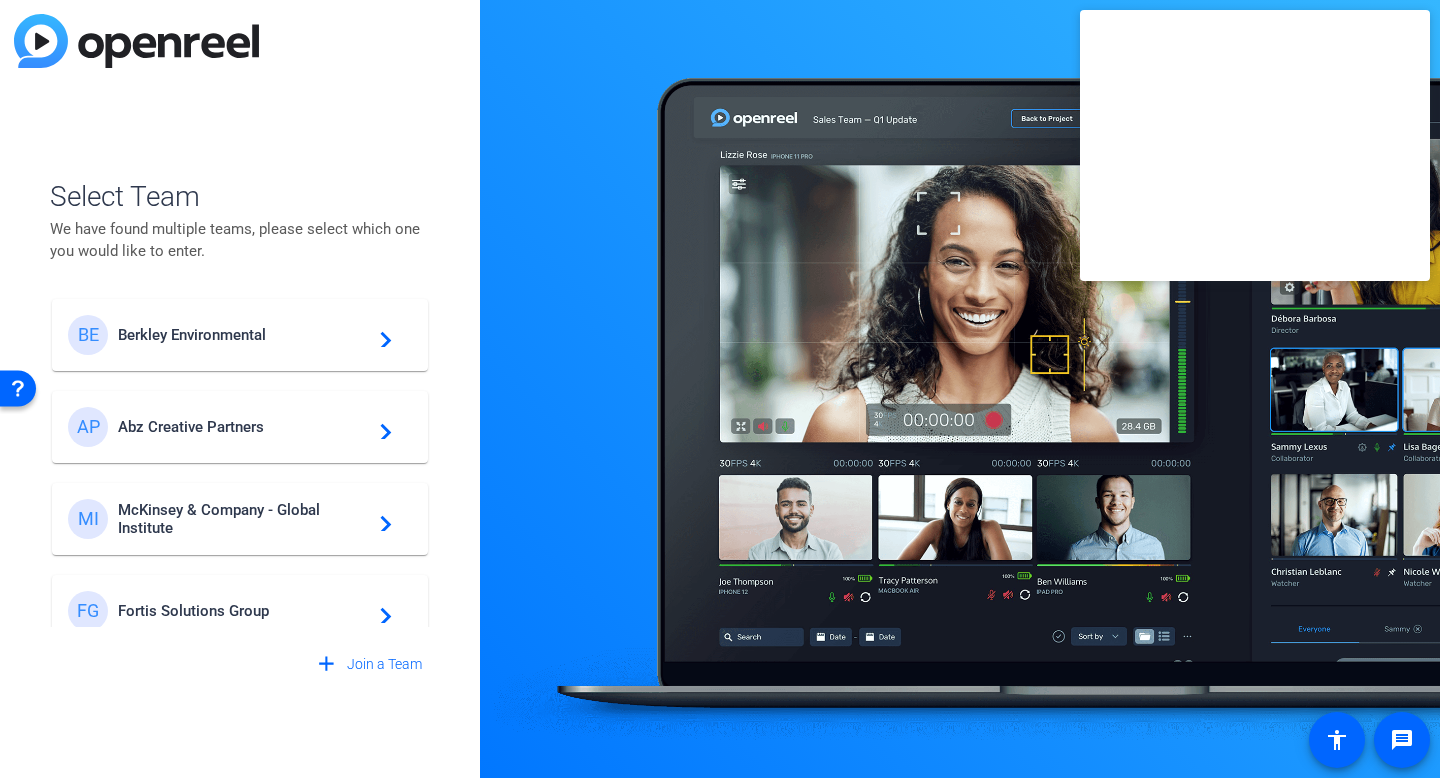 click on "McKinsey & Company - Global Institute" 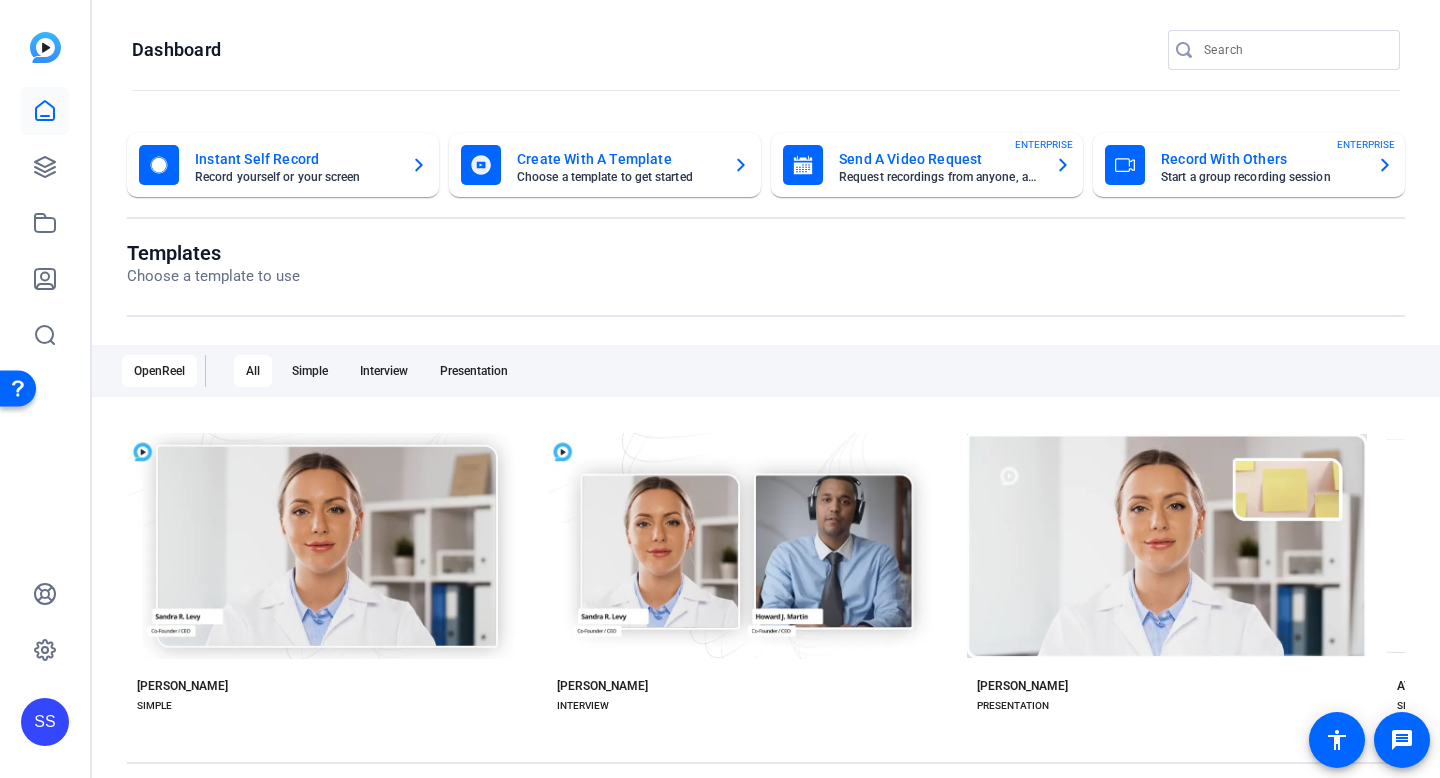 scroll, scrollTop: 0, scrollLeft: 0, axis: both 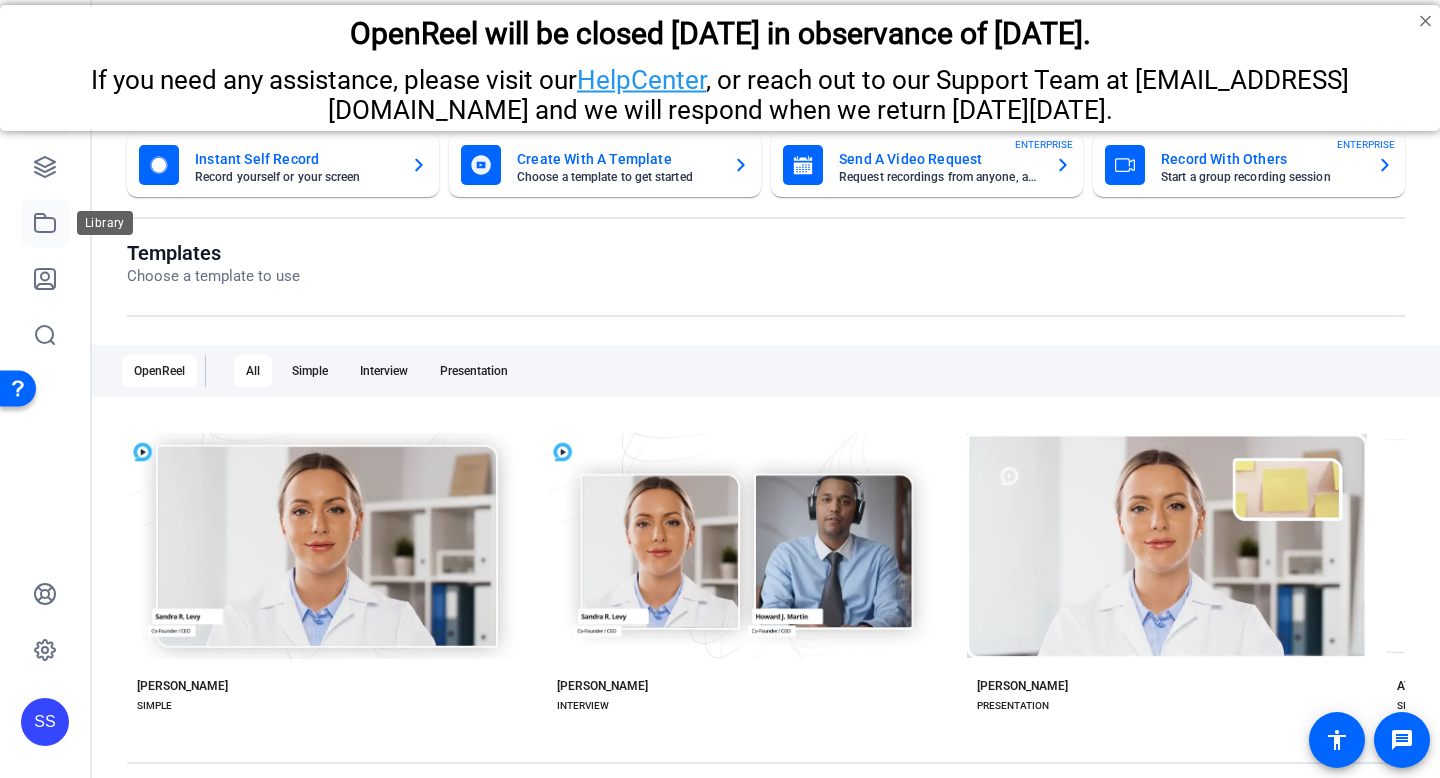 click 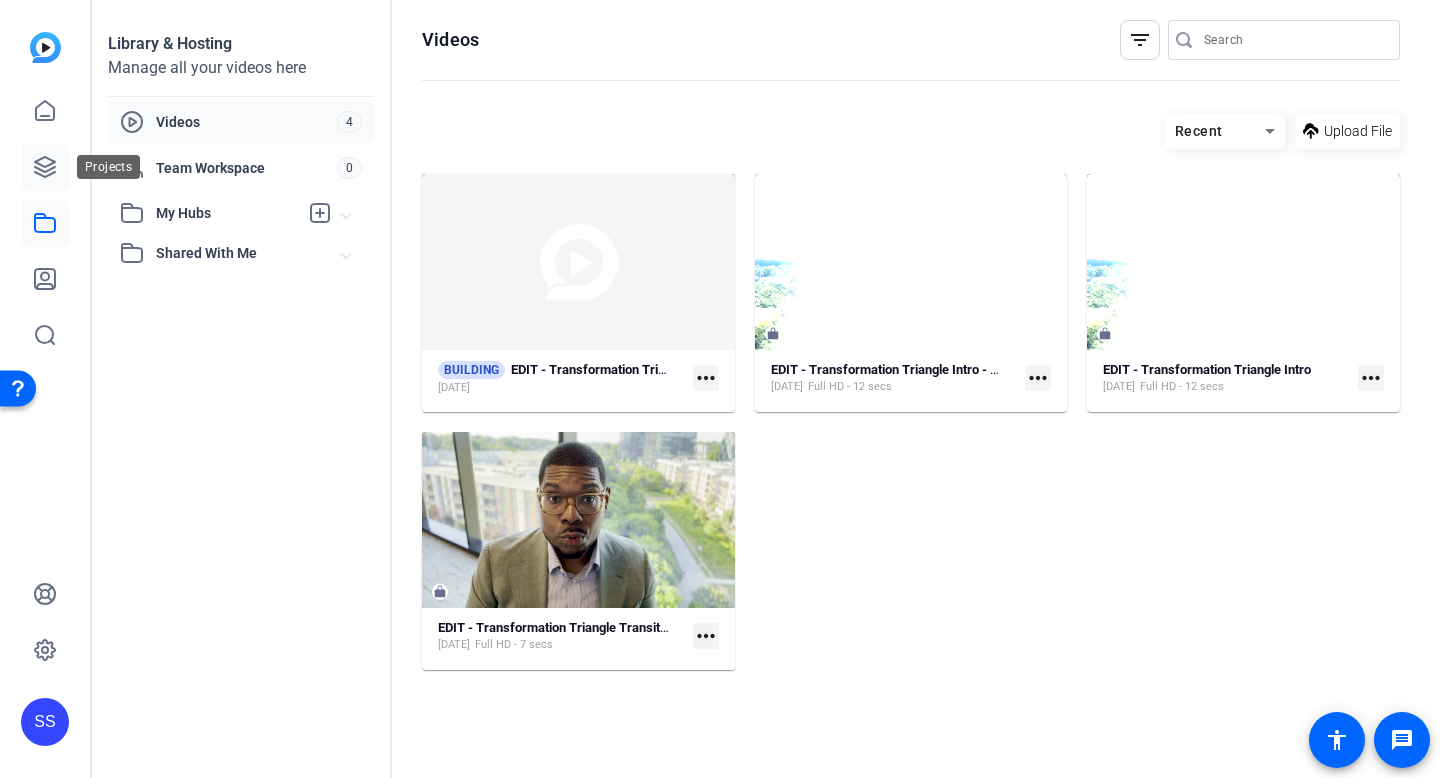 click 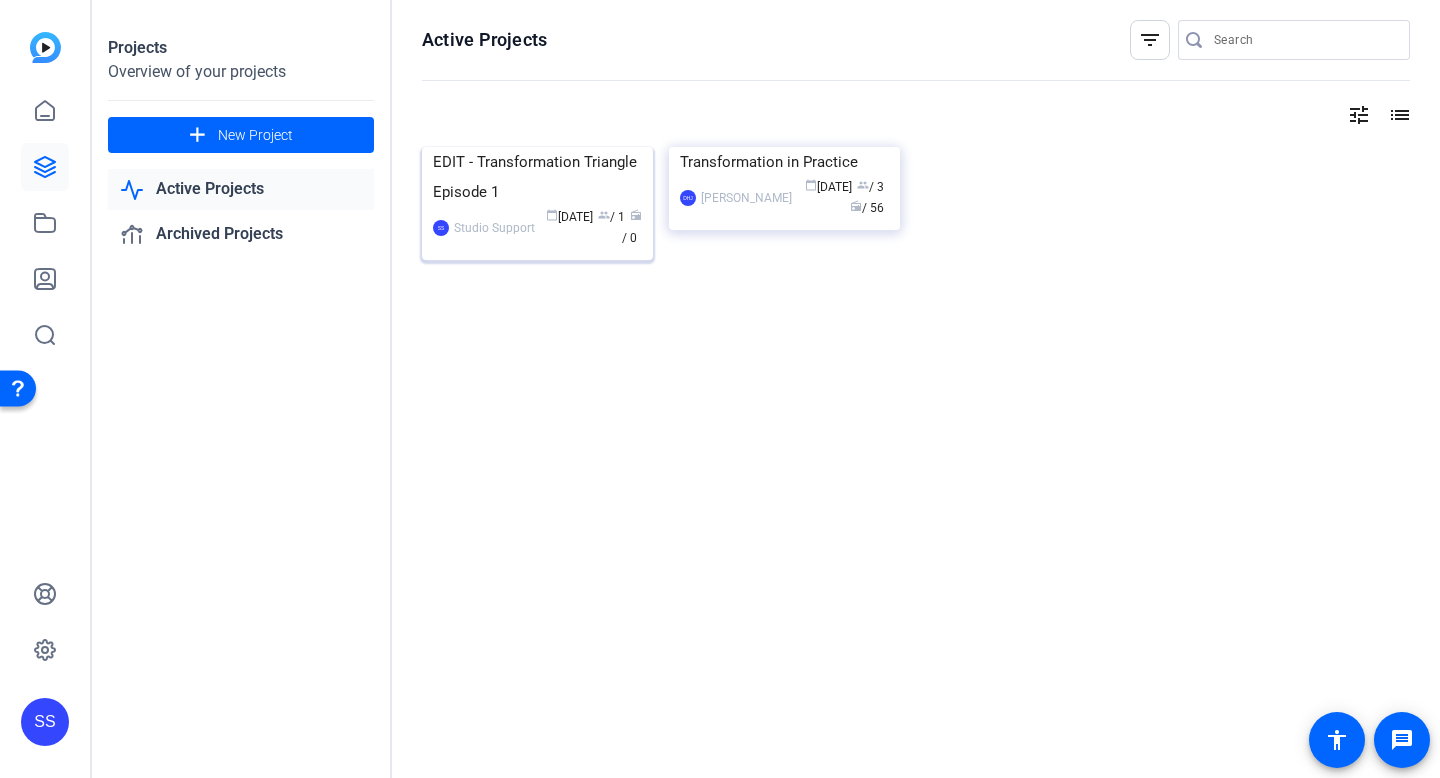 click on "EDIT - Transformation Triangle Episode 1" 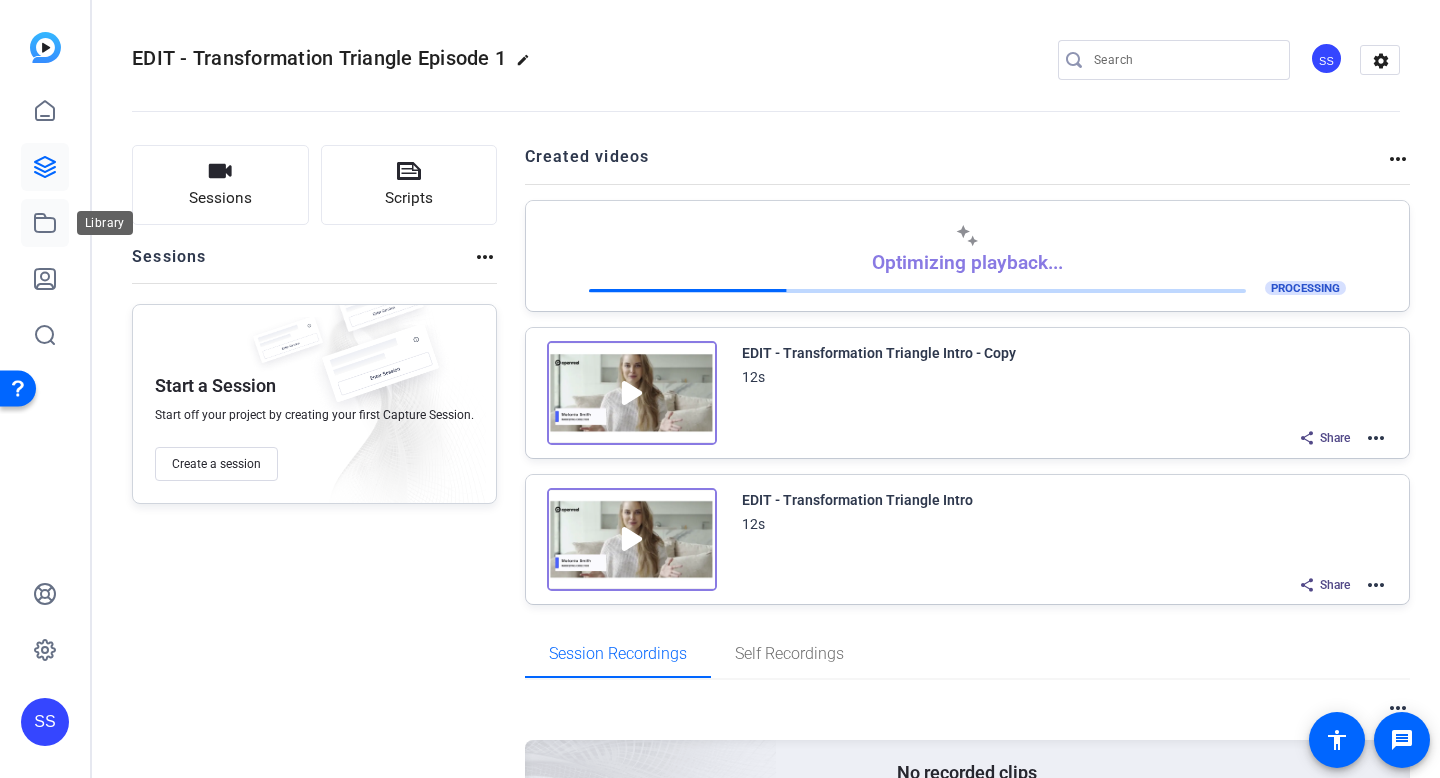 click 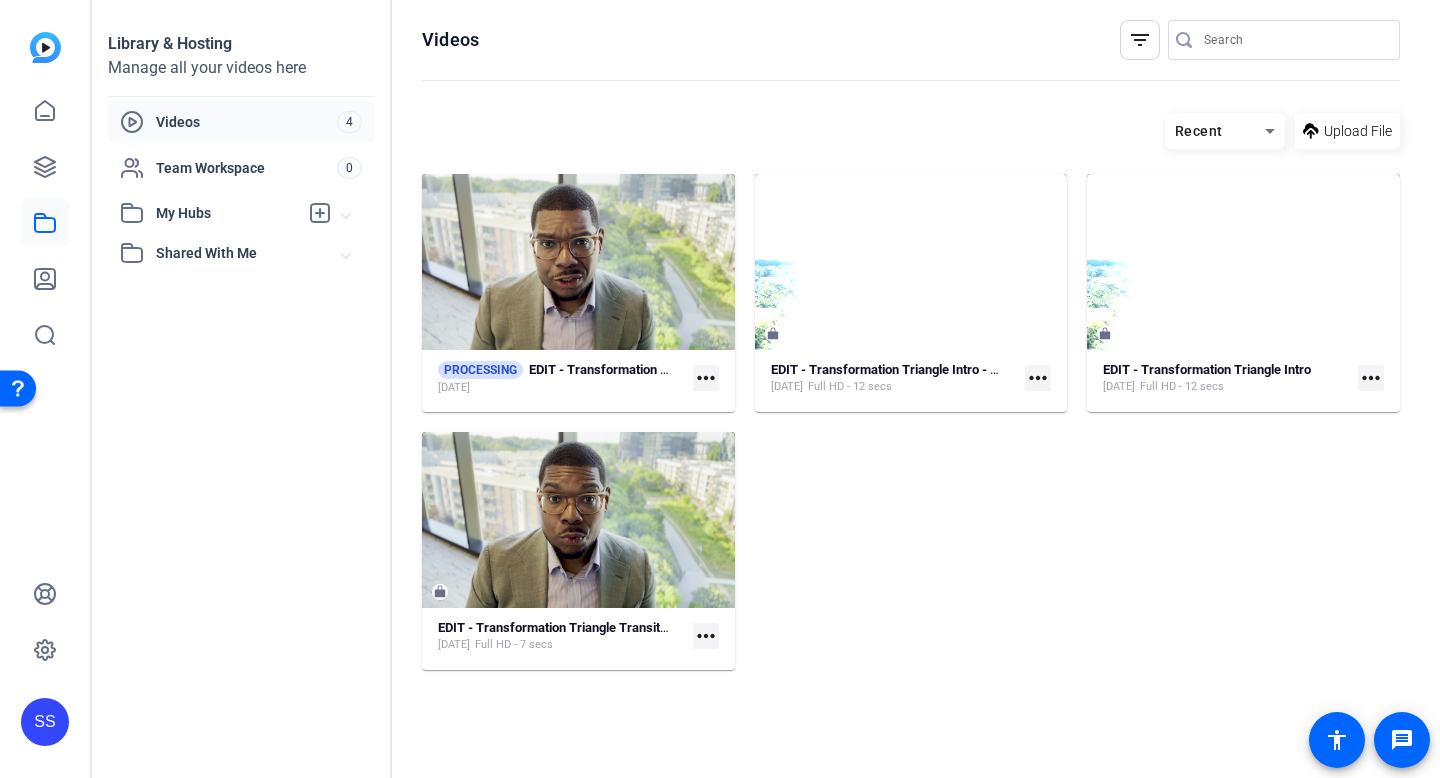 click on "Library & Hosting Manage all your videos here
Videos 4
Team Workspace 0
My Hubs
No hubs available
Shared With Me No hubs available" 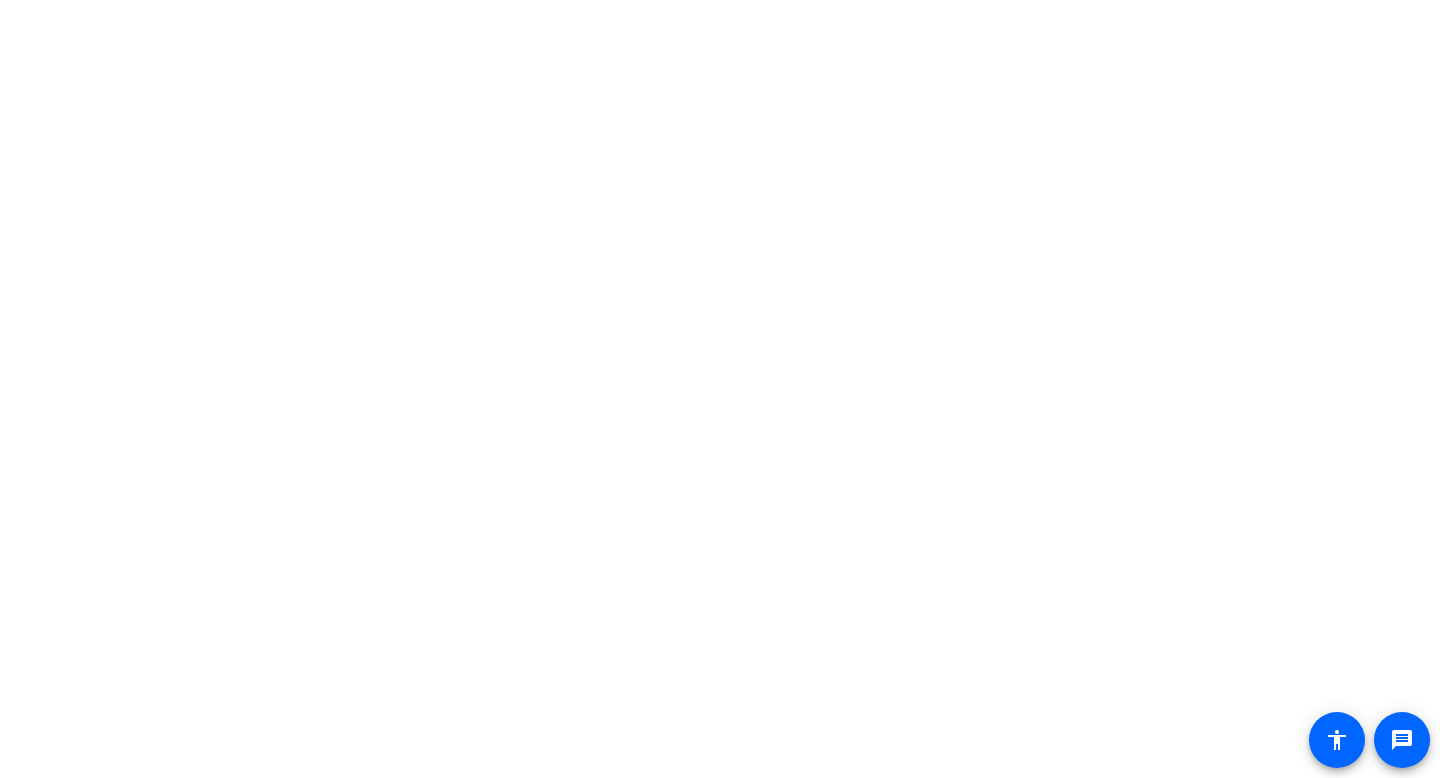 scroll, scrollTop: 0, scrollLeft: 0, axis: both 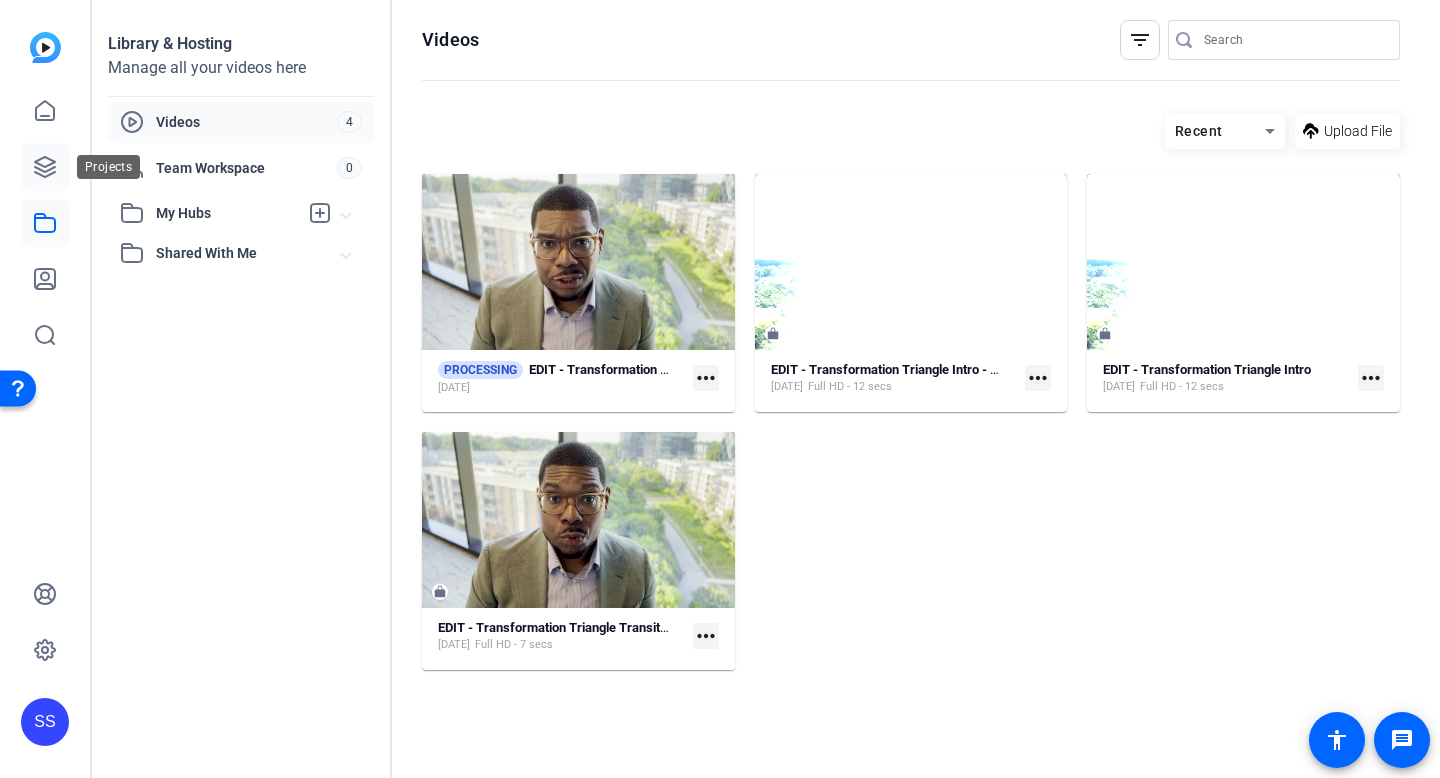 click 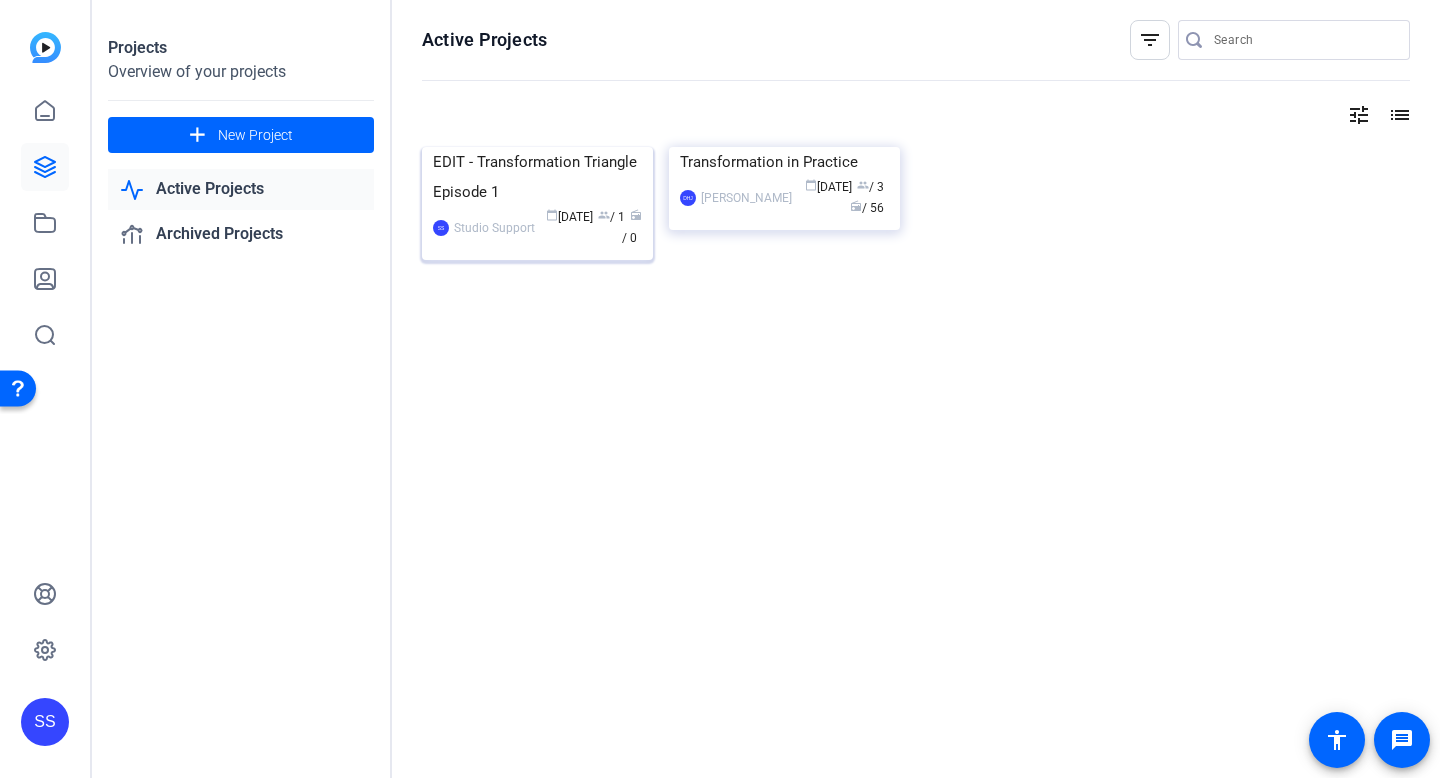 click on "EDIT - Transformation Triangle Episode 1" 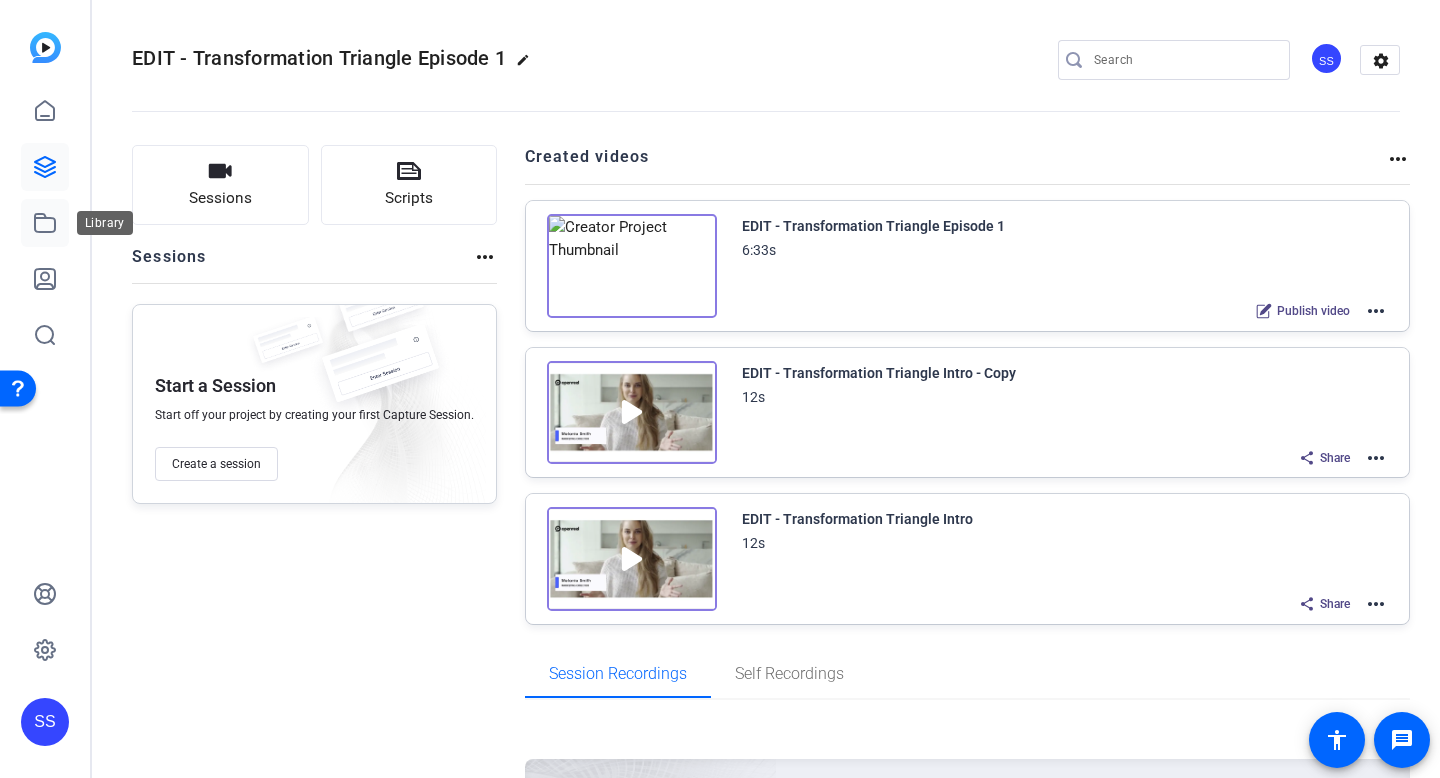 click 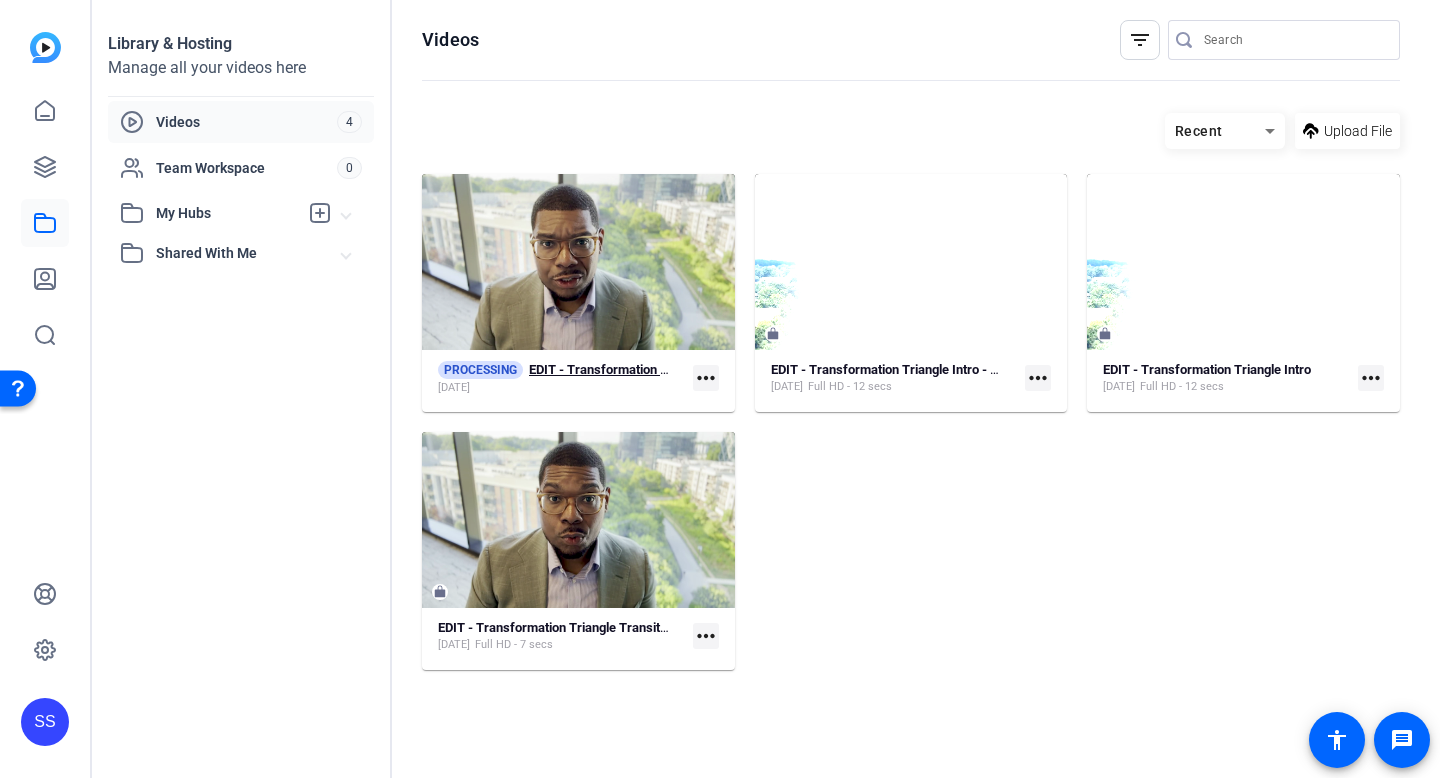 click on "EDIT - Transformation Triangle Episode 1" 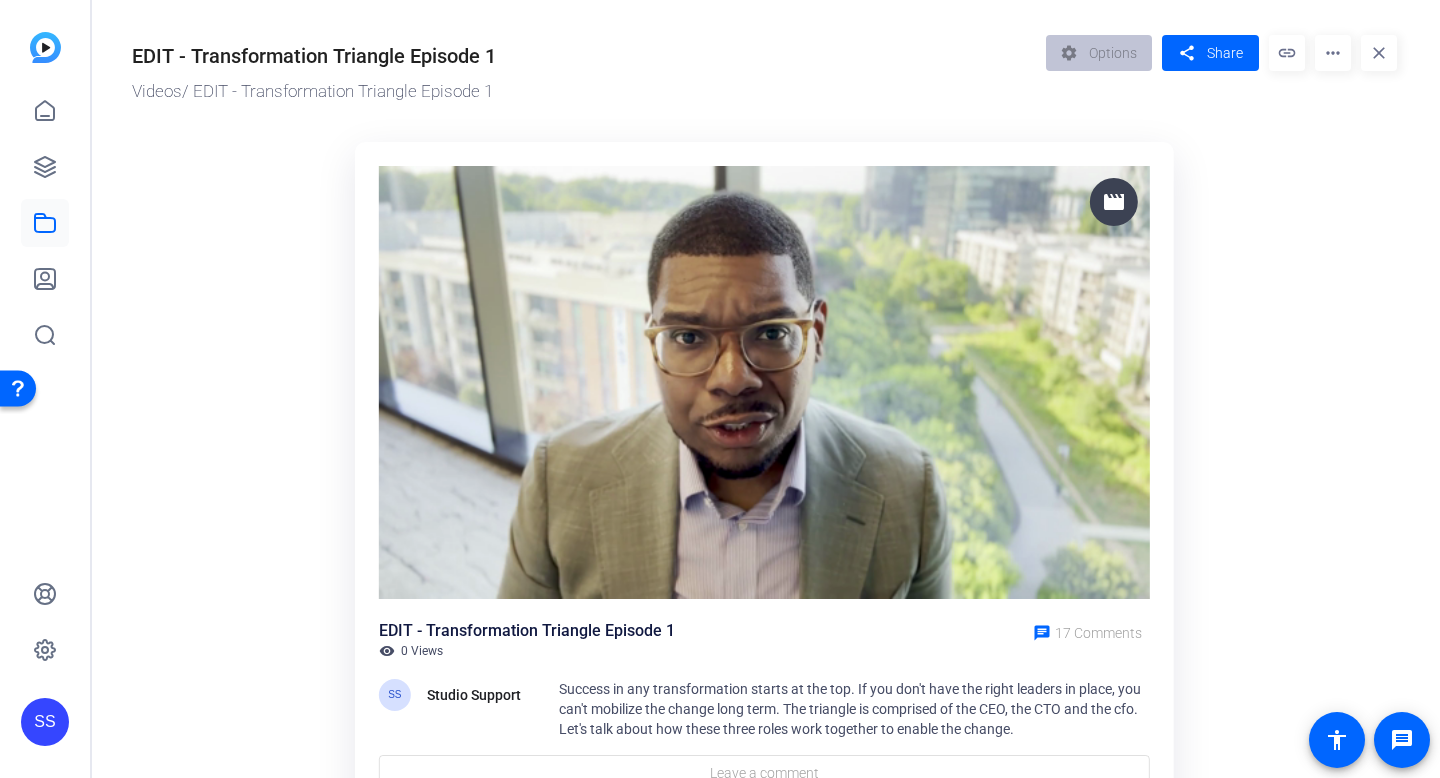 click 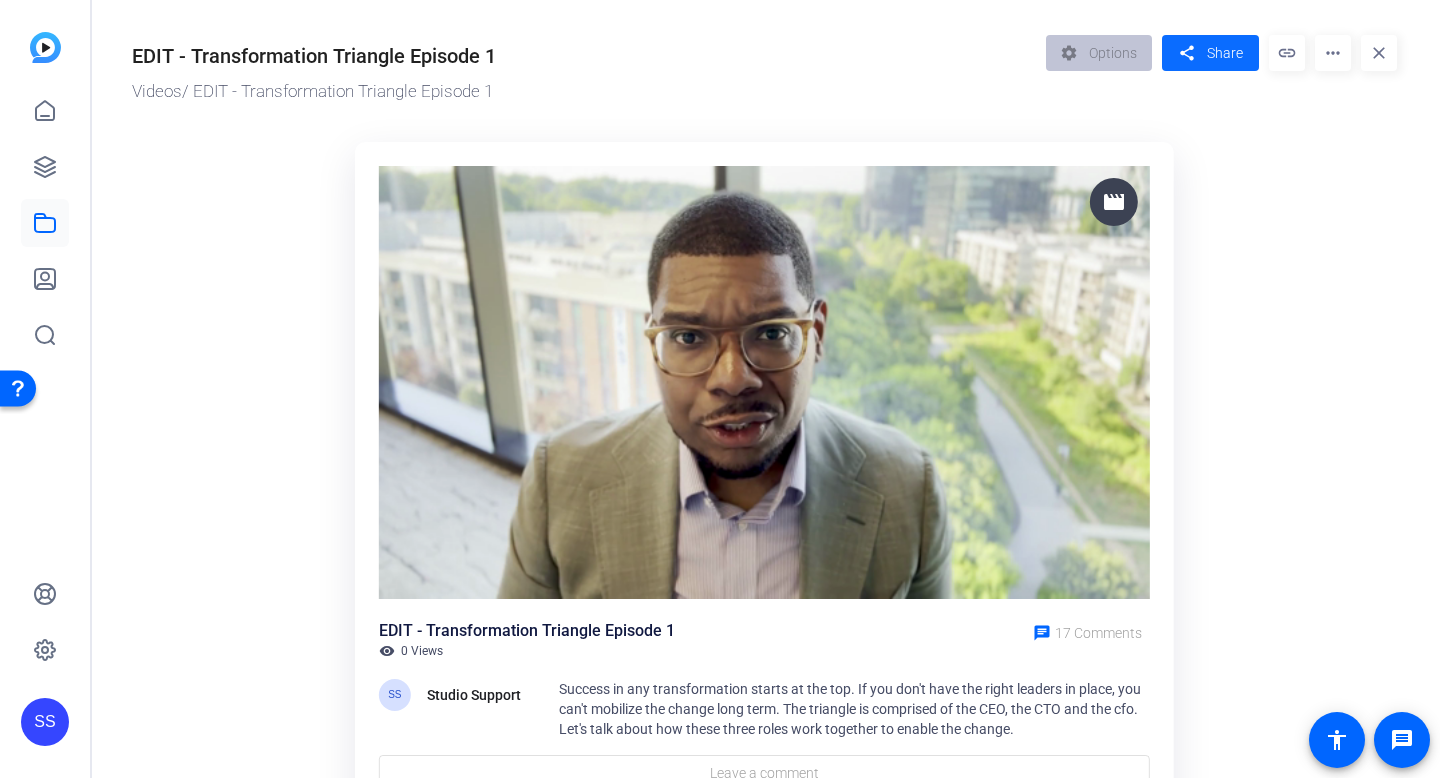 click 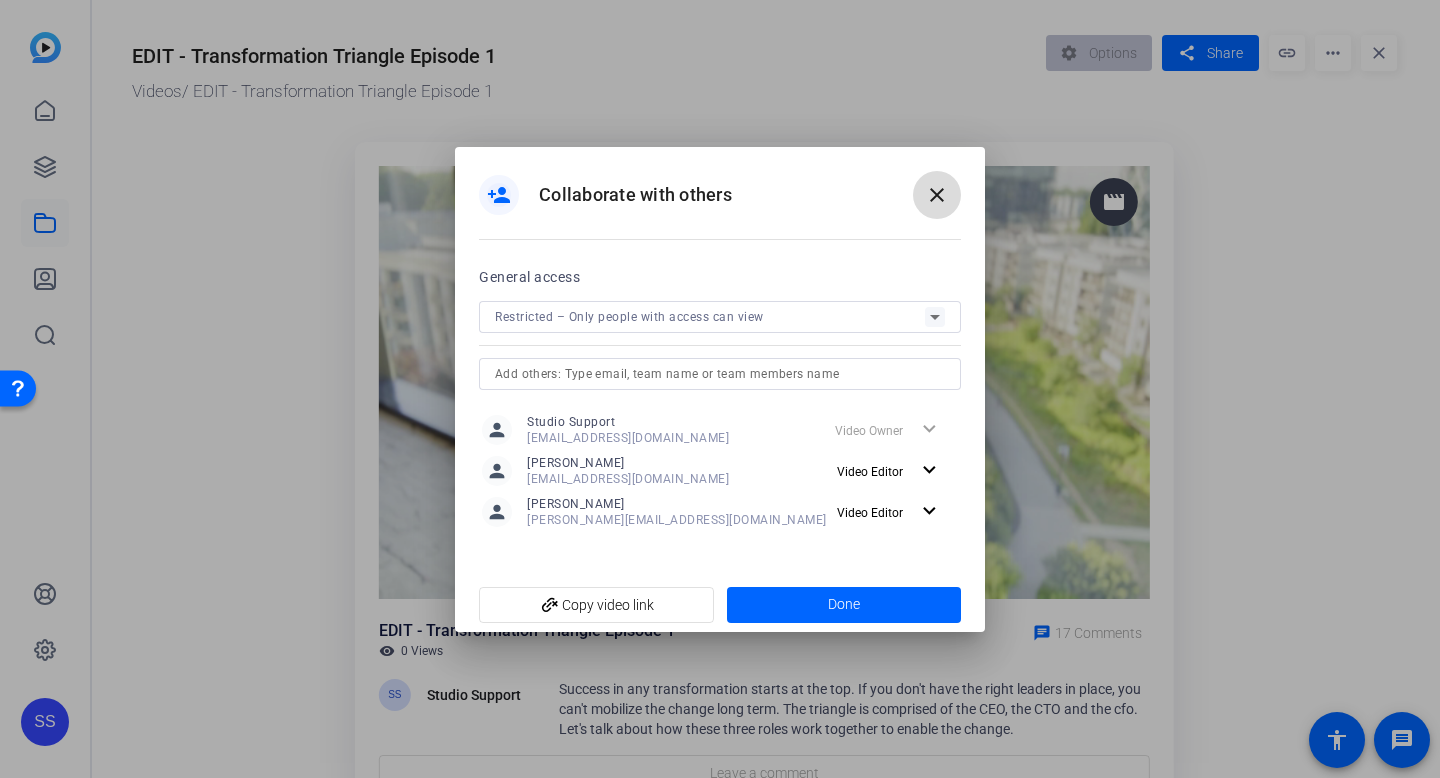 click on "close" at bounding box center [937, 195] 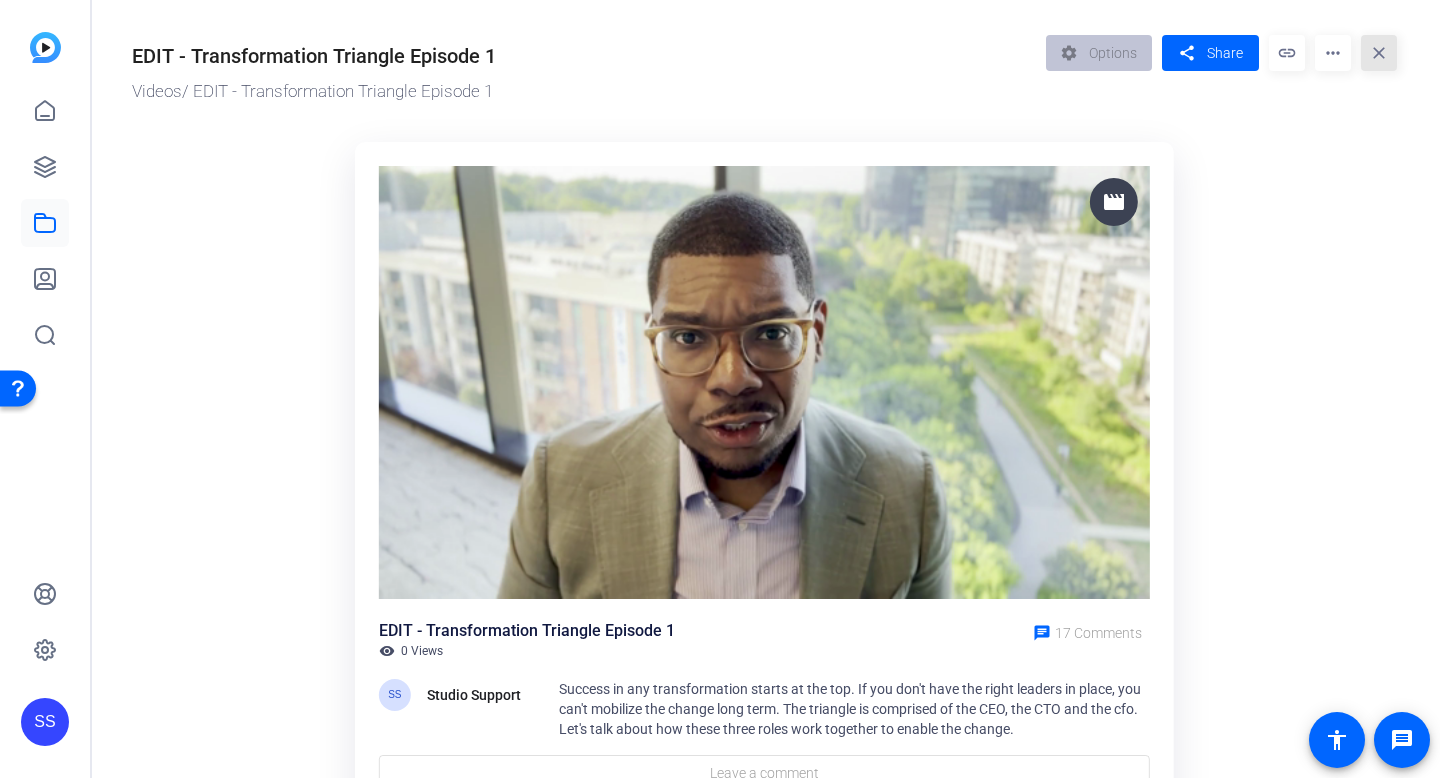 click on "close" 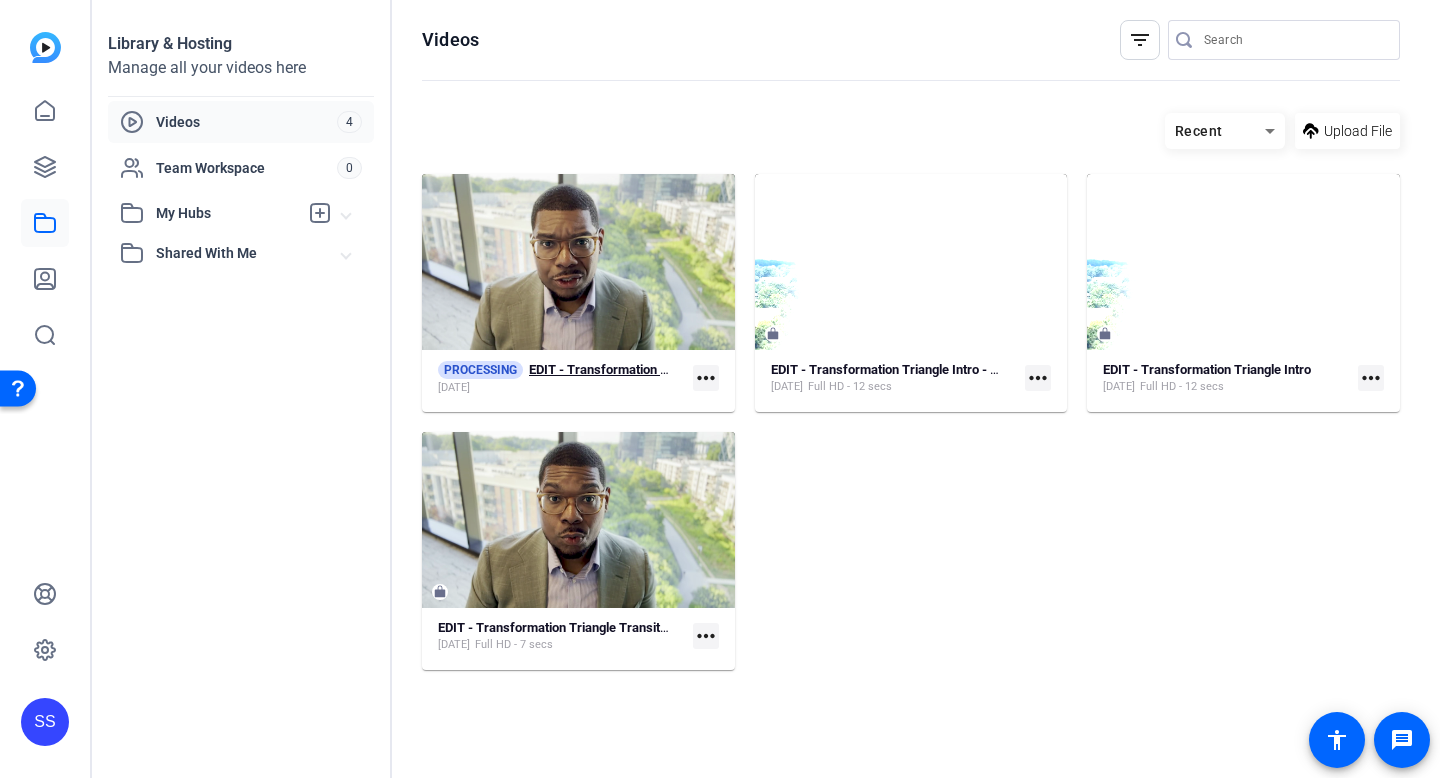 click on "PROCESSING  EDIT - Transformation Triangle Episode 1" 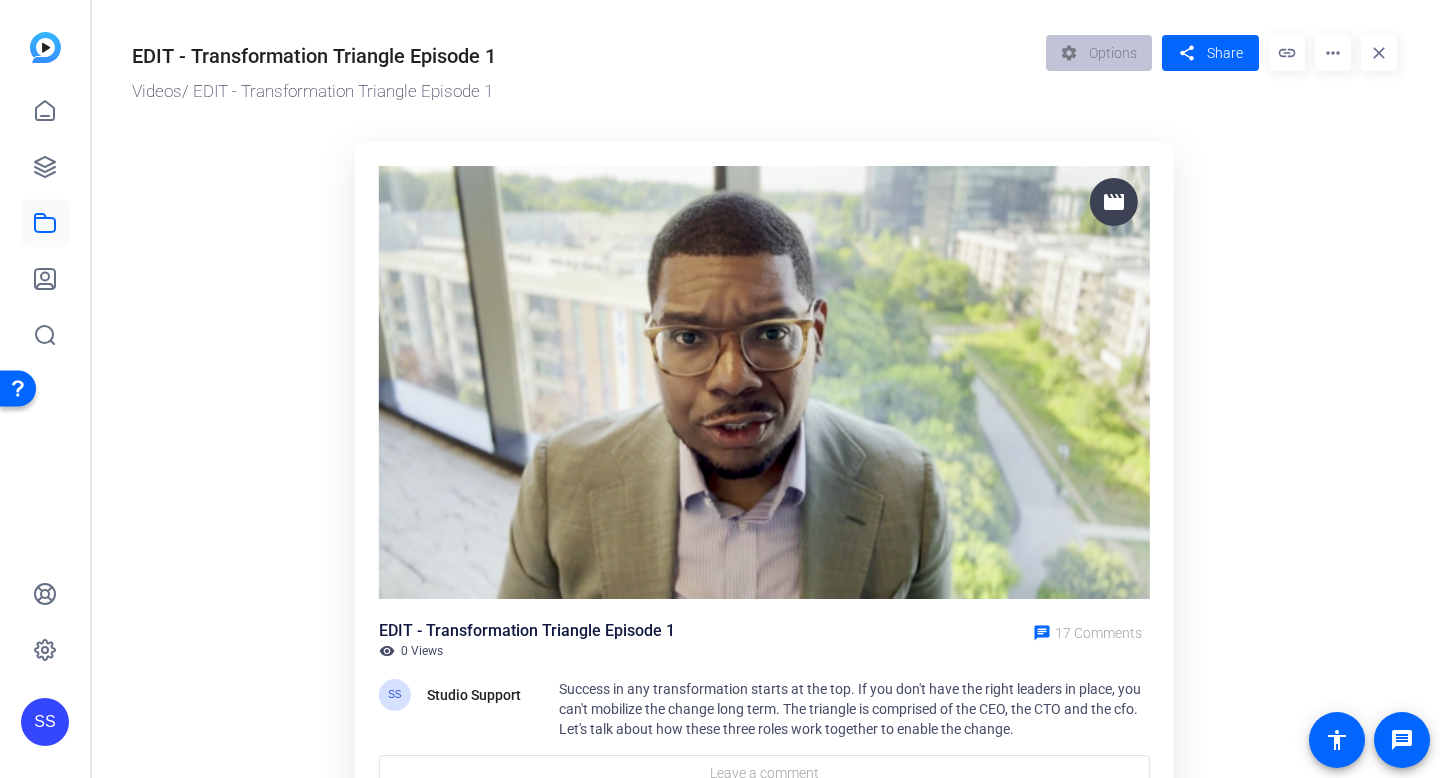 click on "close" 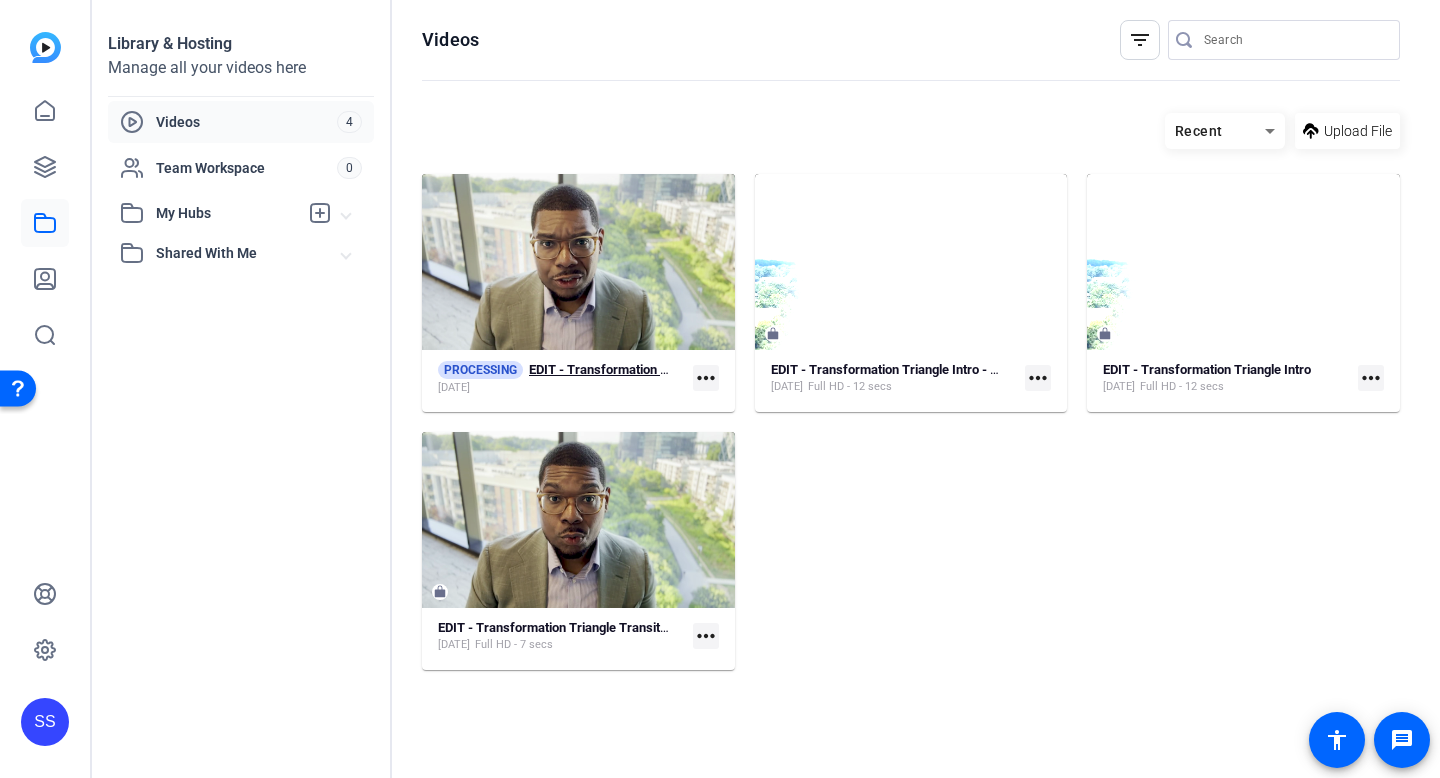 click on "[DATE]" 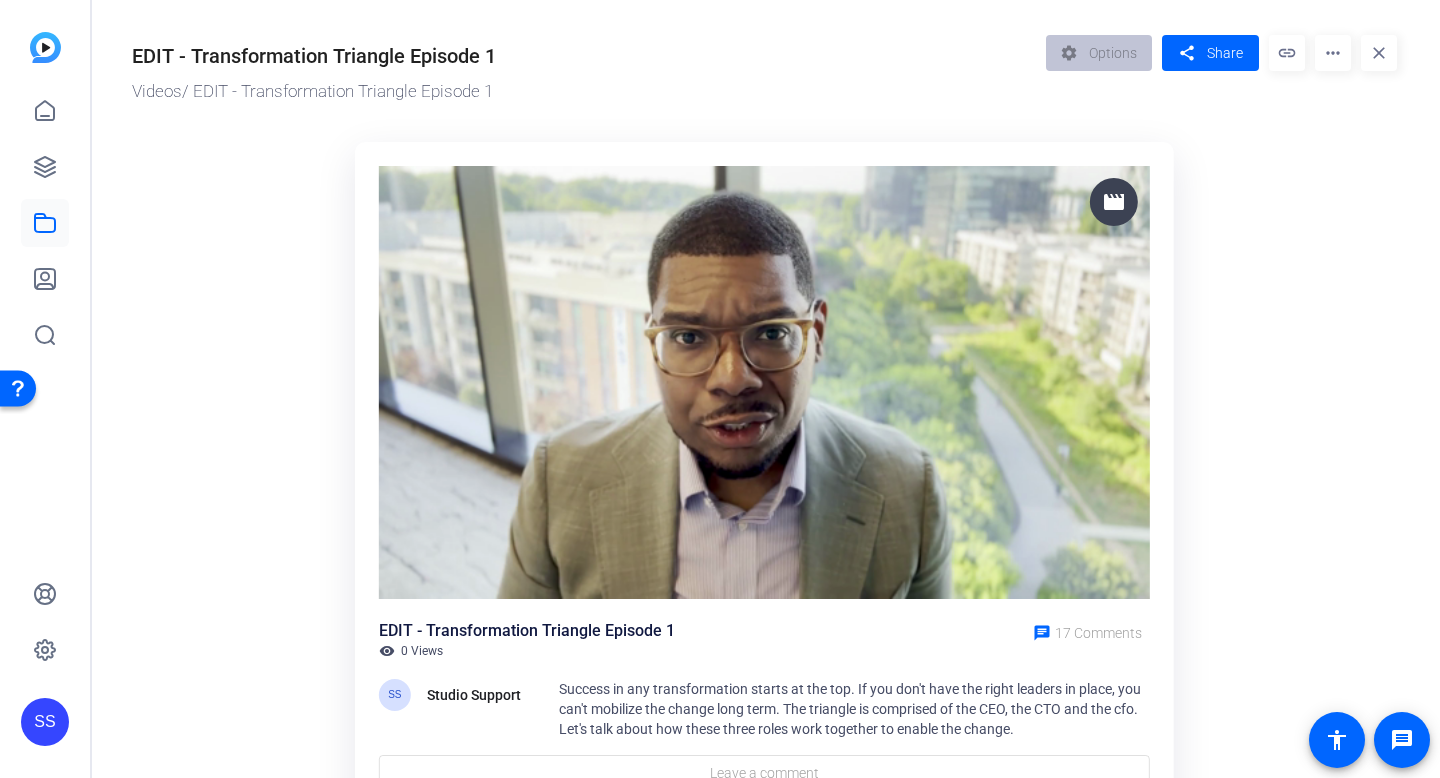 click 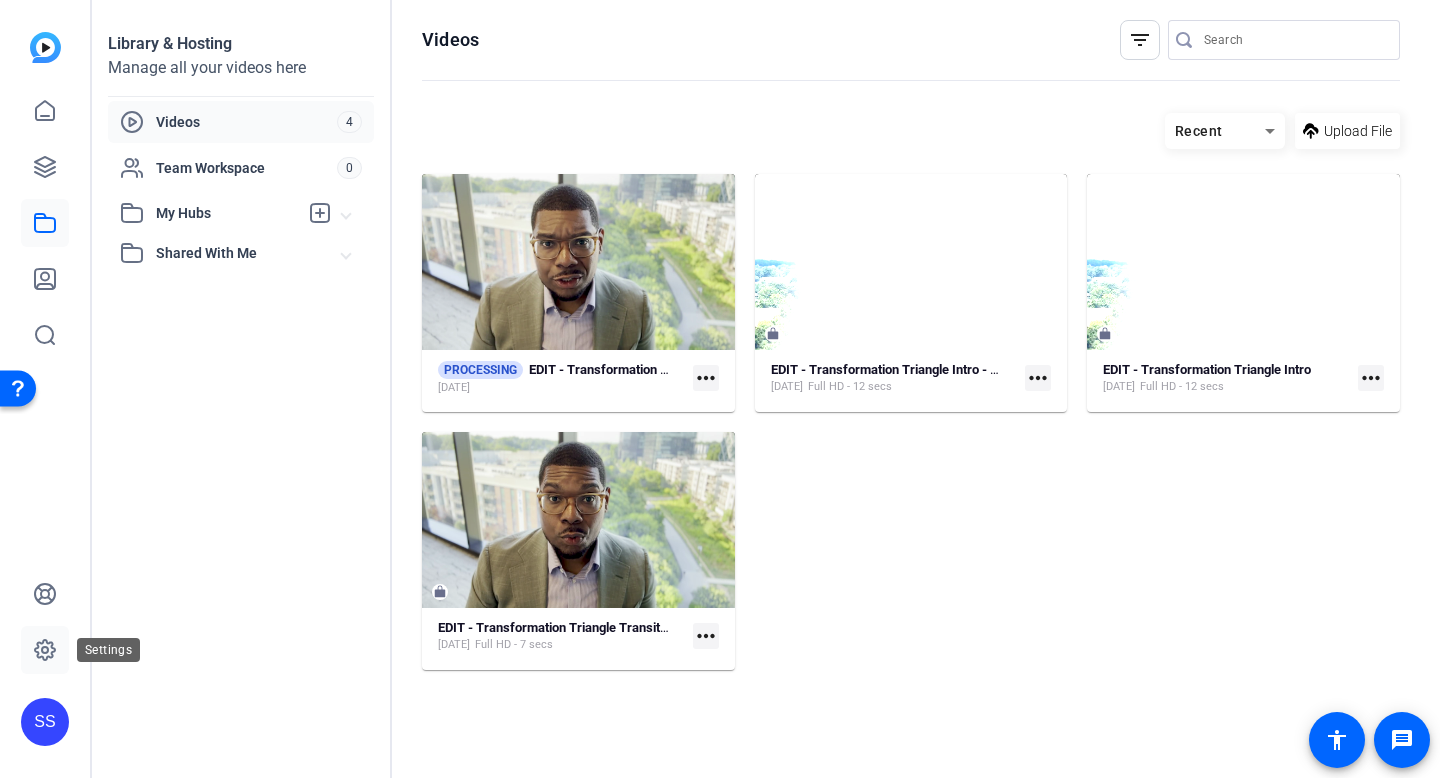 click 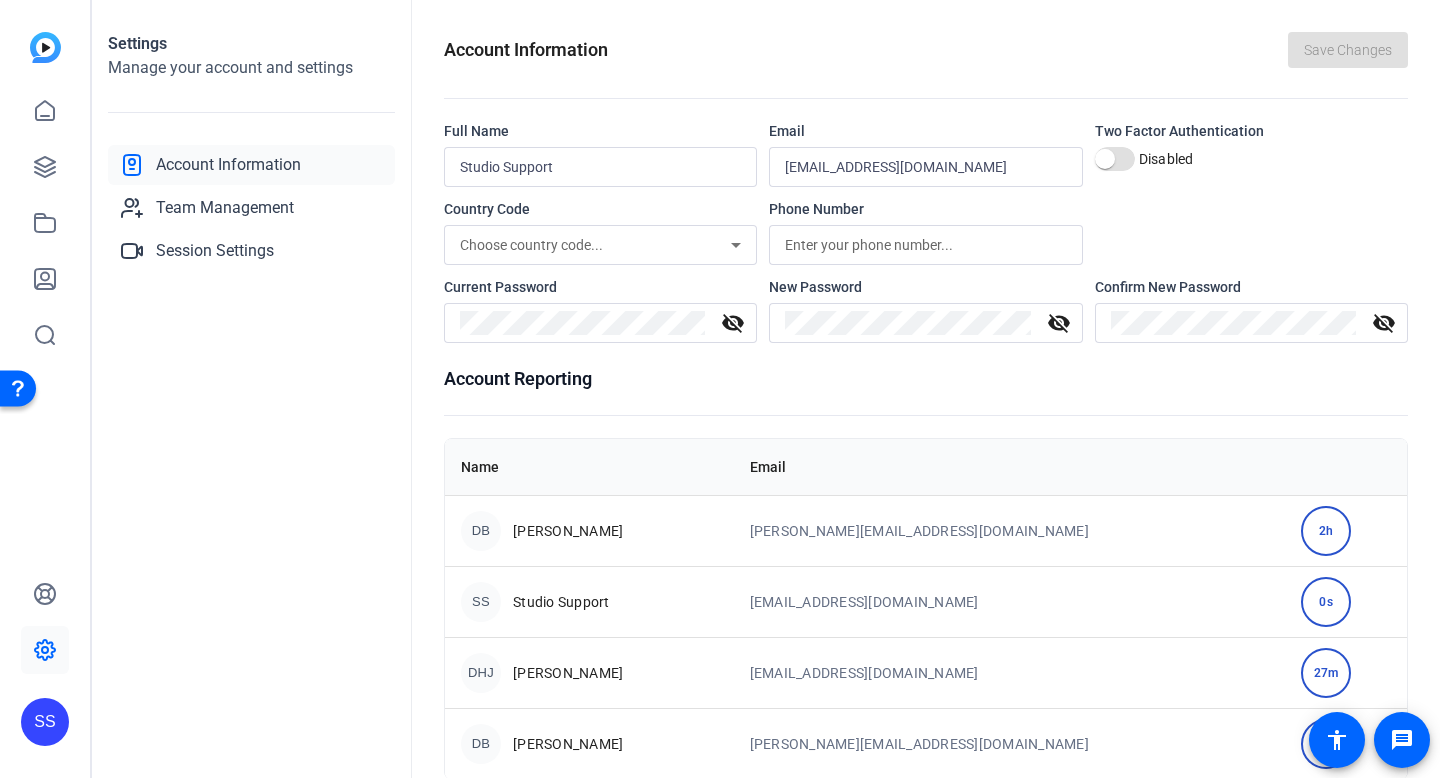 click on "SS" 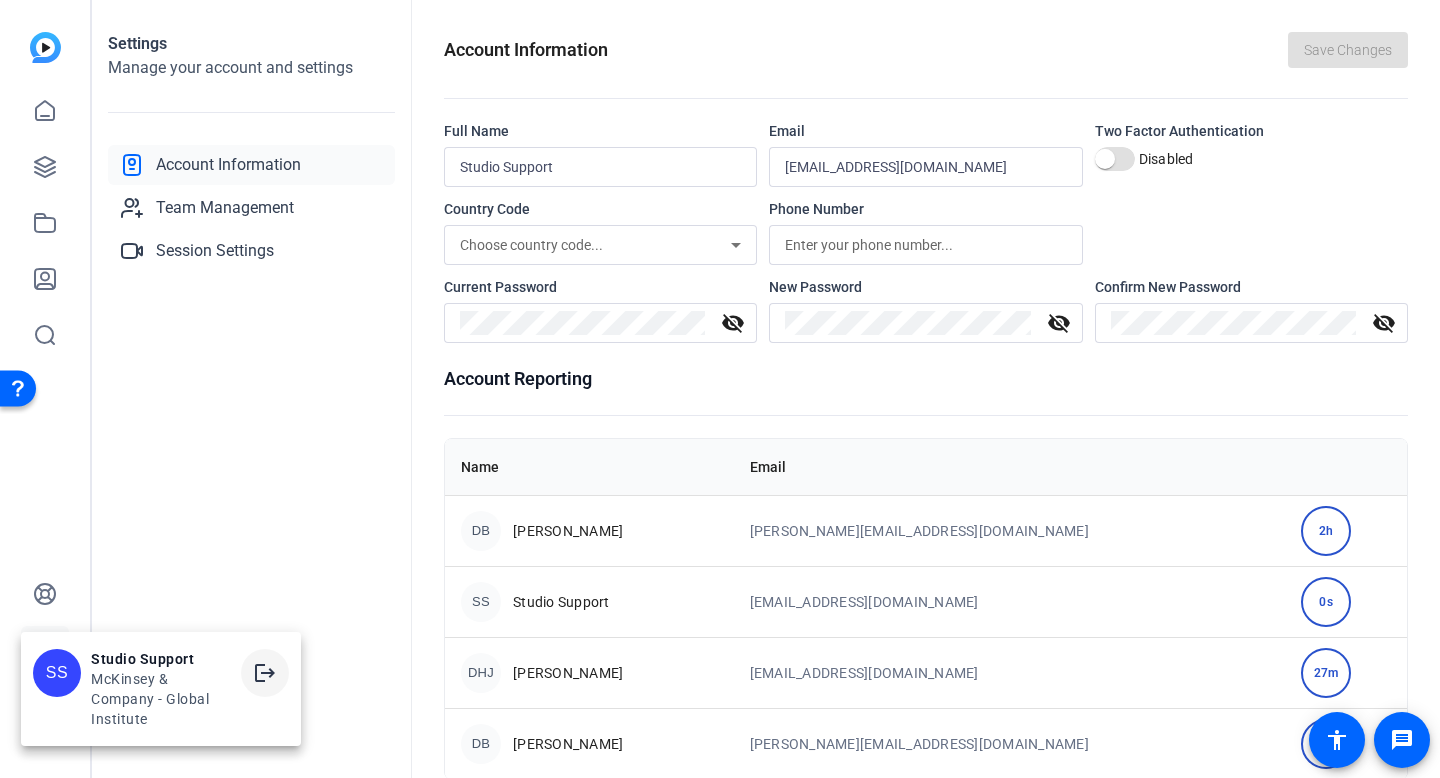 click at bounding box center [265, 673] 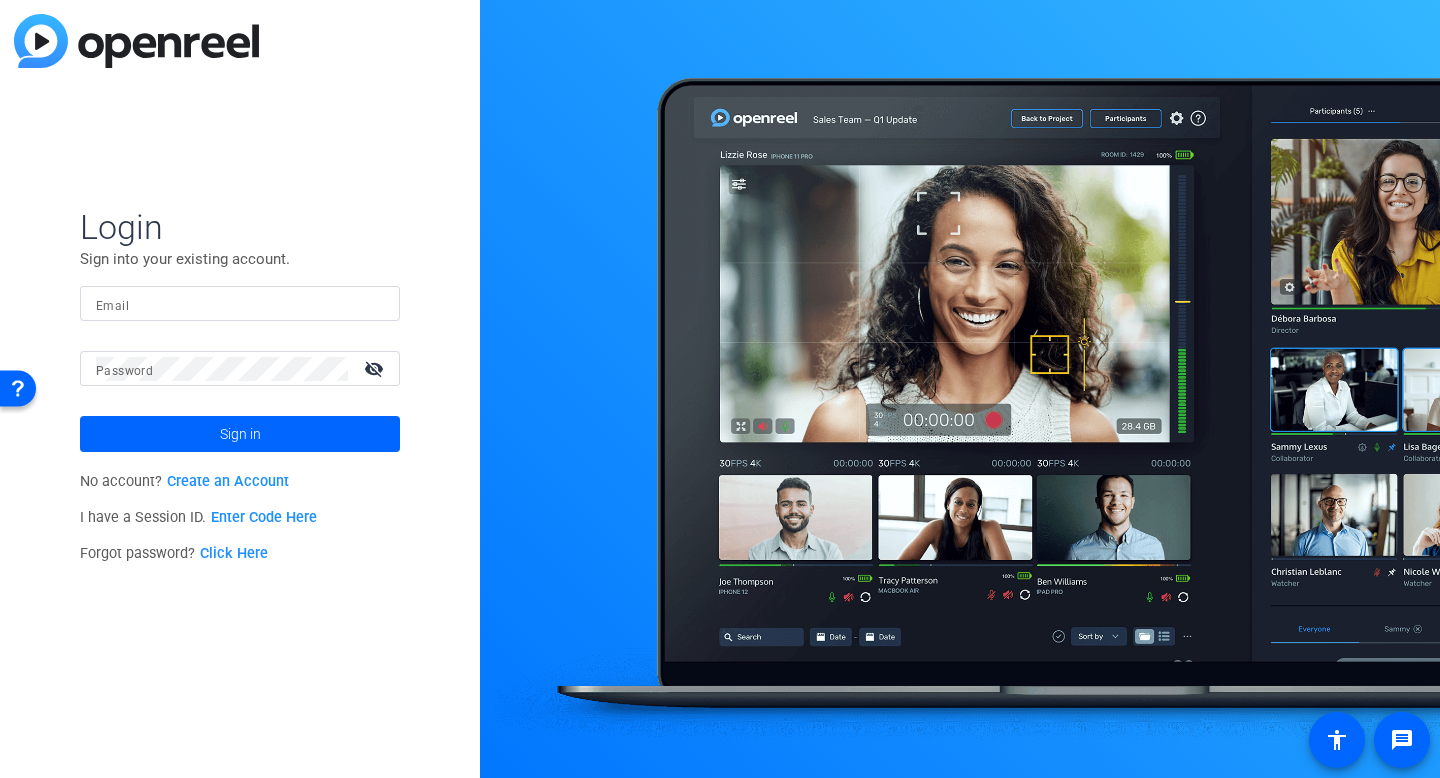 type on "[EMAIL_ADDRESS][DOMAIN_NAME]" 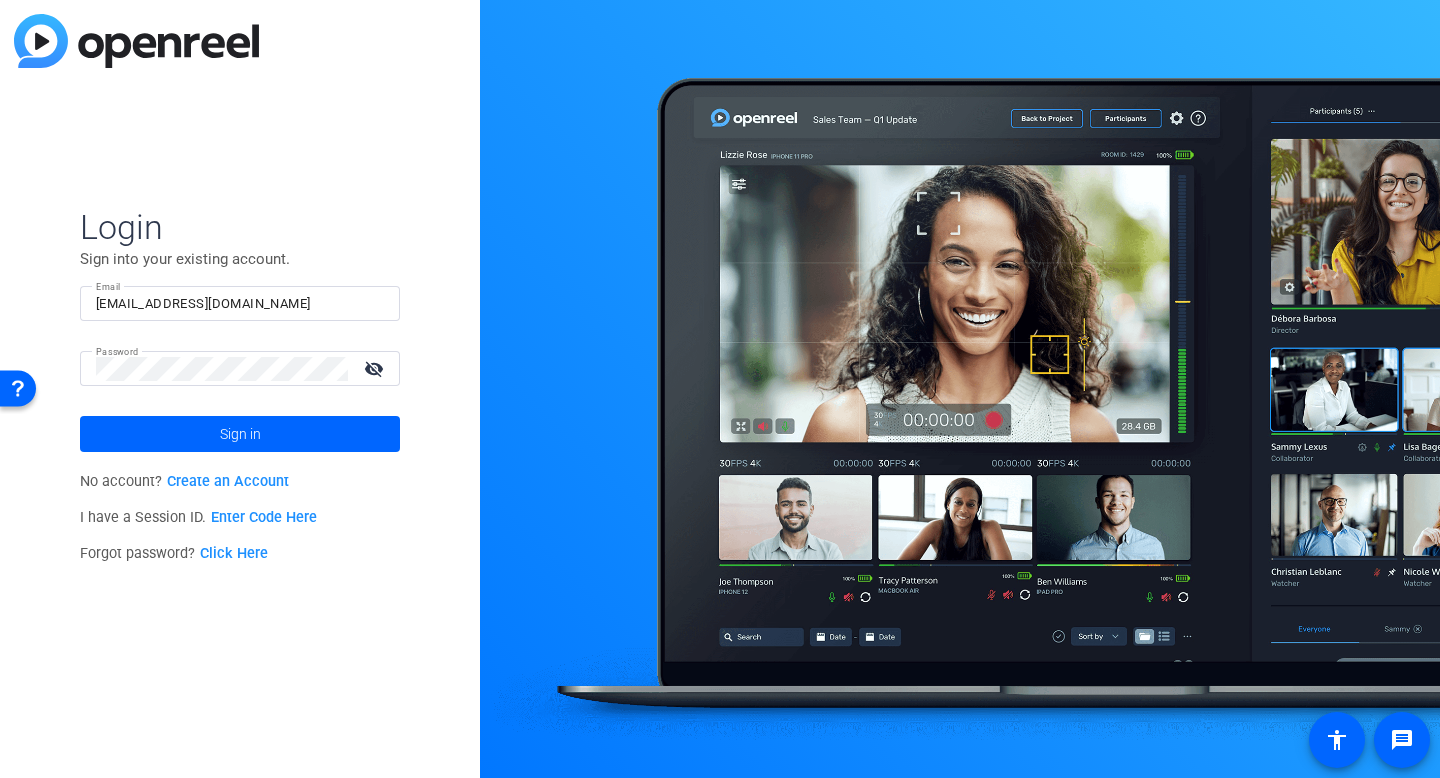 click on "[EMAIL_ADDRESS][DOMAIN_NAME]" at bounding box center [240, 304] 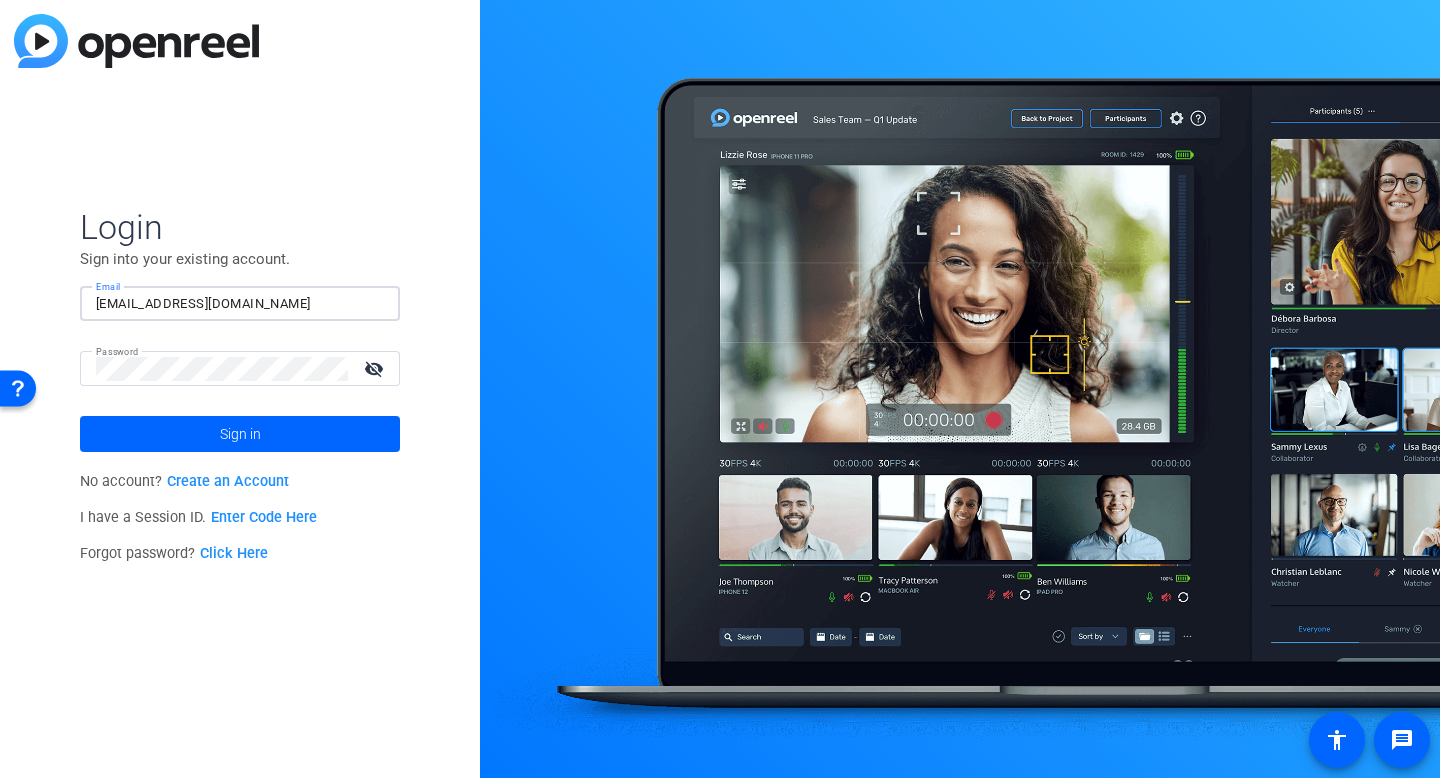 click on "[EMAIL_ADDRESS][DOMAIN_NAME]" at bounding box center (240, 304) 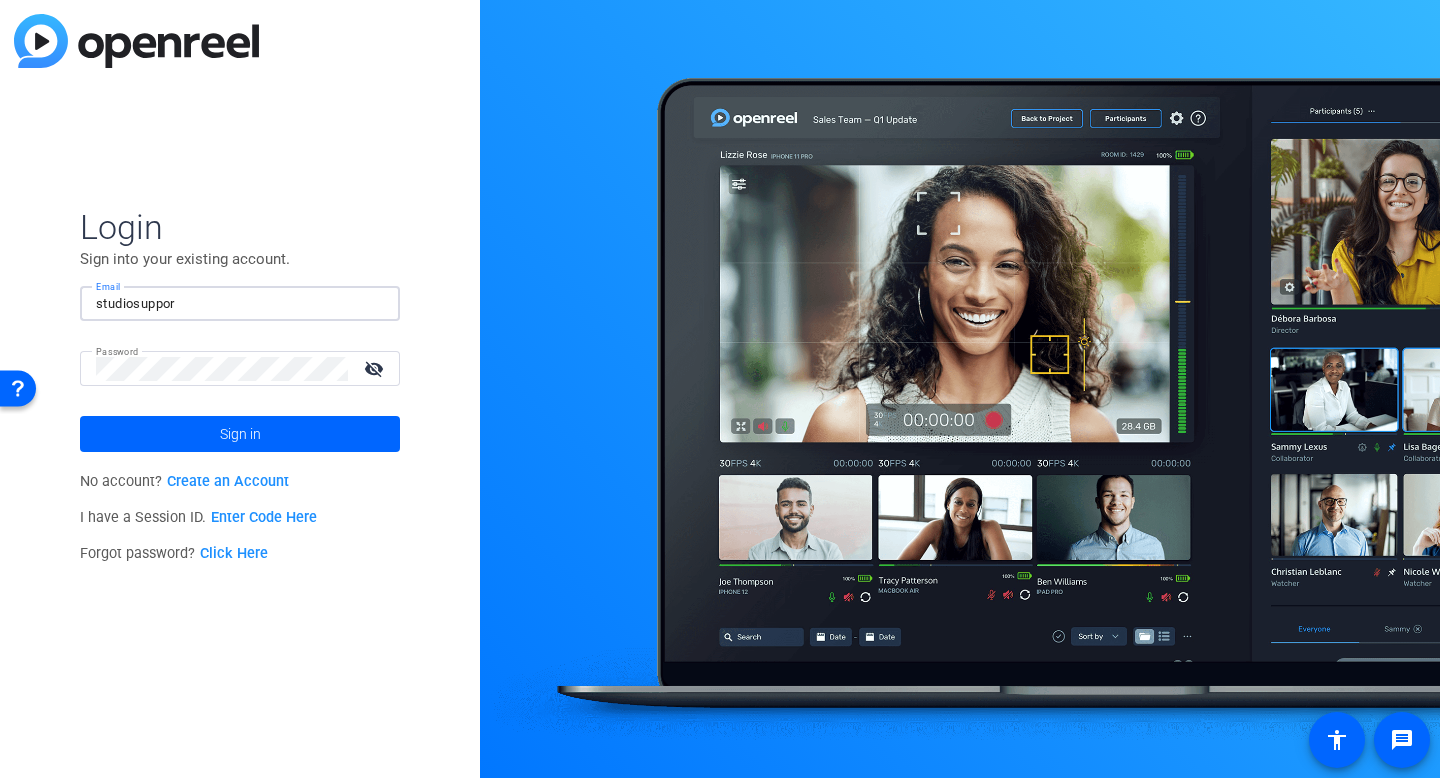 type on "studiosupport" 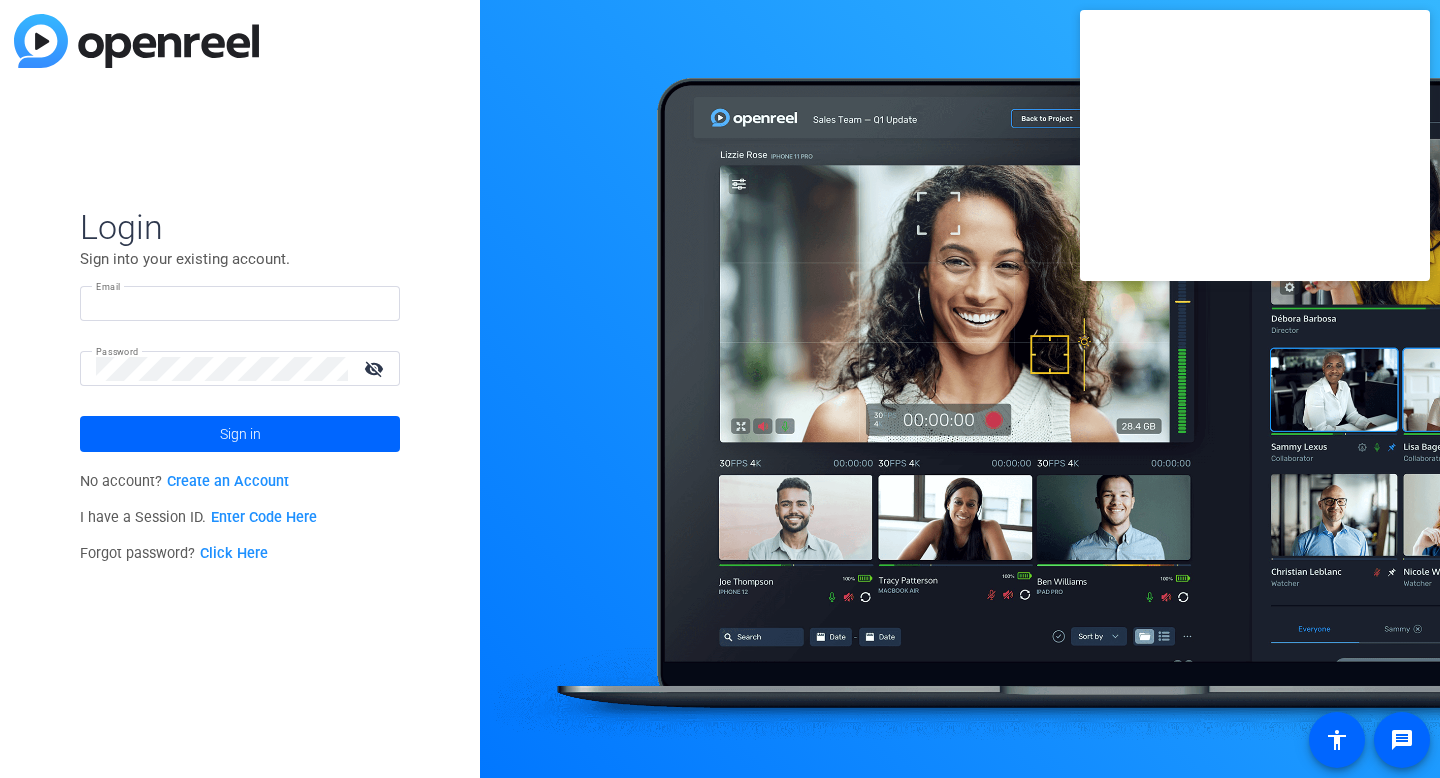 scroll, scrollTop: 0, scrollLeft: 0, axis: both 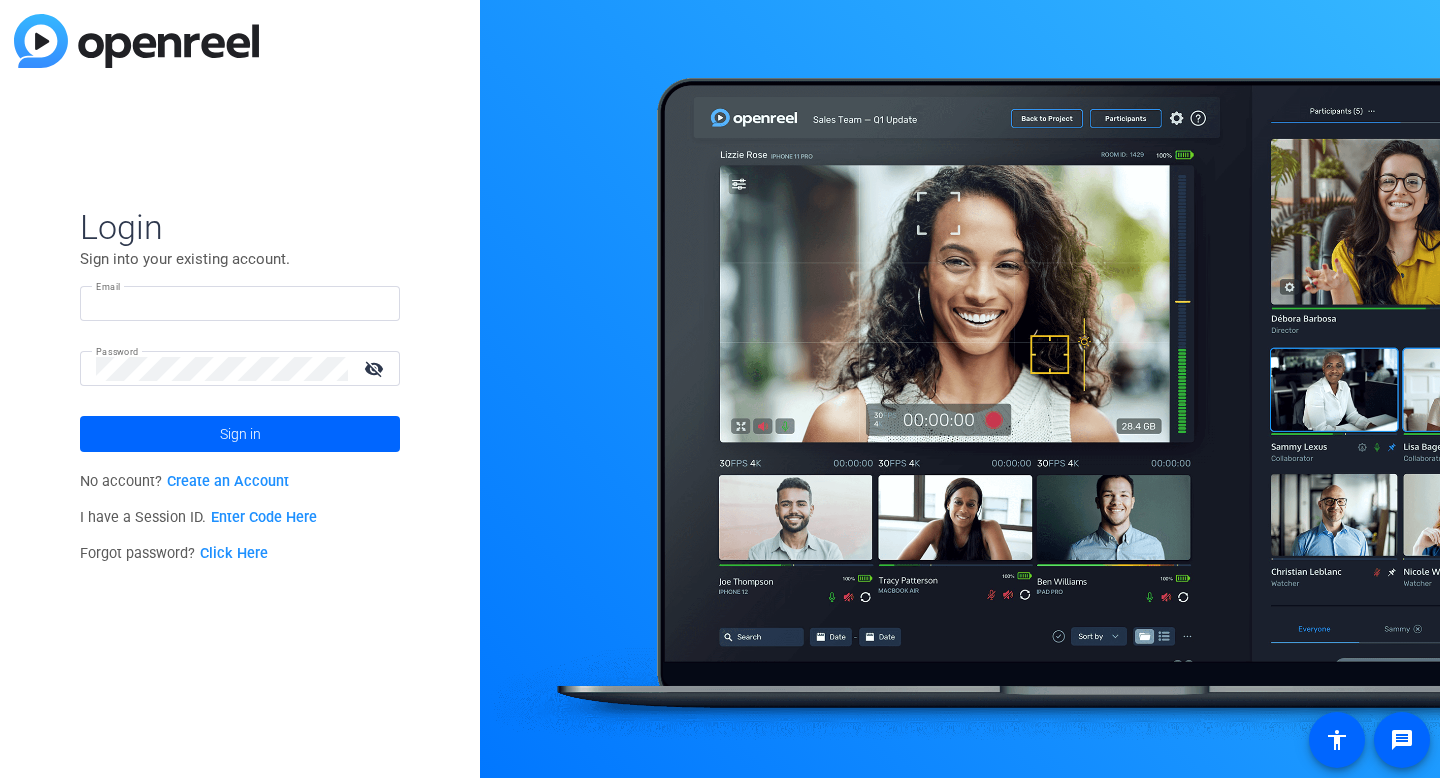 type on "[EMAIL_ADDRESS][DOMAIN_NAME]" 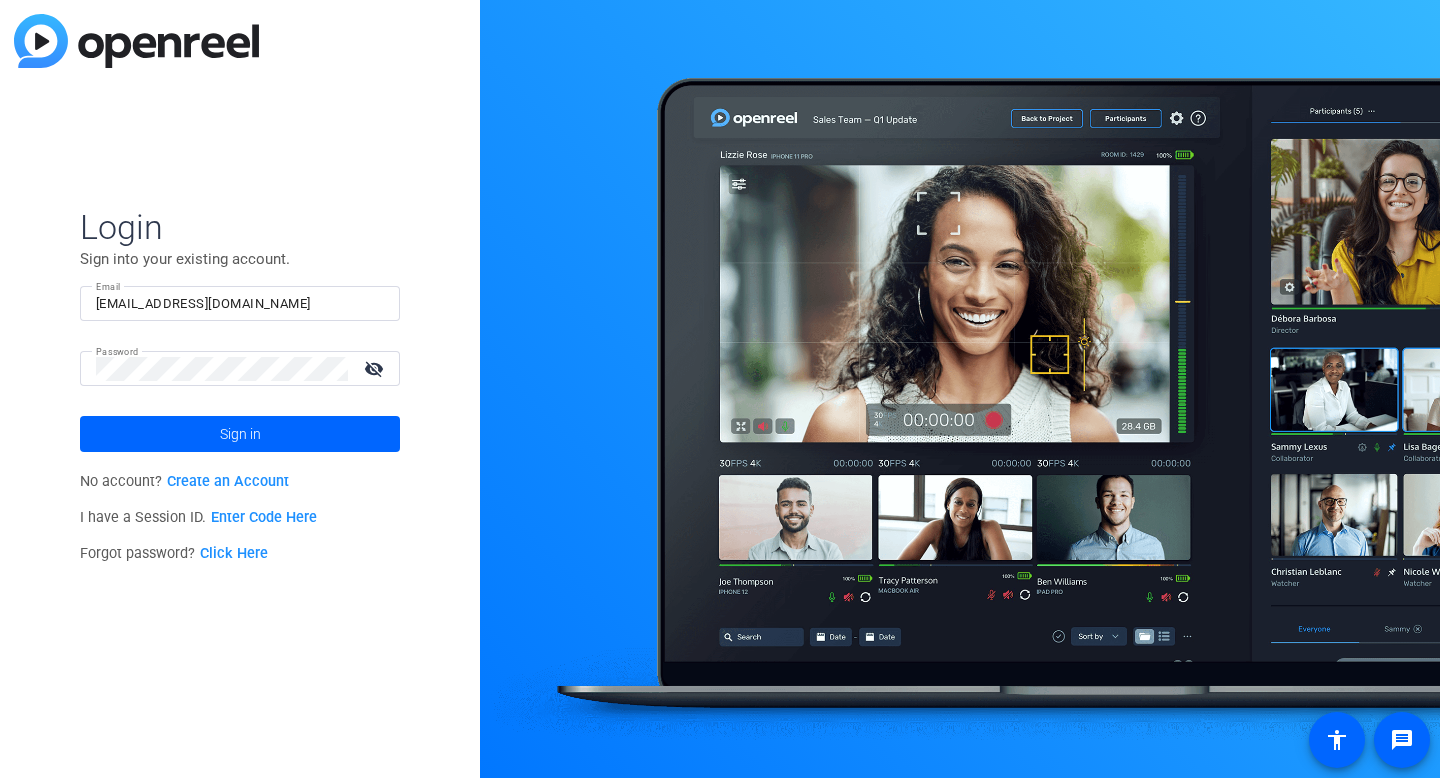 click on "[EMAIL_ADDRESS][DOMAIN_NAME]" at bounding box center (240, 304) 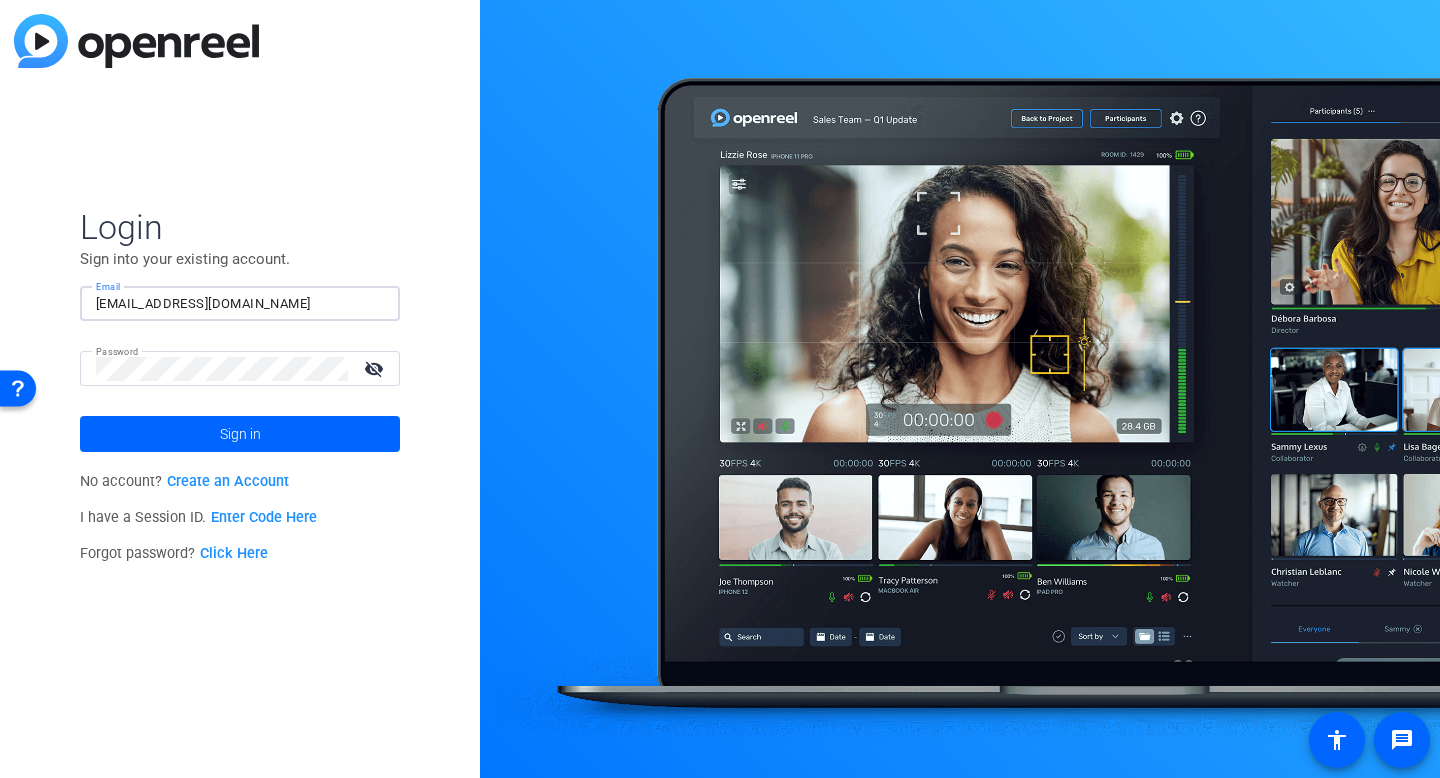 click on "[EMAIL_ADDRESS][DOMAIN_NAME]" at bounding box center [240, 304] 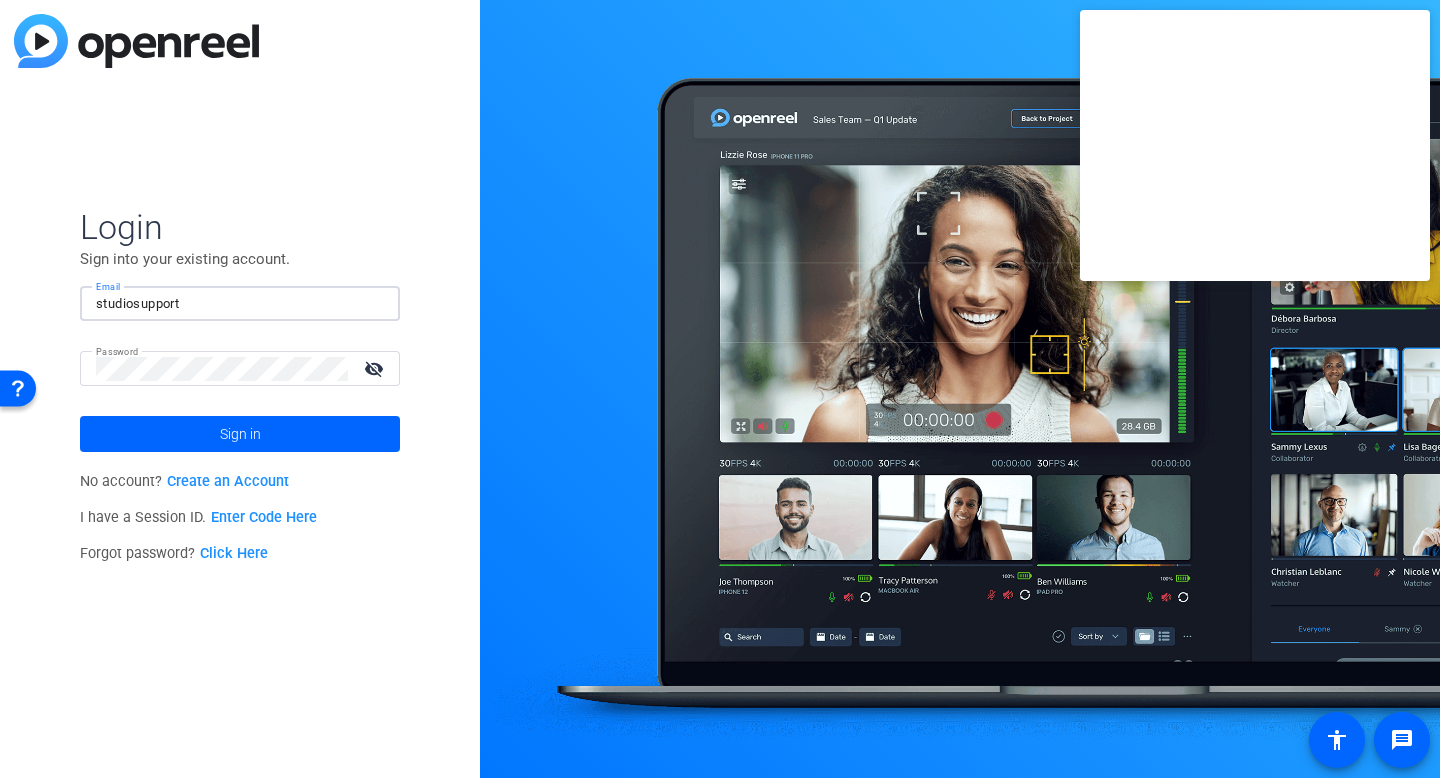 click 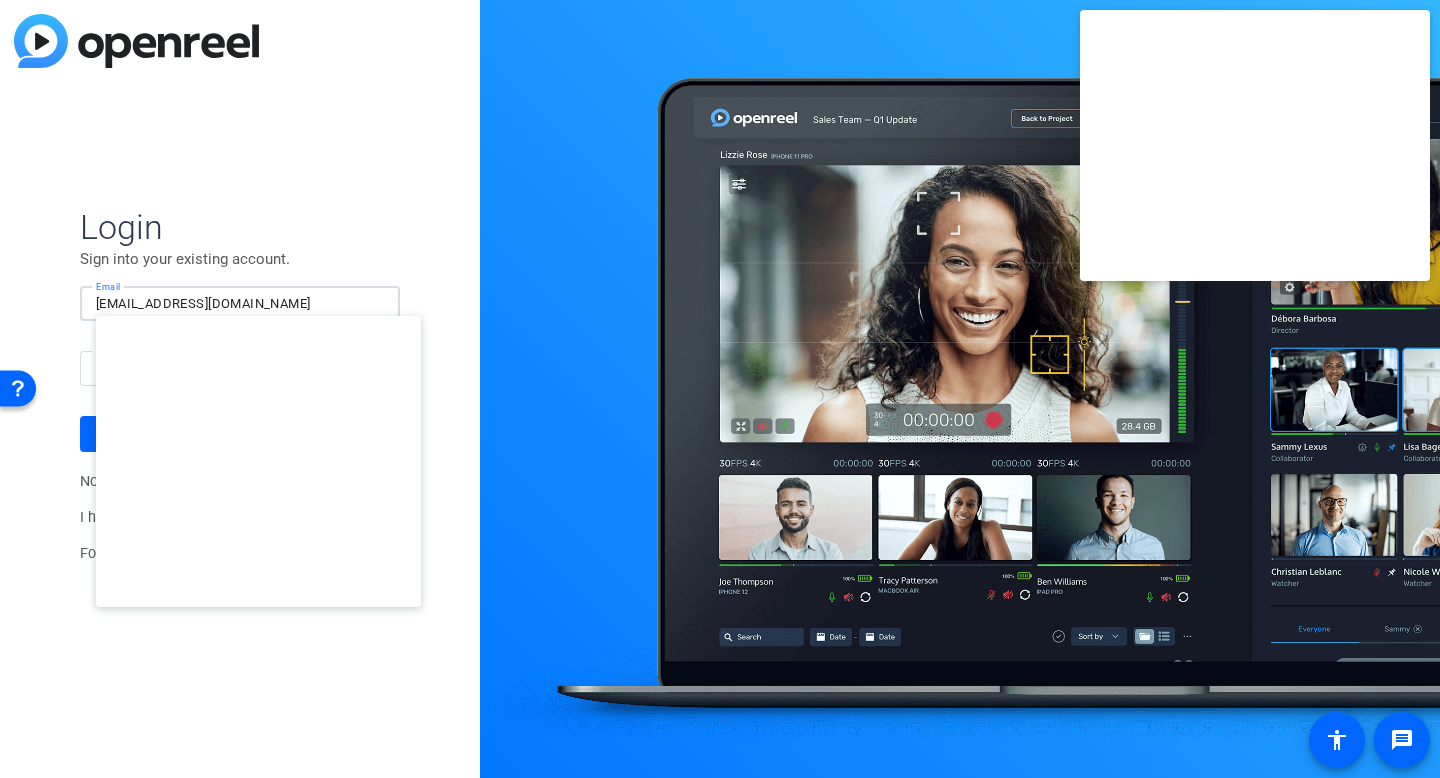 type on "[EMAIL_ADDRESS][DOMAIN_NAME]" 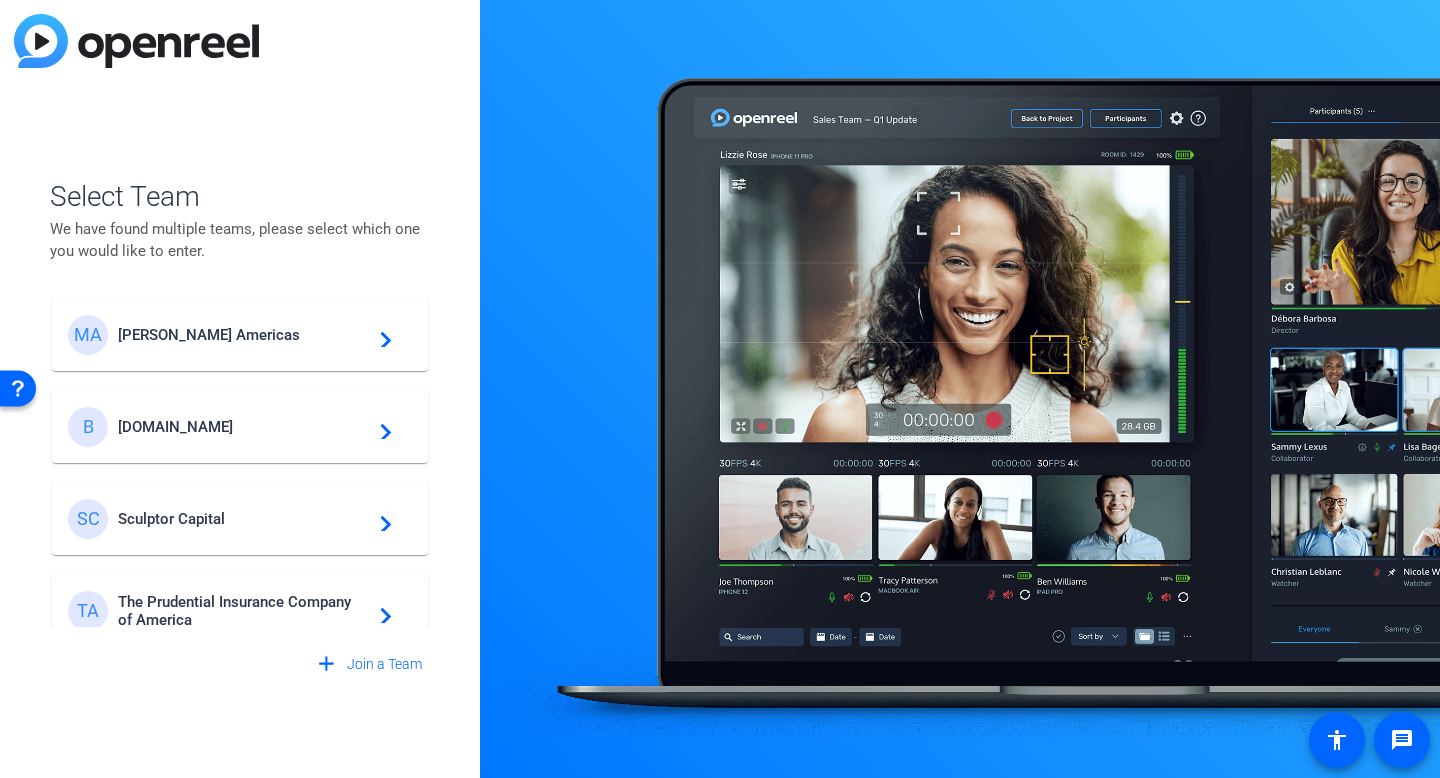 click on "[PERSON_NAME] Americas" 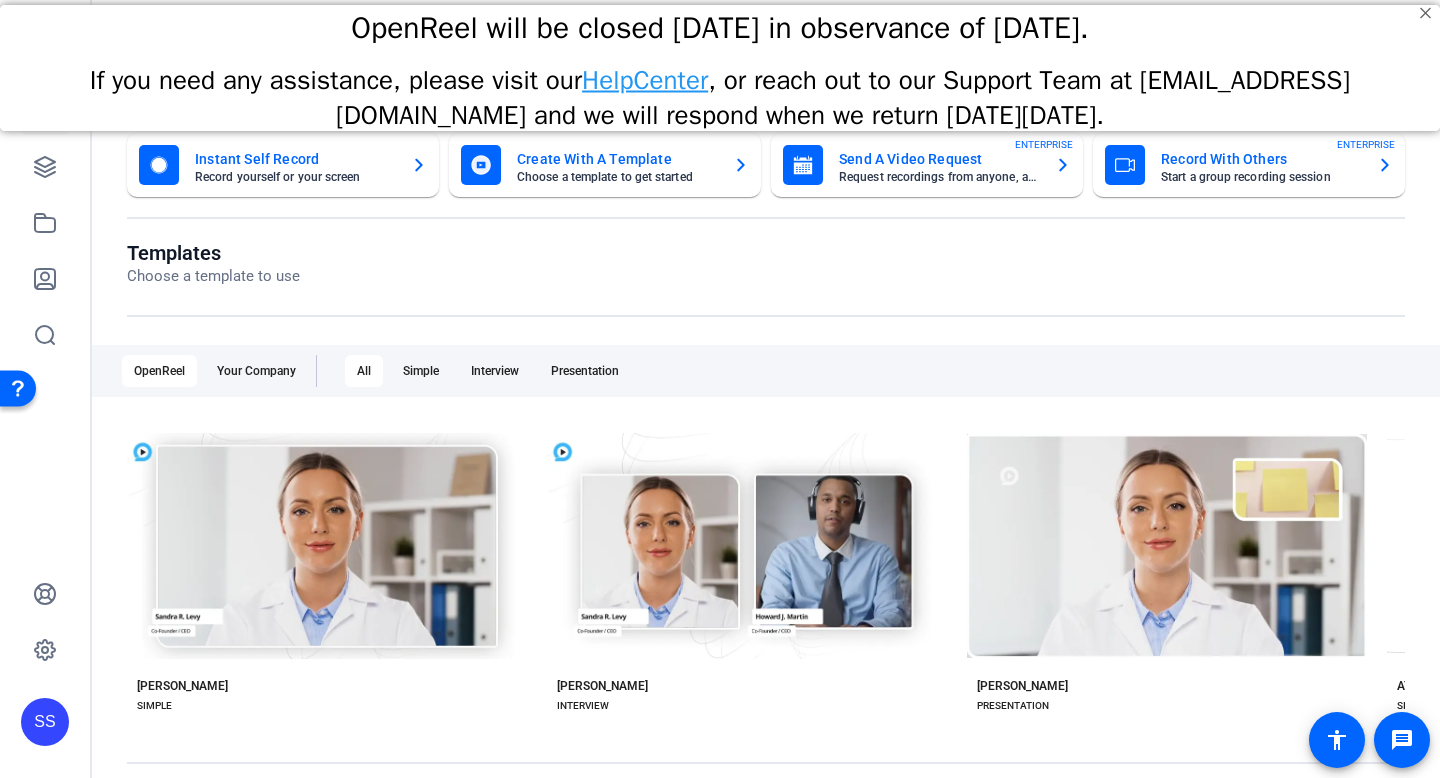 scroll, scrollTop: 0, scrollLeft: 0, axis: both 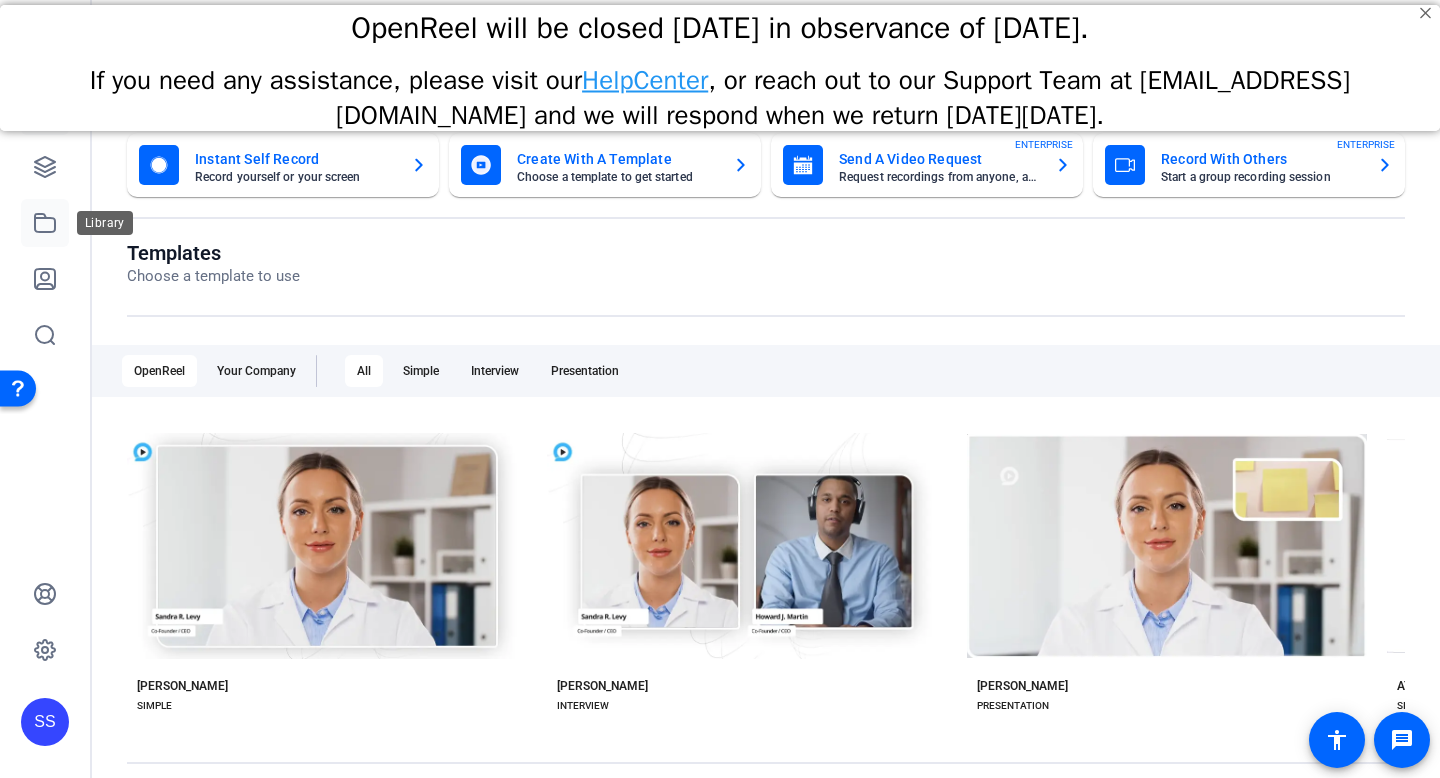 click 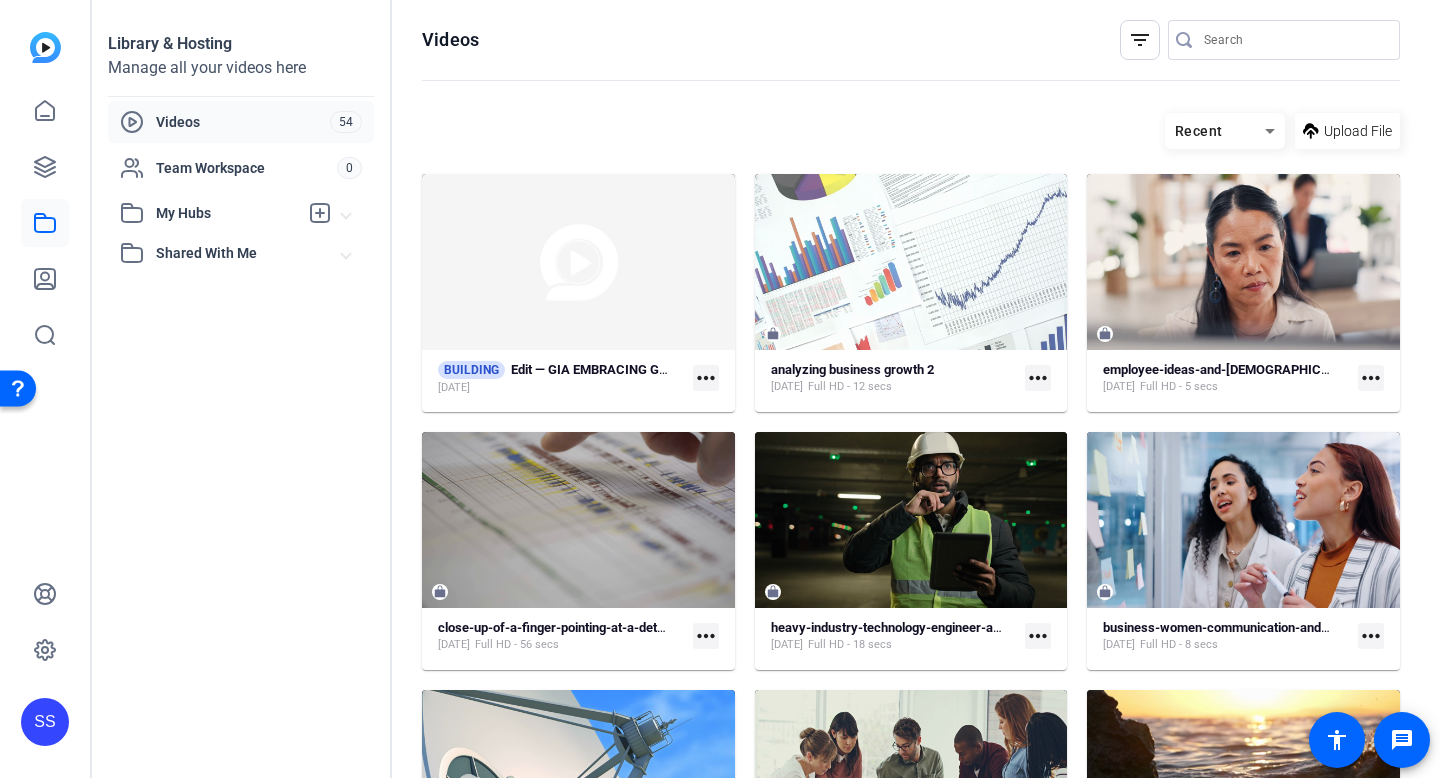 click on "Library & Hosting Manage all your videos here
Videos 54
Team Workspace 0
My Hubs
No hubs available
Shared With Me No hubs available" 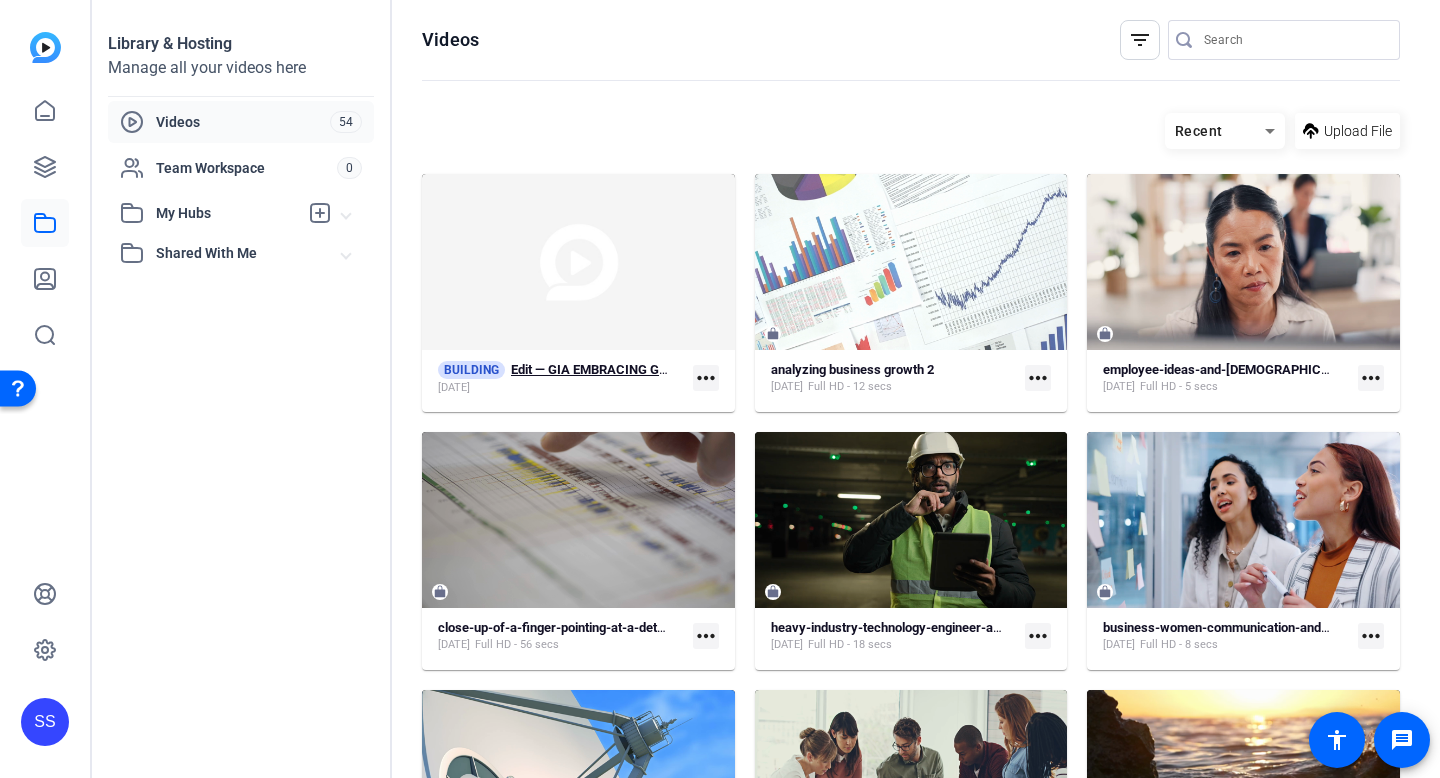 click on "Edit — GIA EMBRACING Growth" 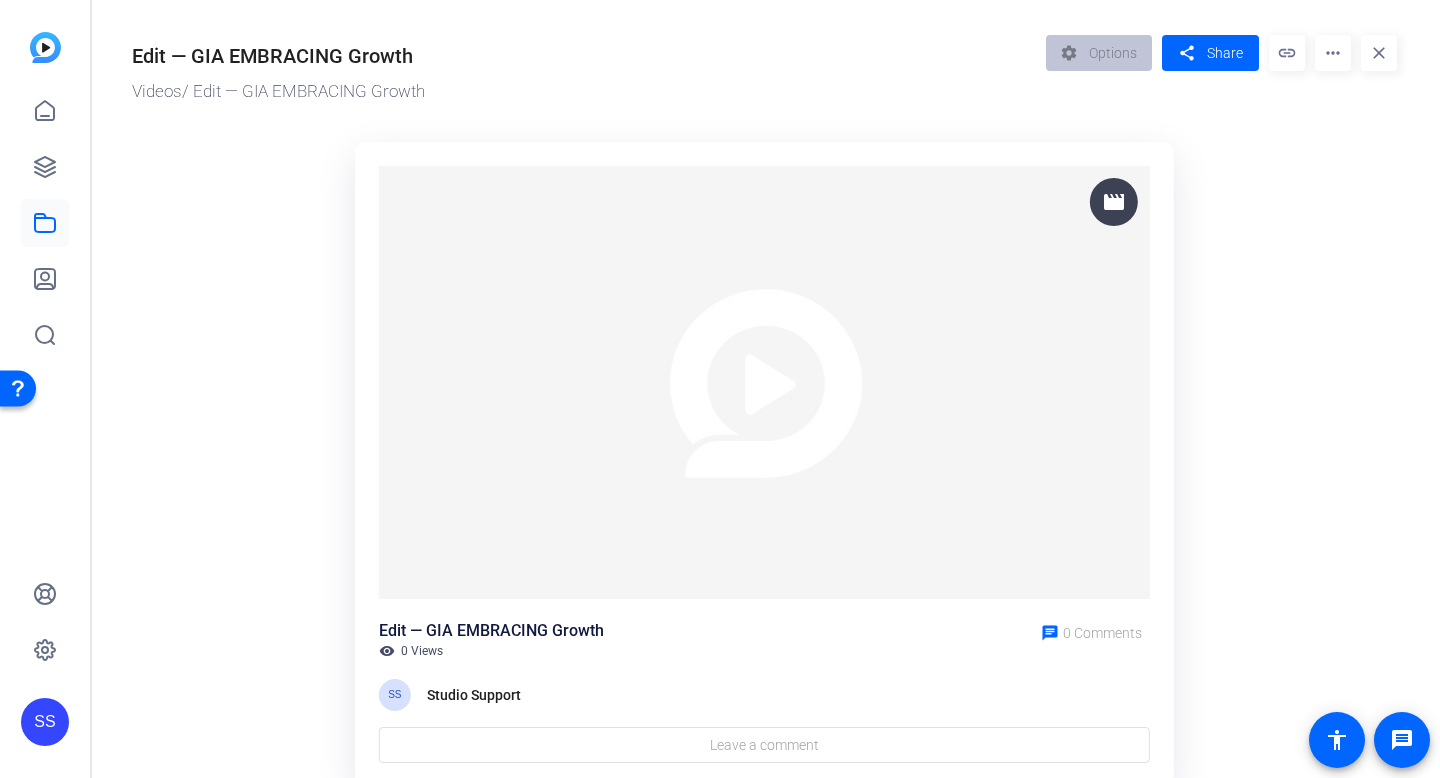click on "movie Edit — GIA EMBRACING Growth visibility 0 Views chat 0 Comments  SS  Studio Support Leave a comment" 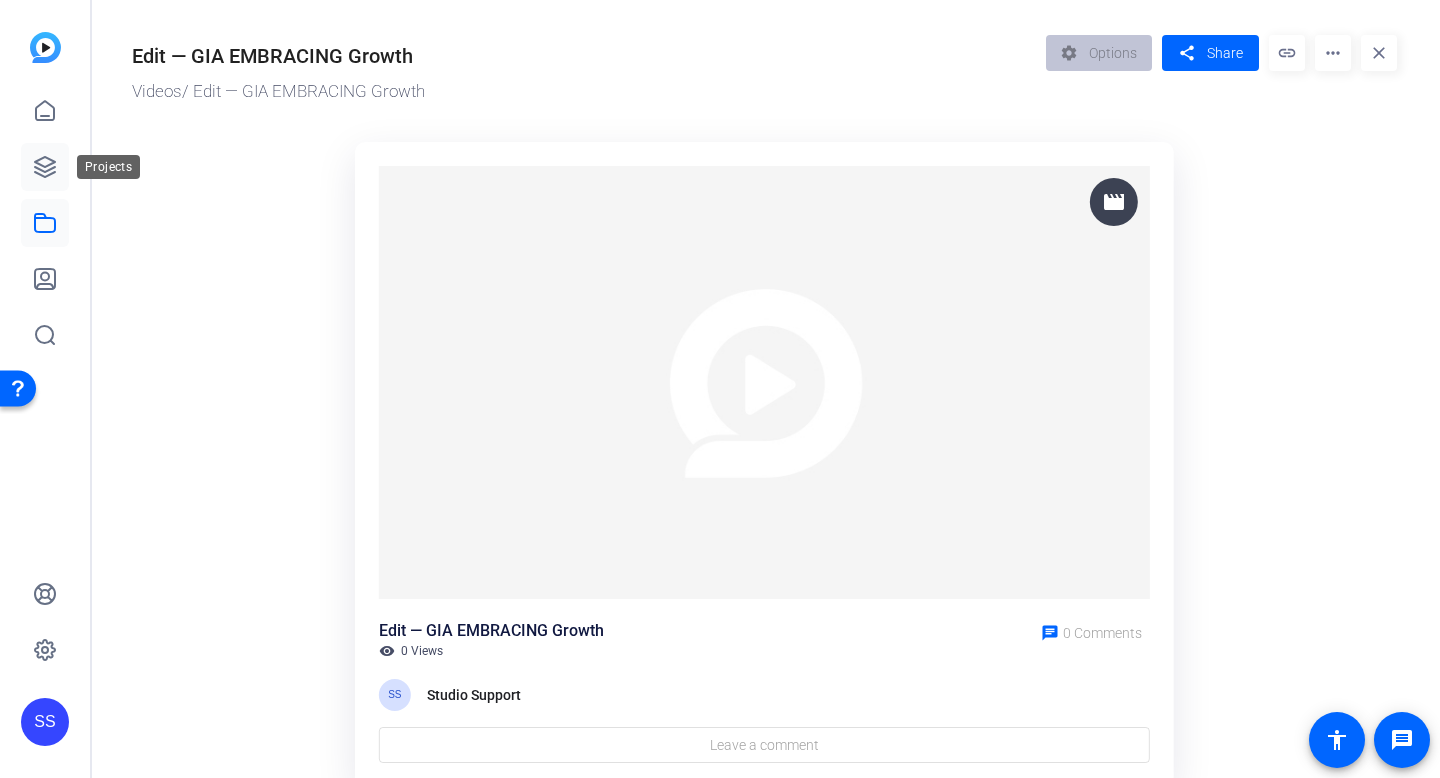click 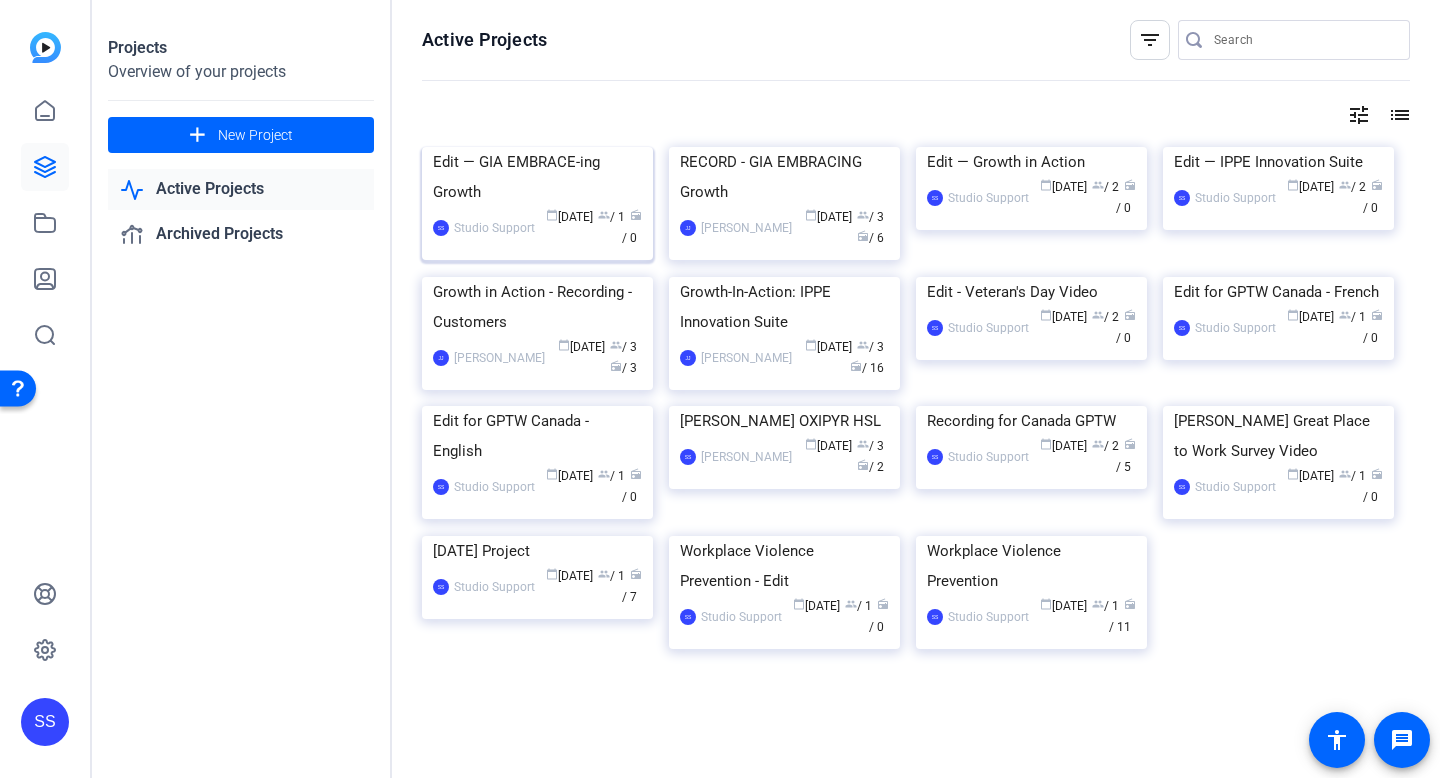 click on "Edit — GIA EMBRACE-ing Growth" 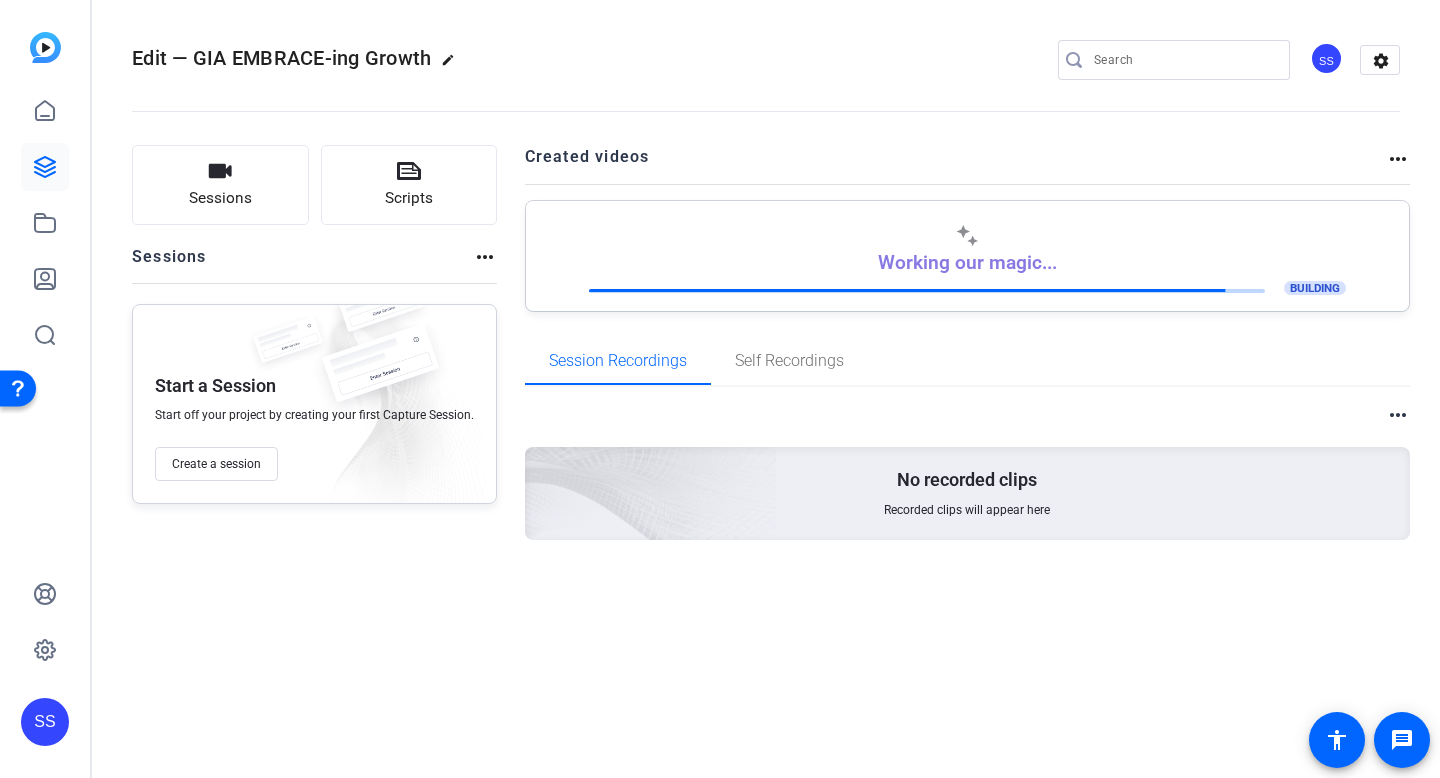 click on "SS" 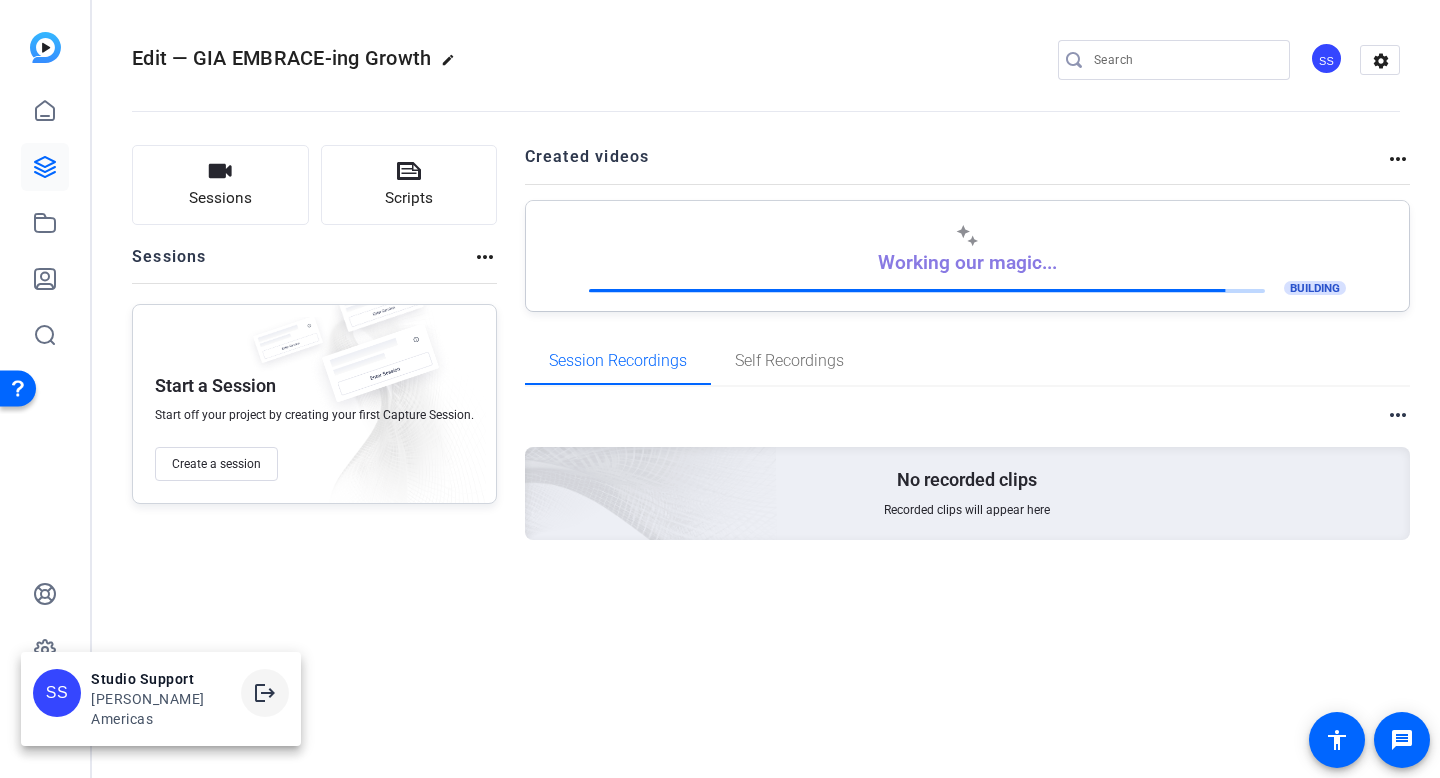 click at bounding box center [265, 693] 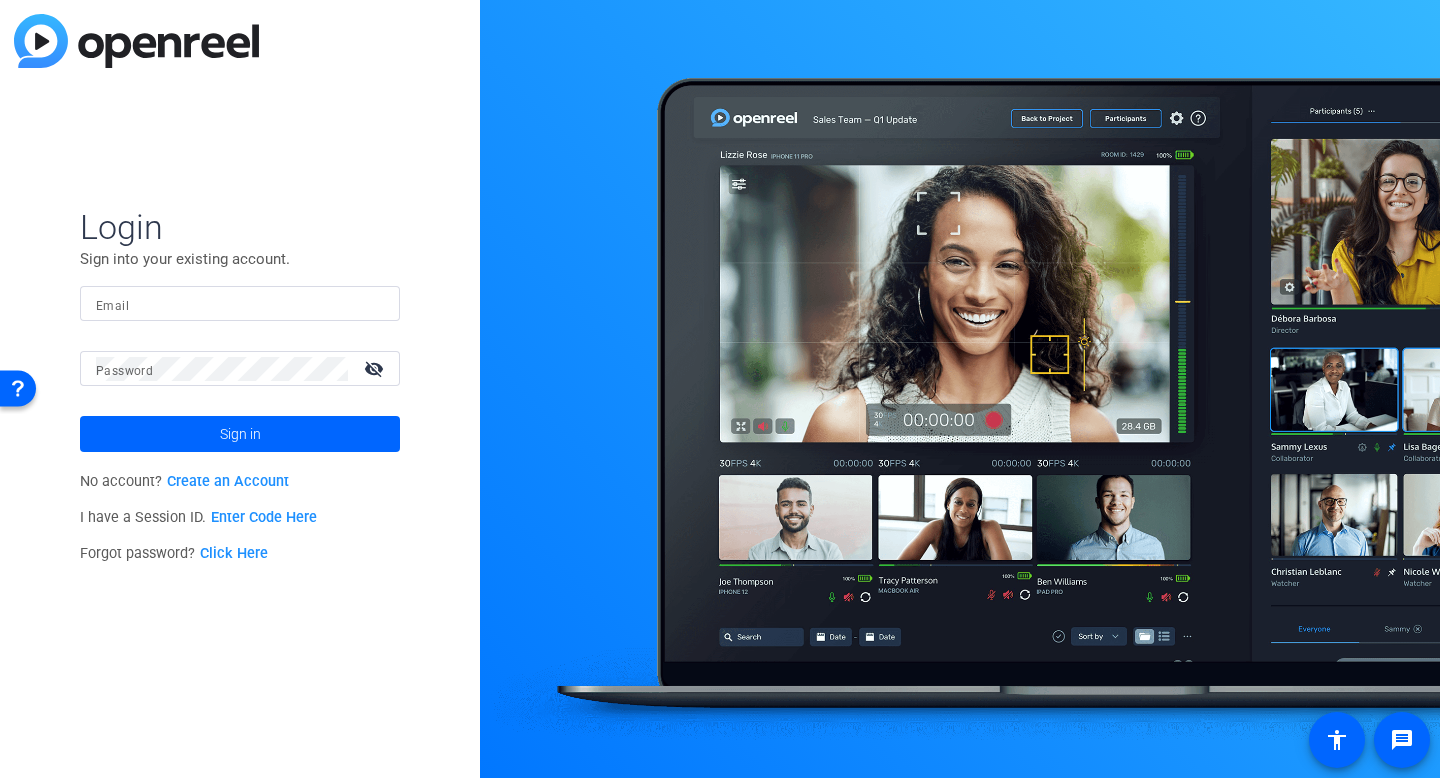 type on "[EMAIL_ADDRESS][DOMAIN_NAME]" 